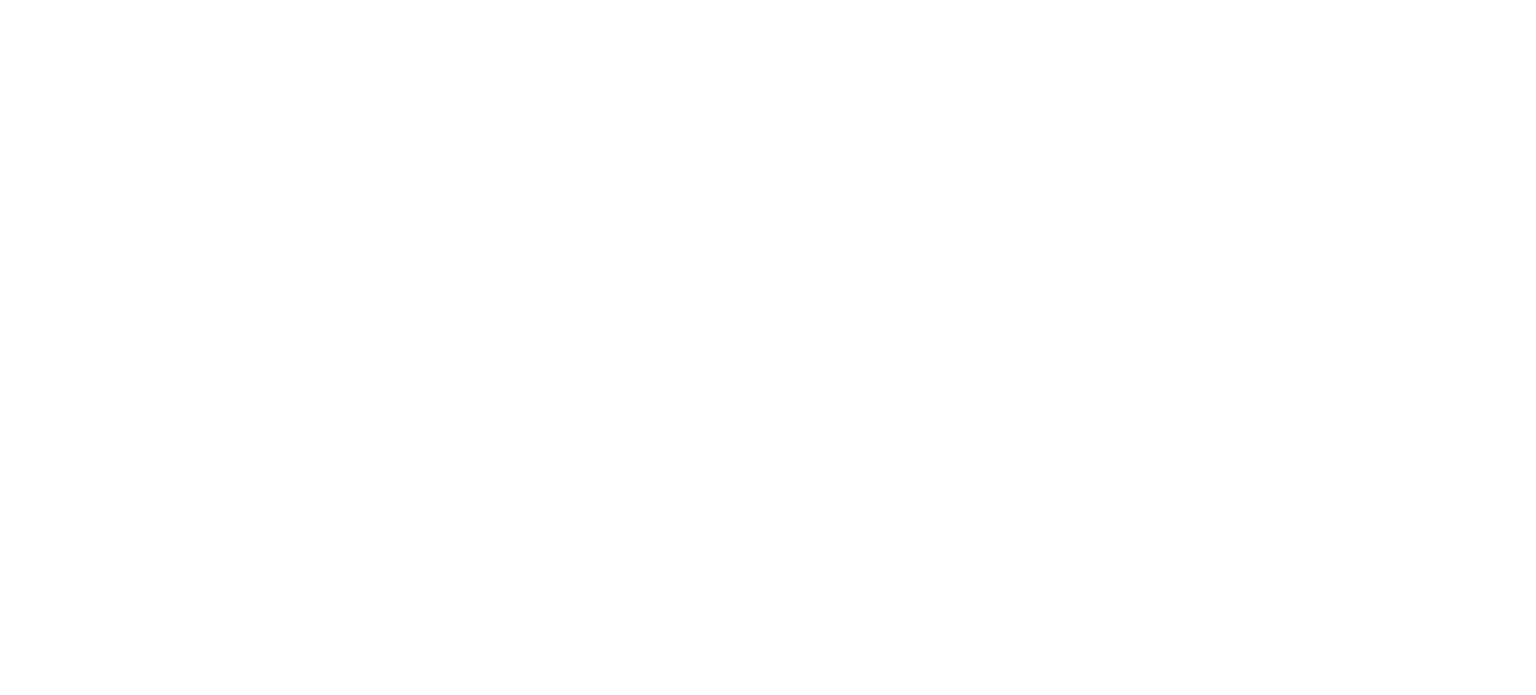 scroll, scrollTop: 0, scrollLeft: 0, axis: both 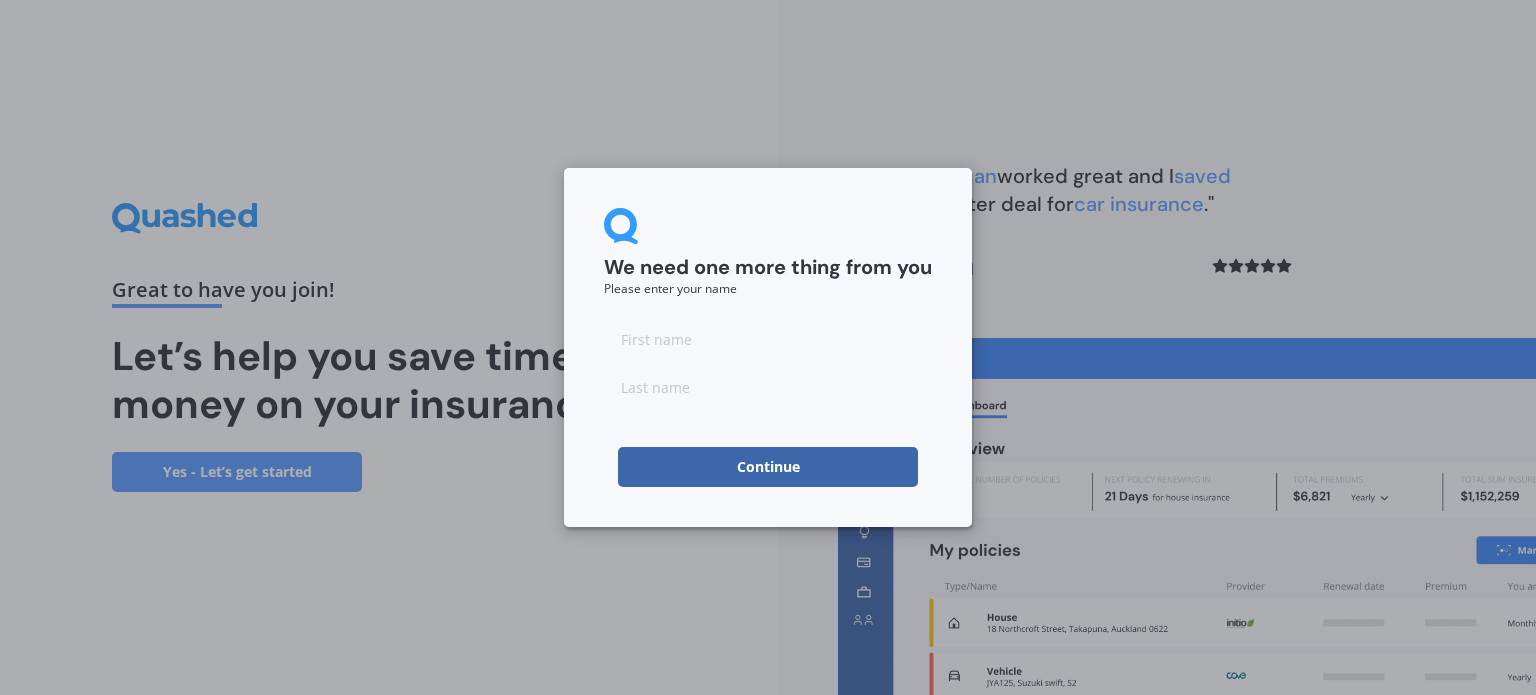 drag, startPoint x: 0, startPoint y: 589, endPoint x: 0, endPoint y: 332, distance: 257 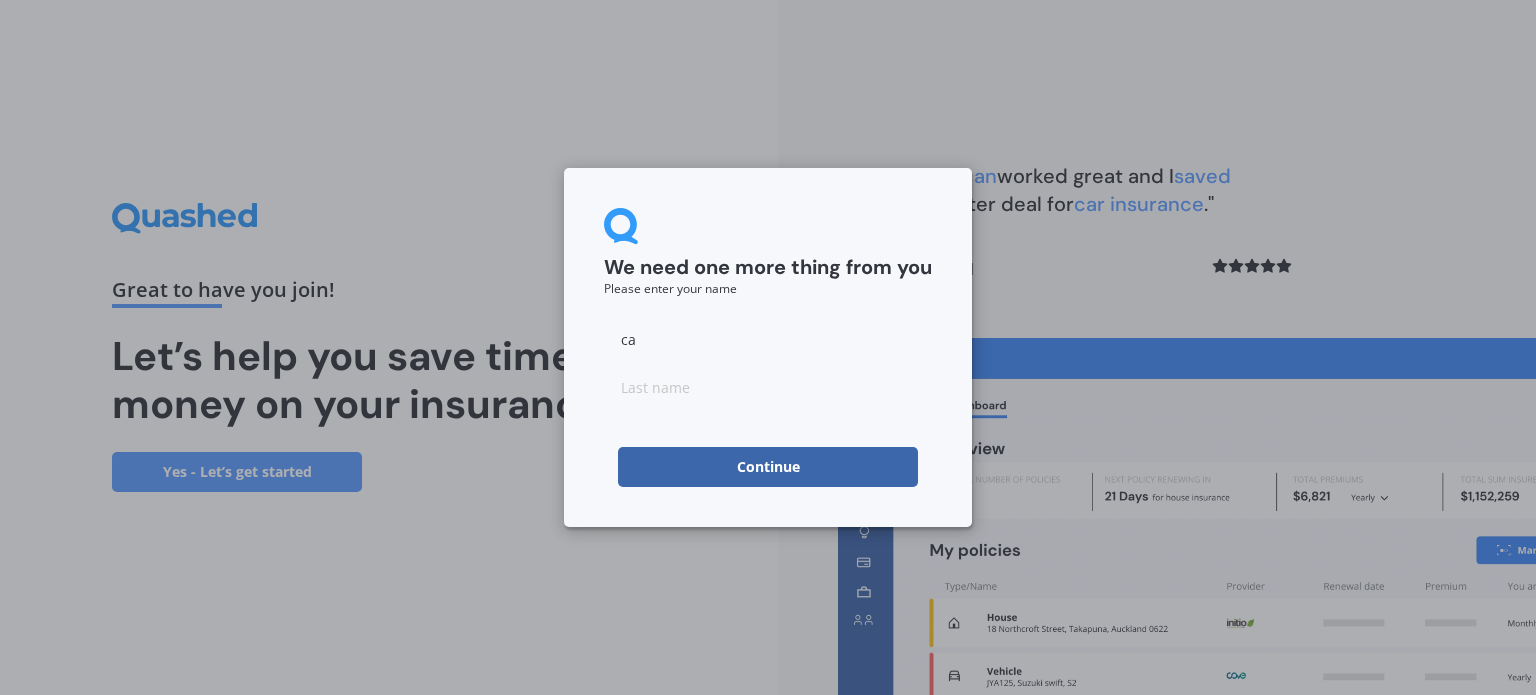 type on "Catherine" 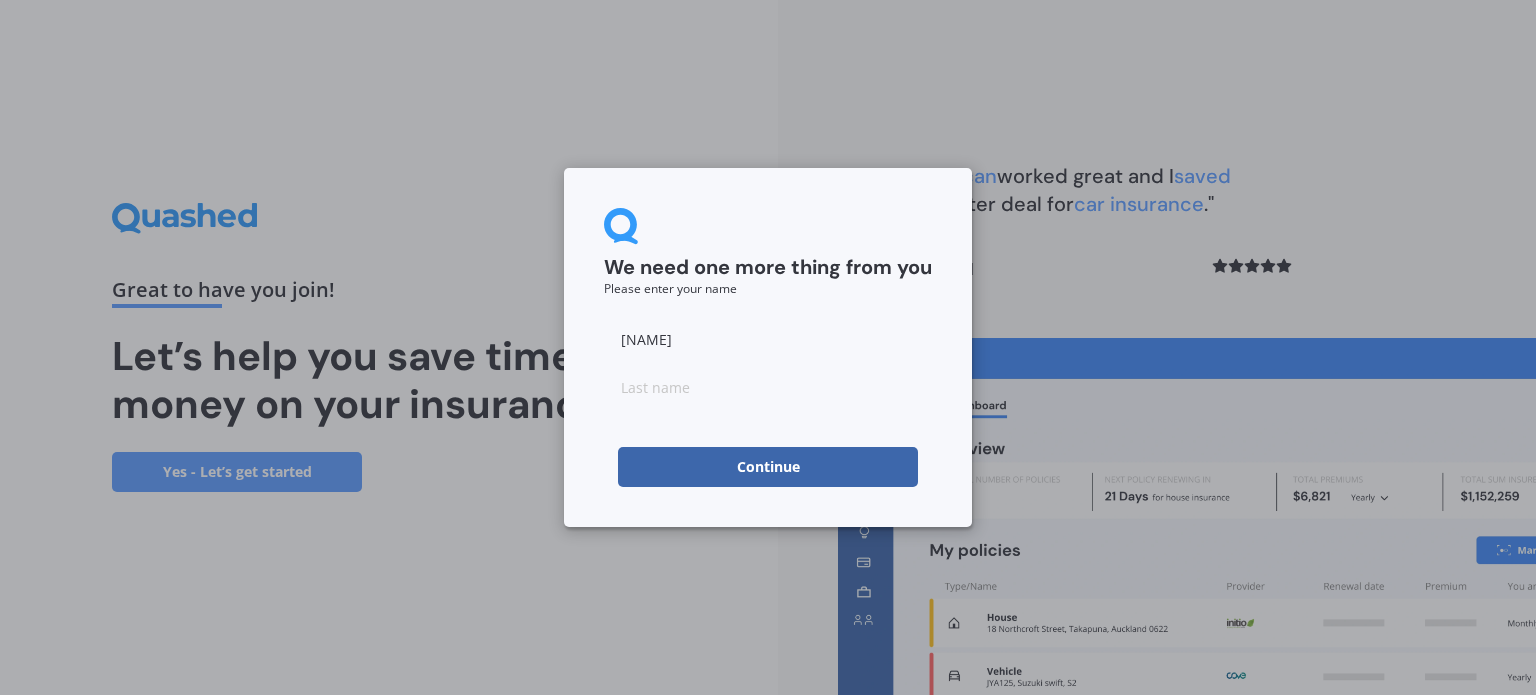 click at bounding box center (768, 387) 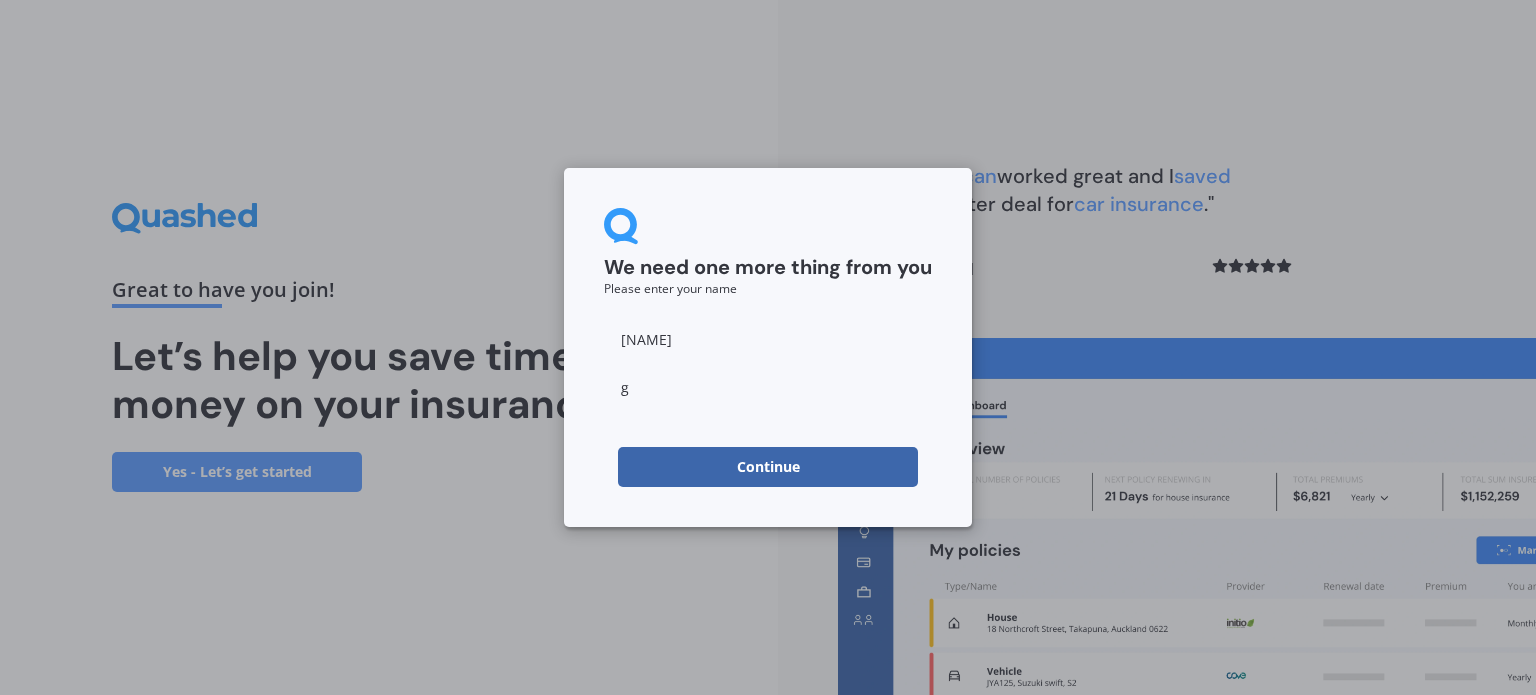 type on "Gledhill" 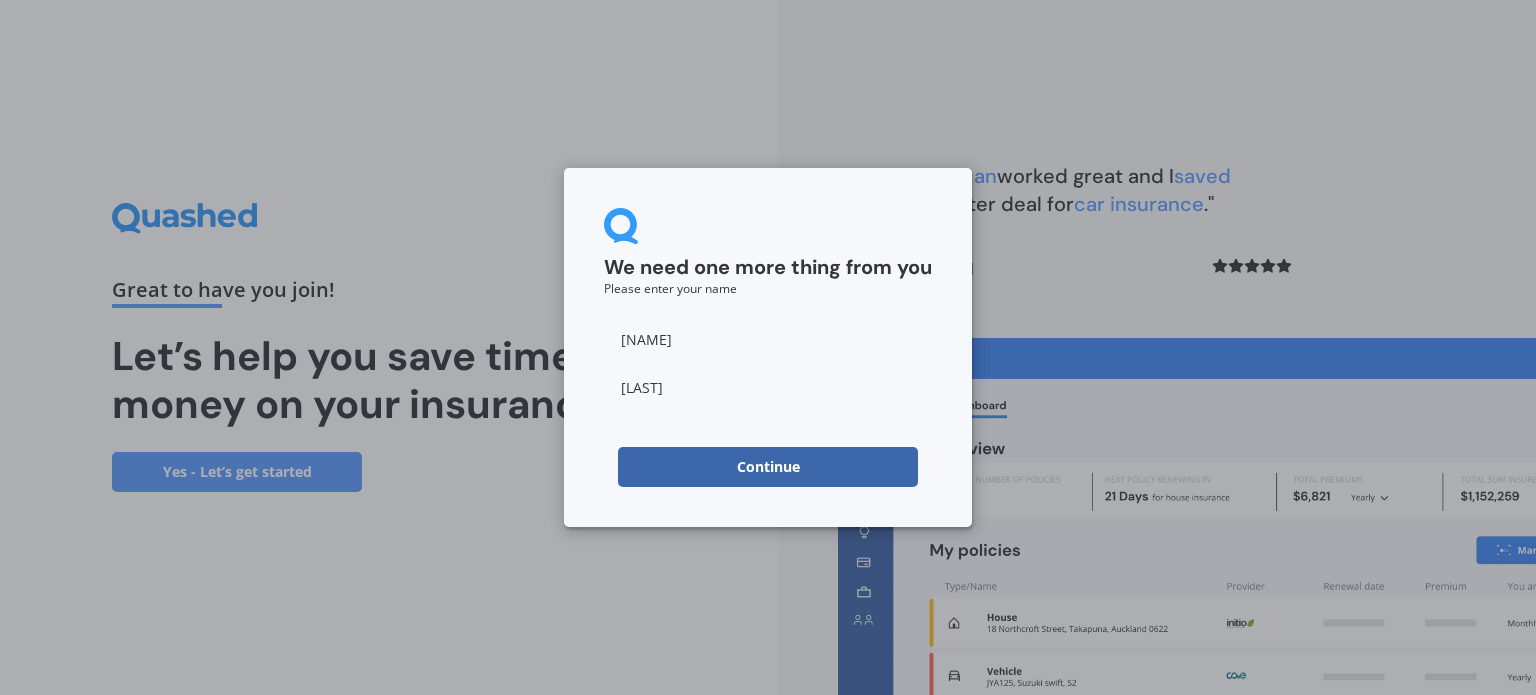 click on "Continue" at bounding box center [768, 467] 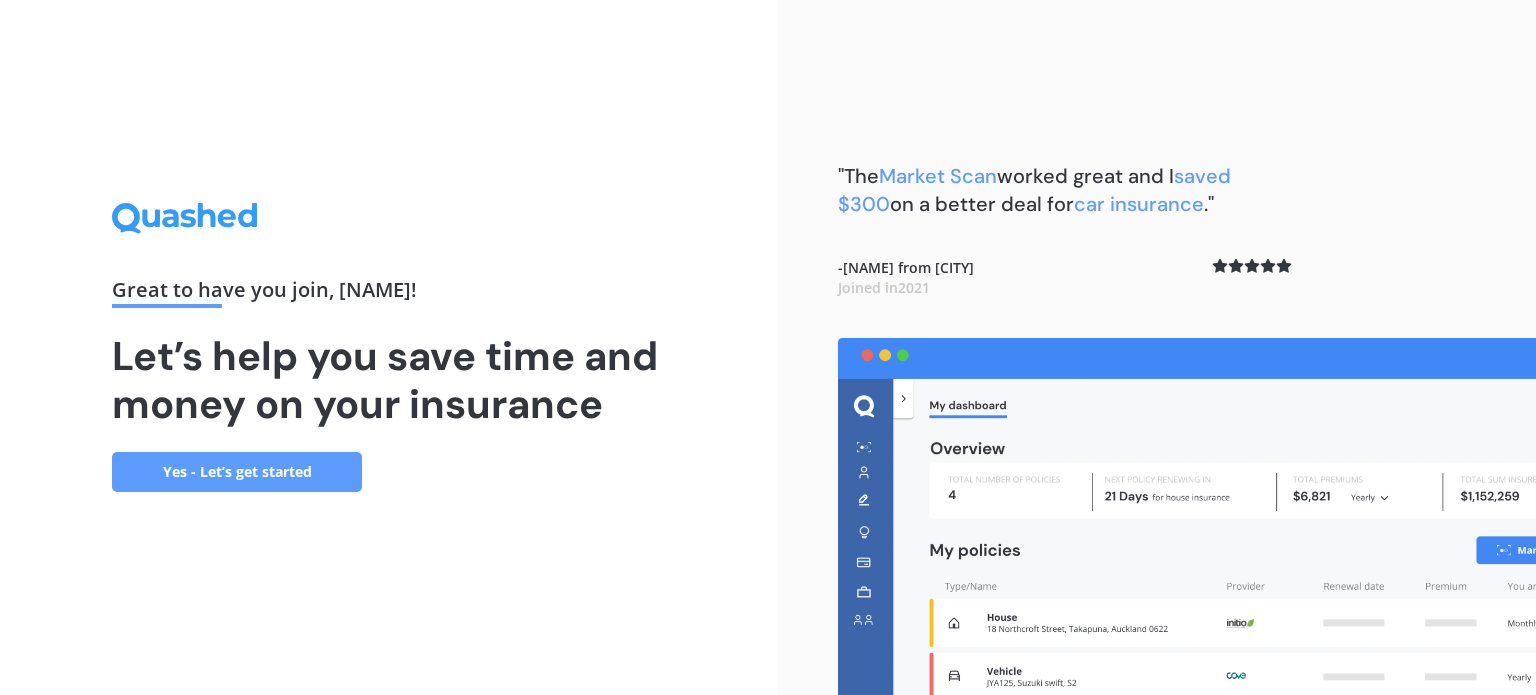 click on "Yes - Let’s get started" at bounding box center (237, 472) 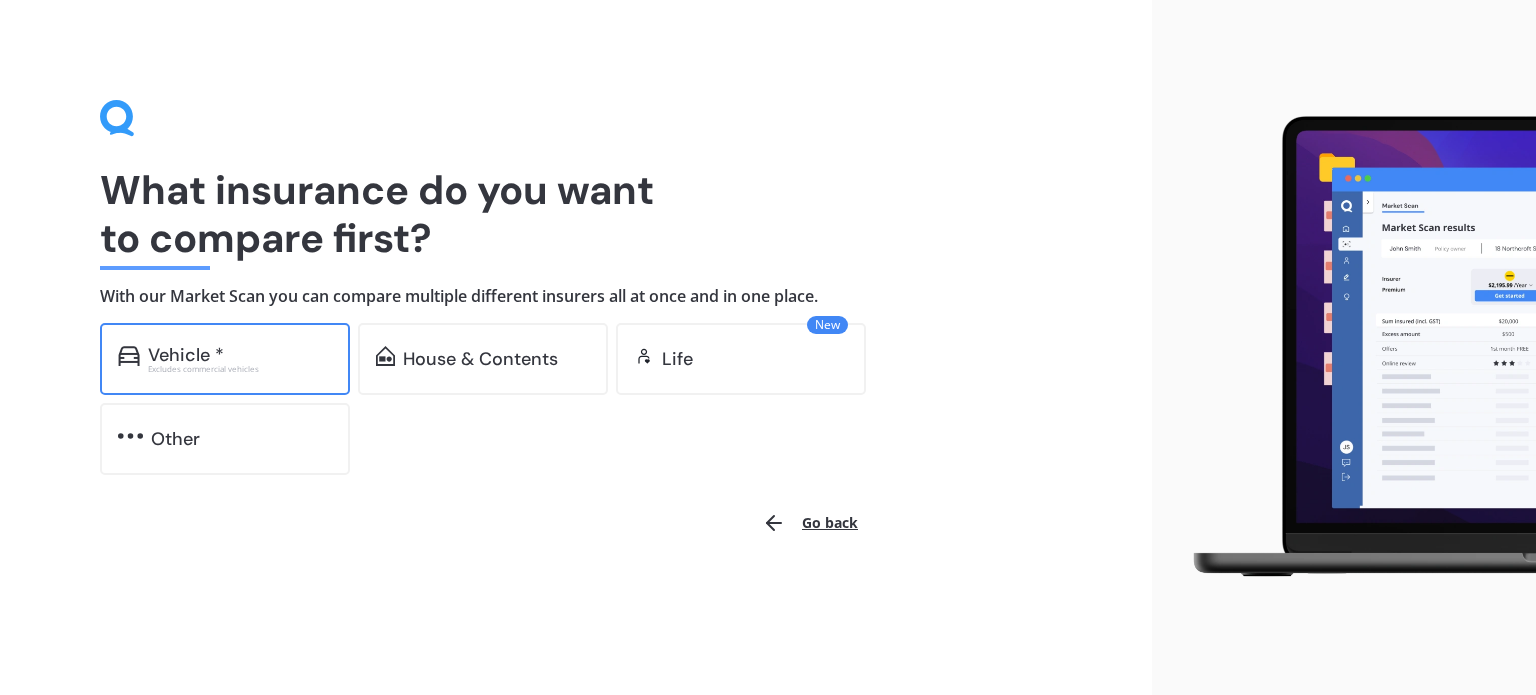 click on "Excludes commercial vehicles" at bounding box center [240, 369] 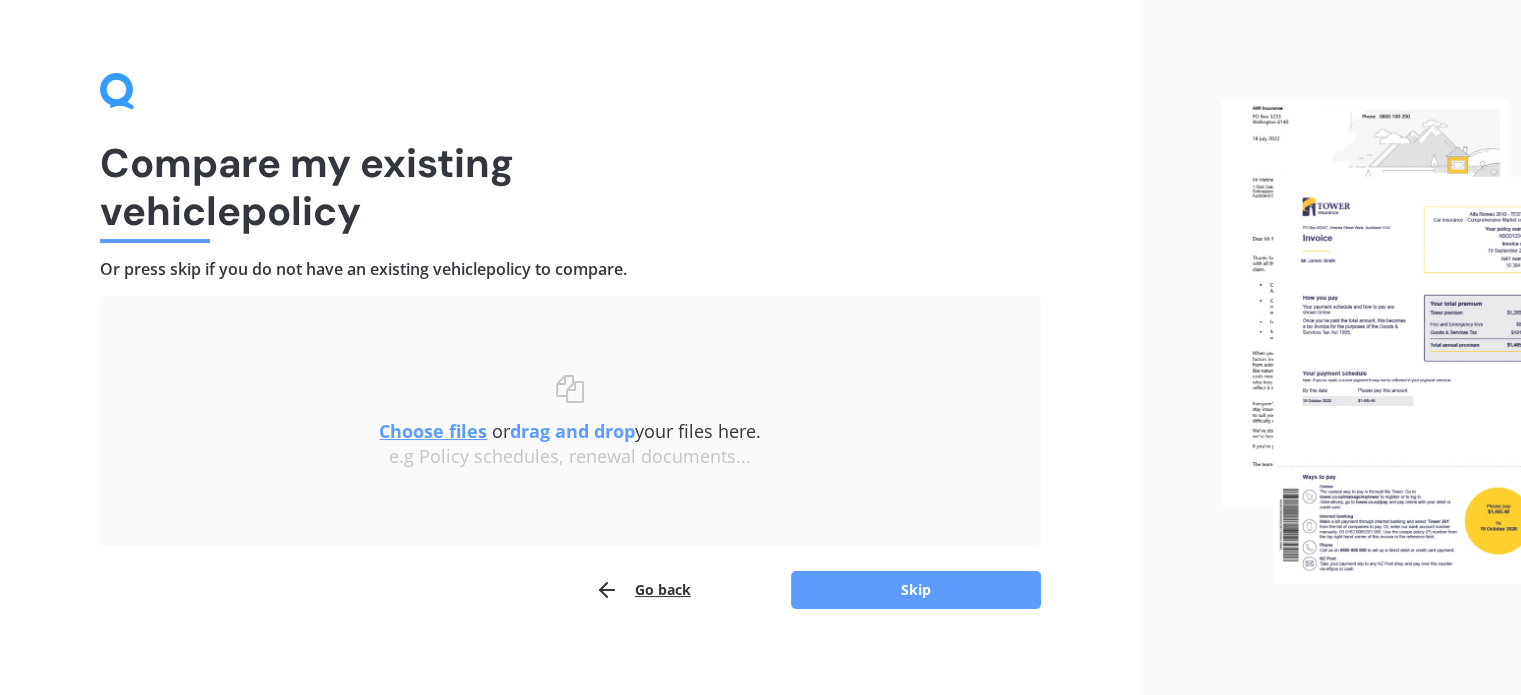 scroll, scrollTop: 41, scrollLeft: 0, axis: vertical 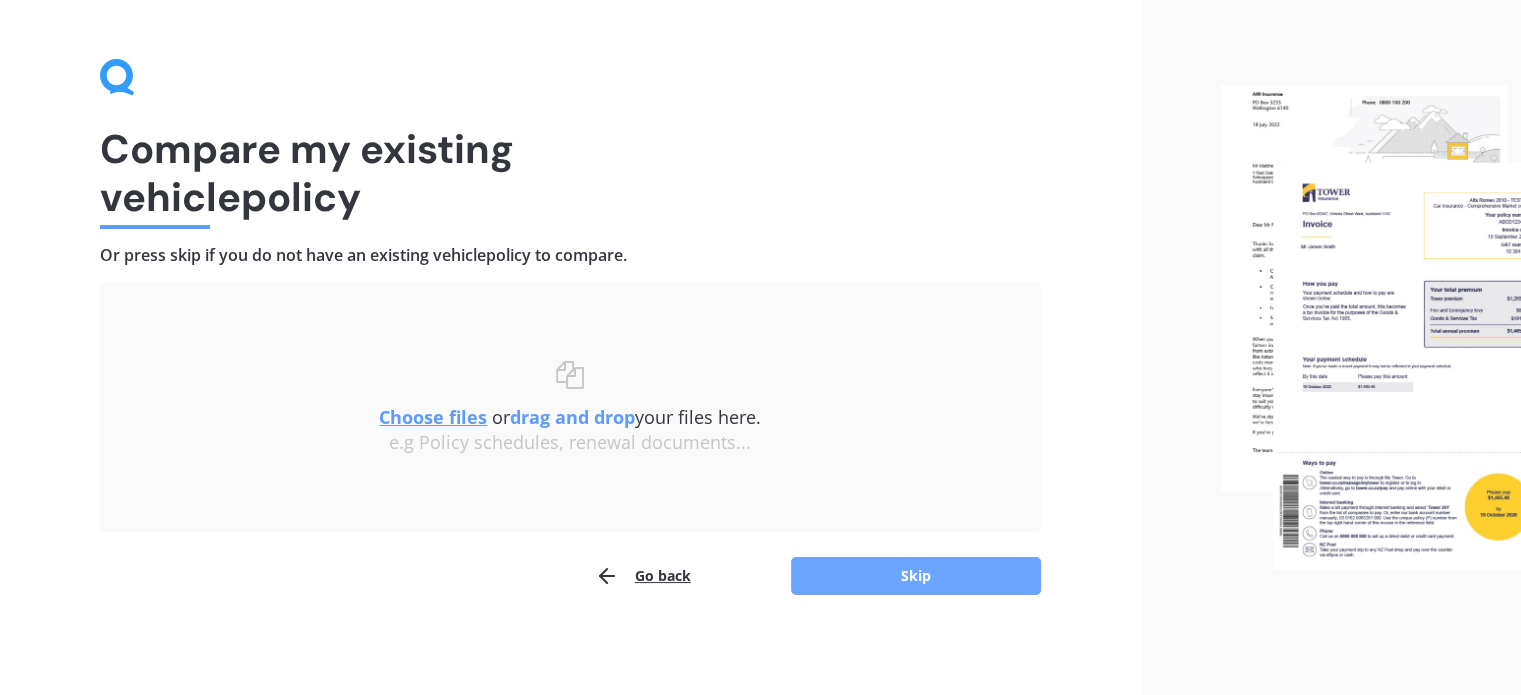 click on "Skip" at bounding box center (916, 576) 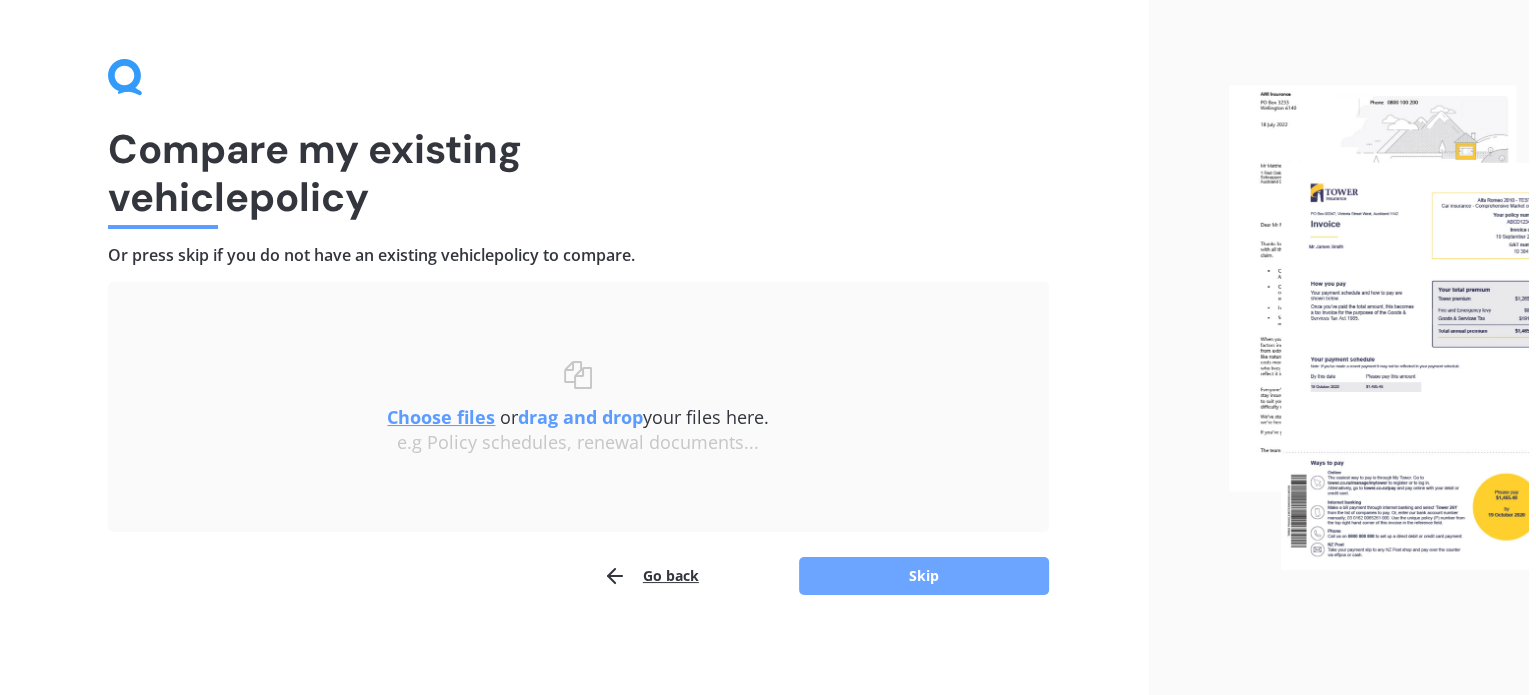 scroll, scrollTop: 0, scrollLeft: 0, axis: both 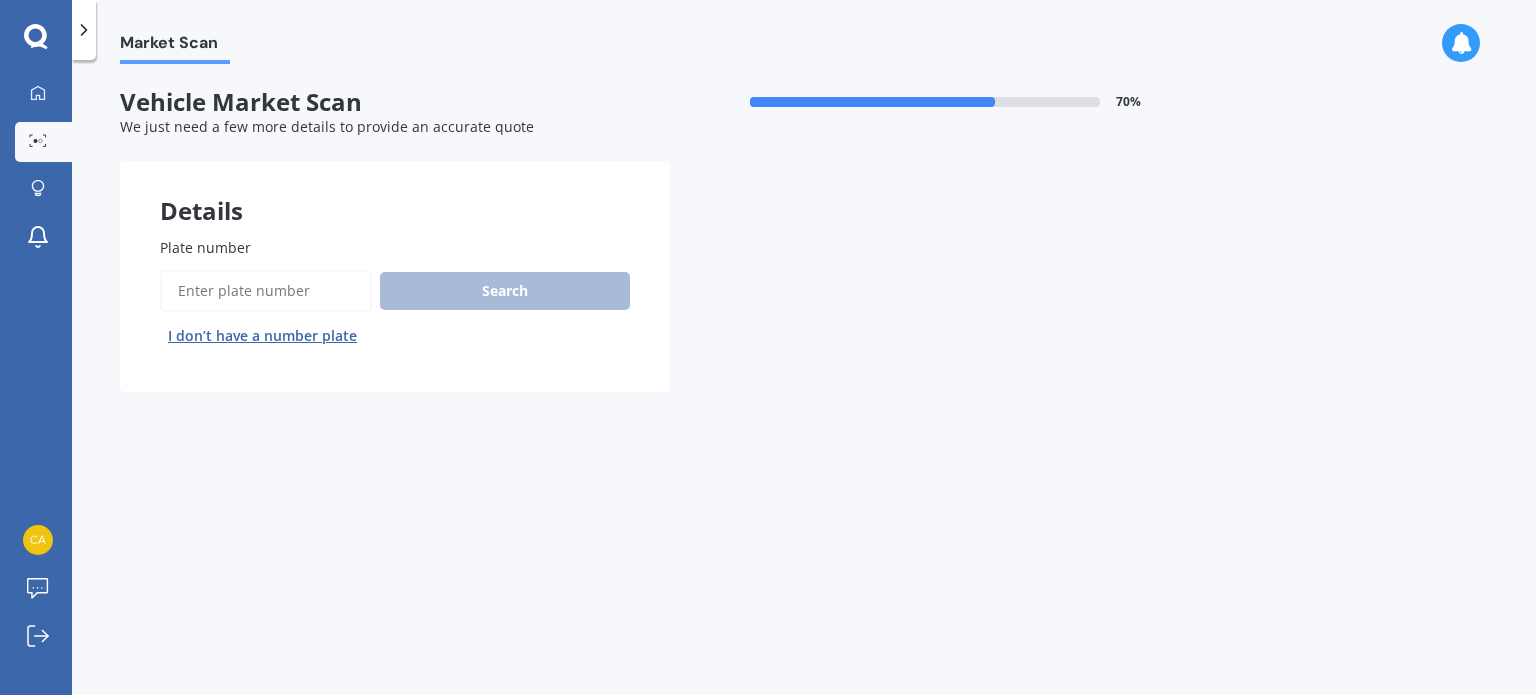 click on "Plate number" at bounding box center [391, 247] 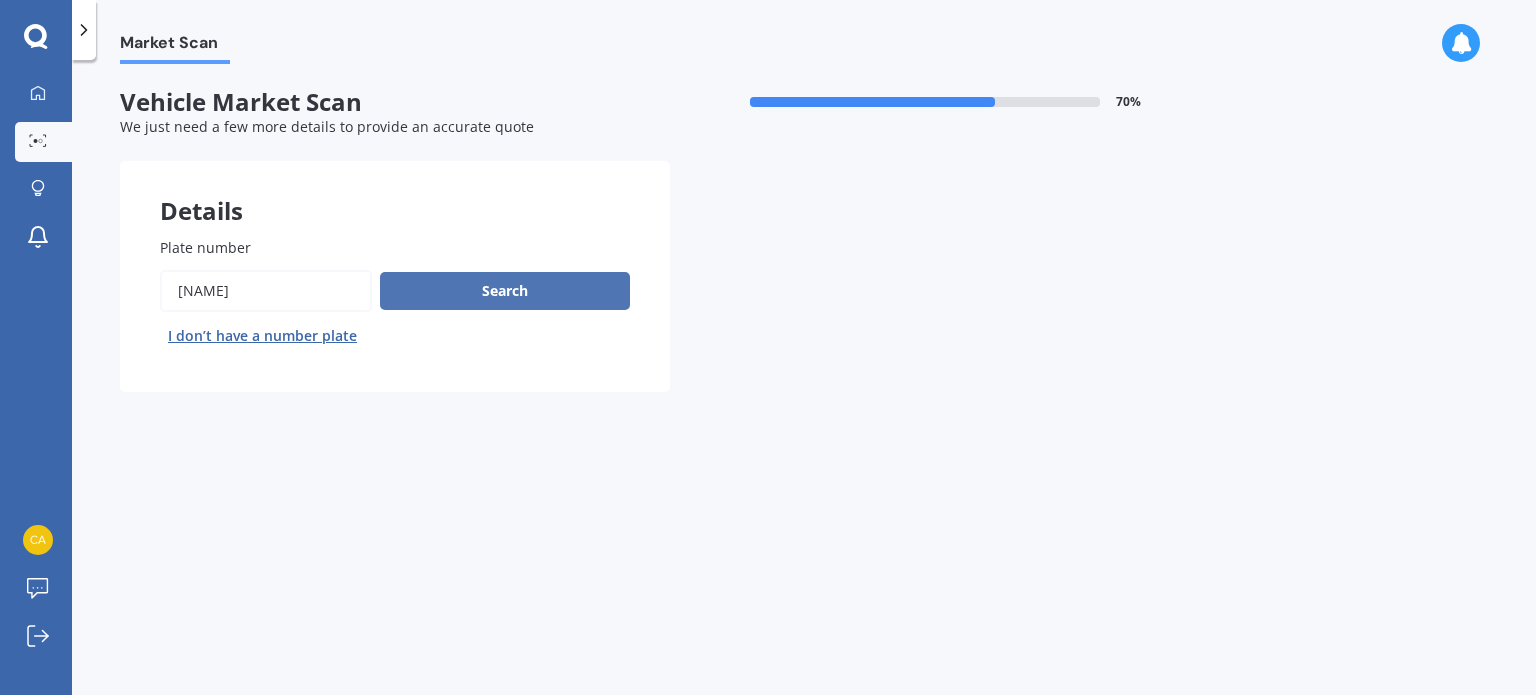 type on "hmu743" 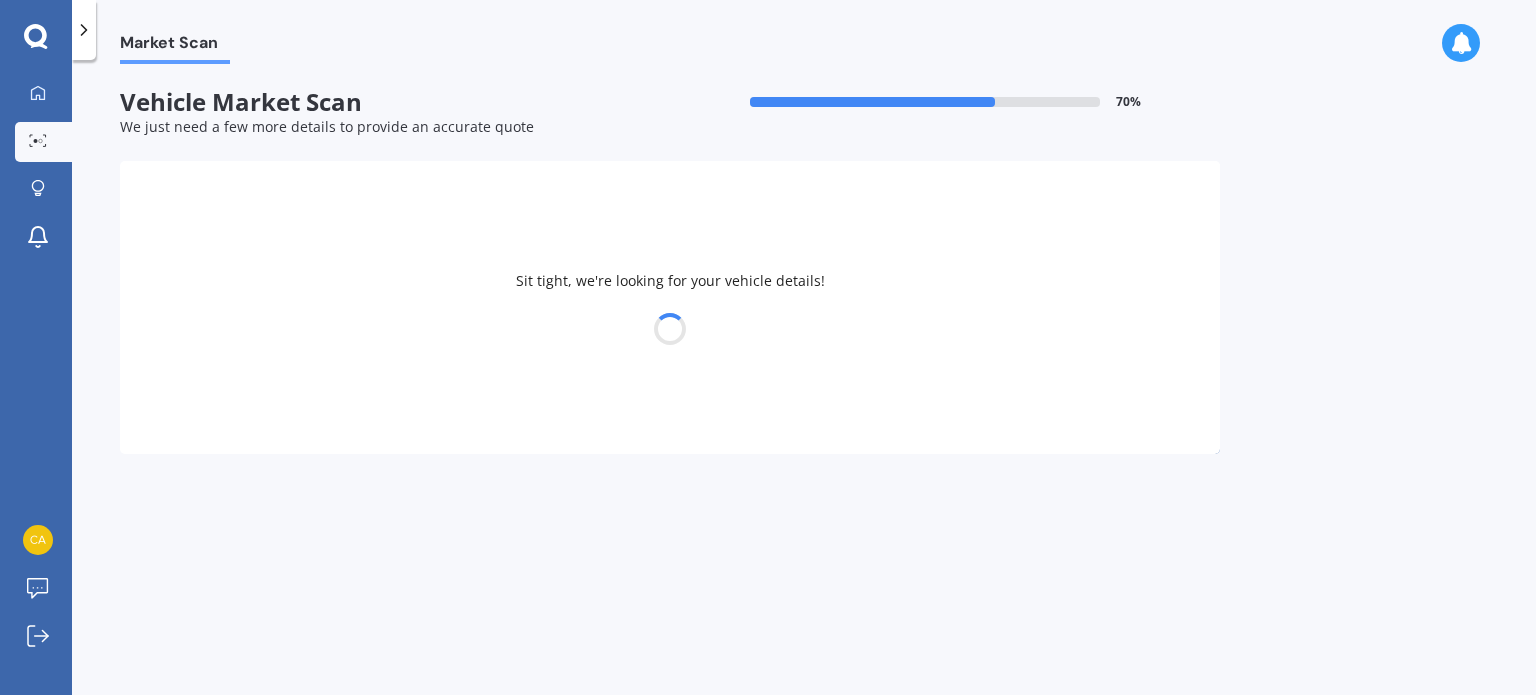 select on "HYUNDAI" 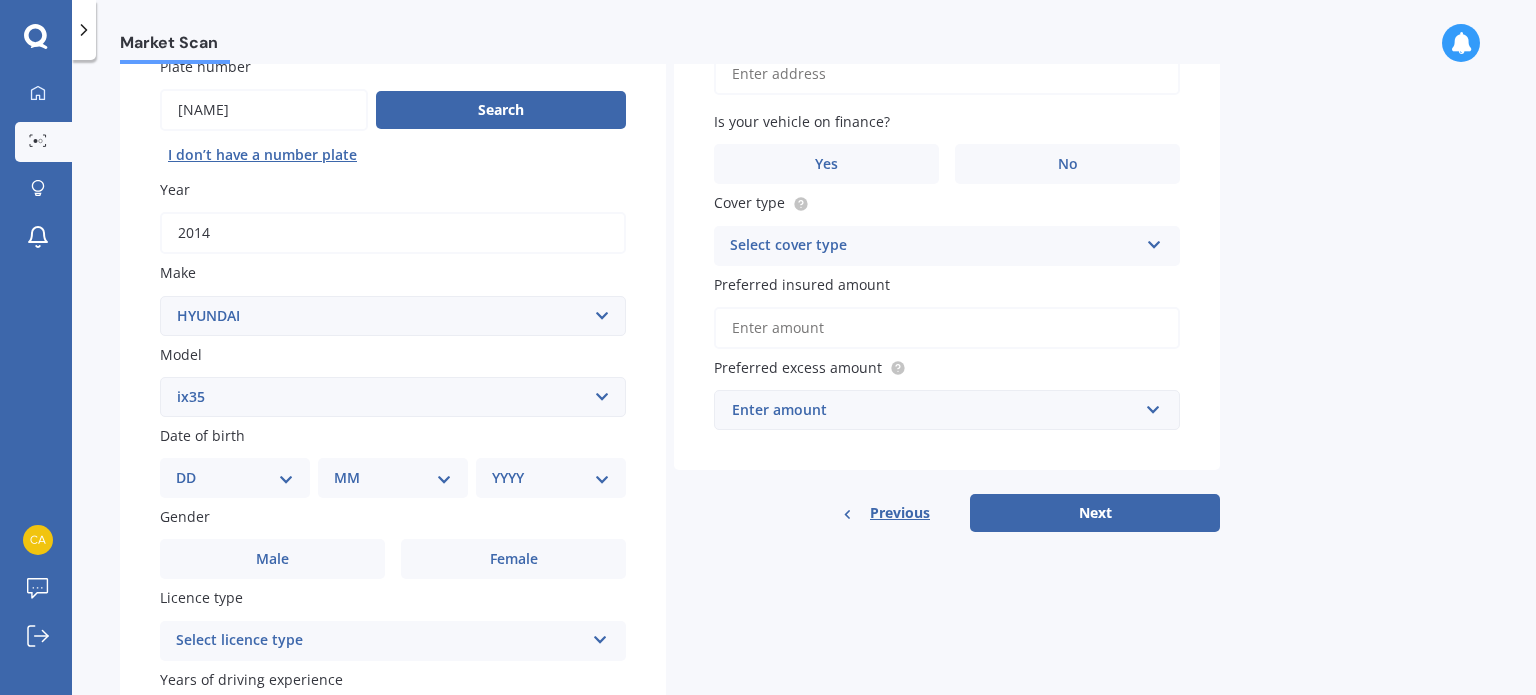 scroll, scrollTop: 200, scrollLeft: 0, axis: vertical 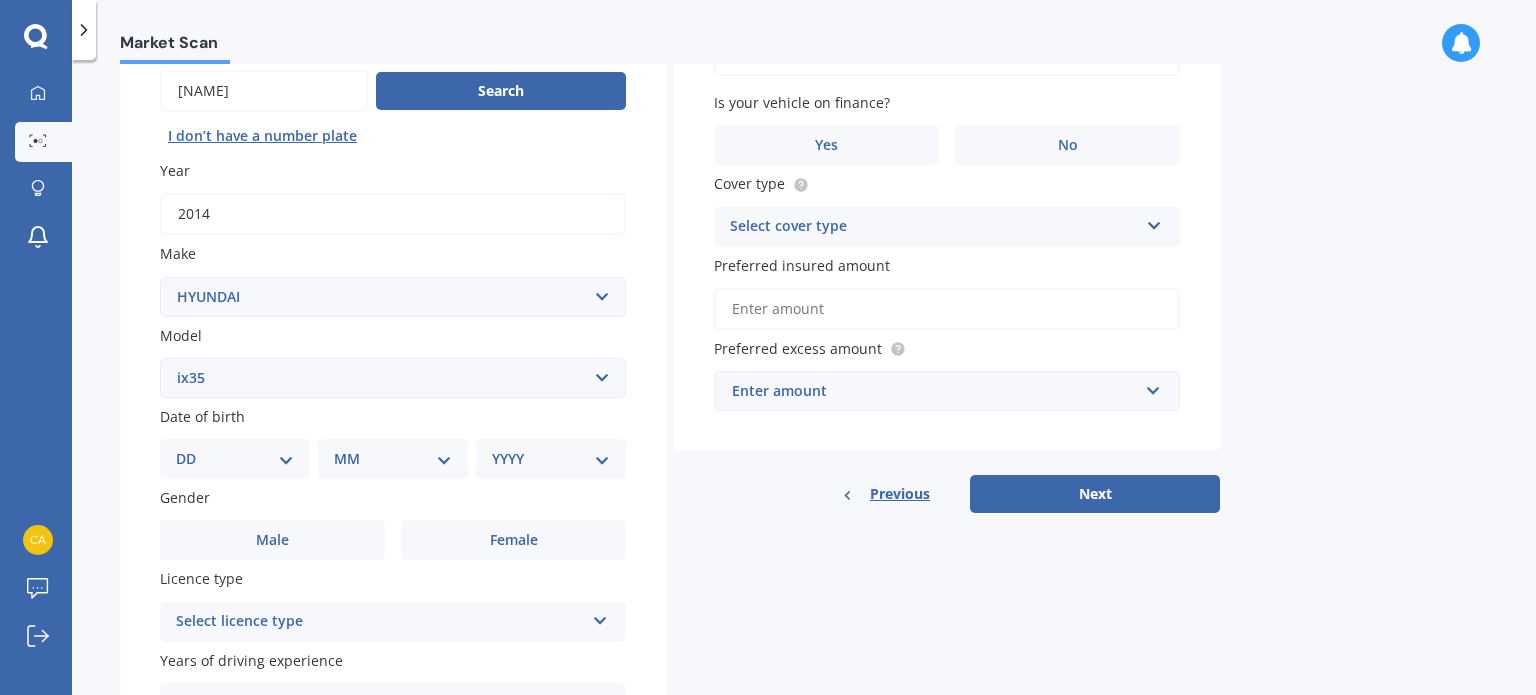 click on "DD 01 02 03 04 05 06 07 08 09 10 11 12 13 14 15 16 17 18 19 20 21 22 23 24 25 26 27 28 29 30 31" at bounding box center (235, 459) 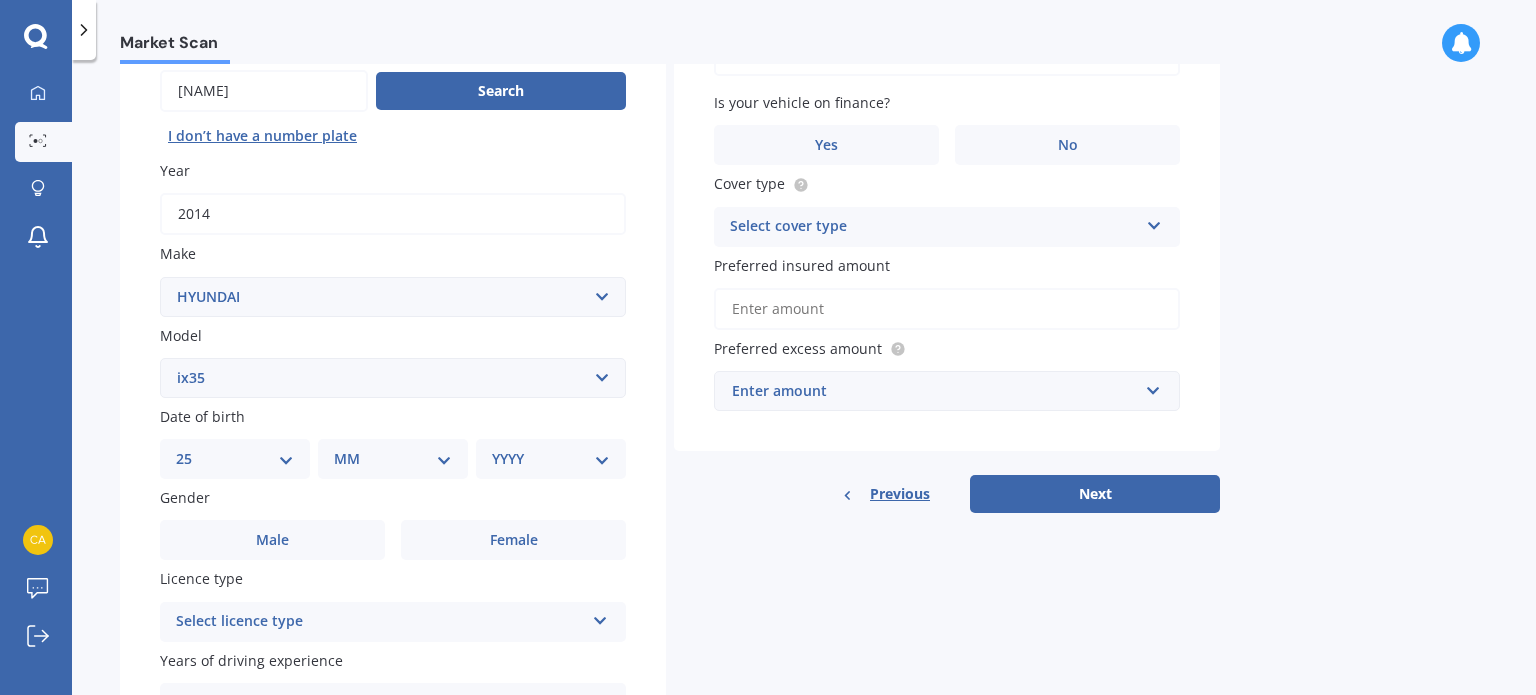 click on "DD 01 02 03 04 05 06 07 08 09 10 11 12 13 14 15 16 17 18 19 20 21 22 23 24 25 26 27 28 29 30 31" at bounding box center [235, 459] 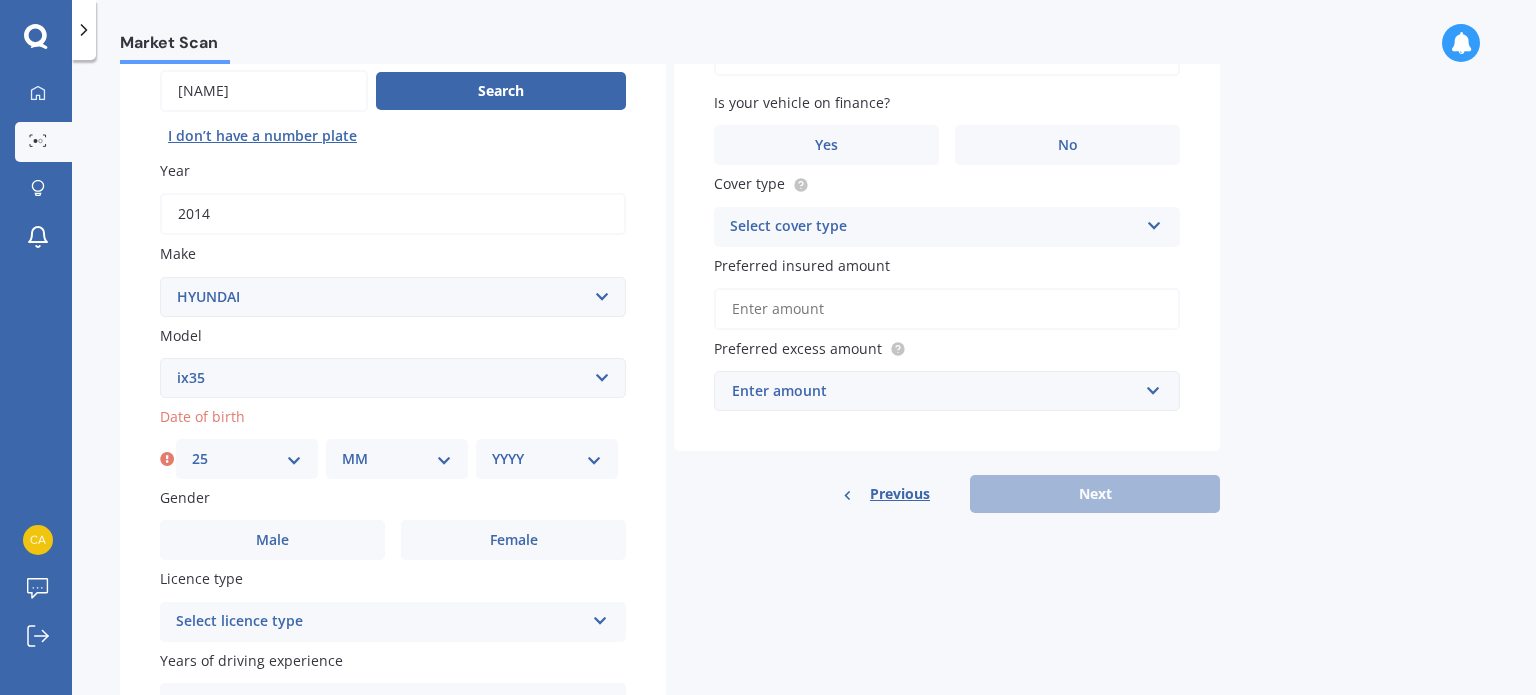 click on "MM 01 02 03 04 05 06 07 08 09 10 11 12" at bounding box center (397, 459) 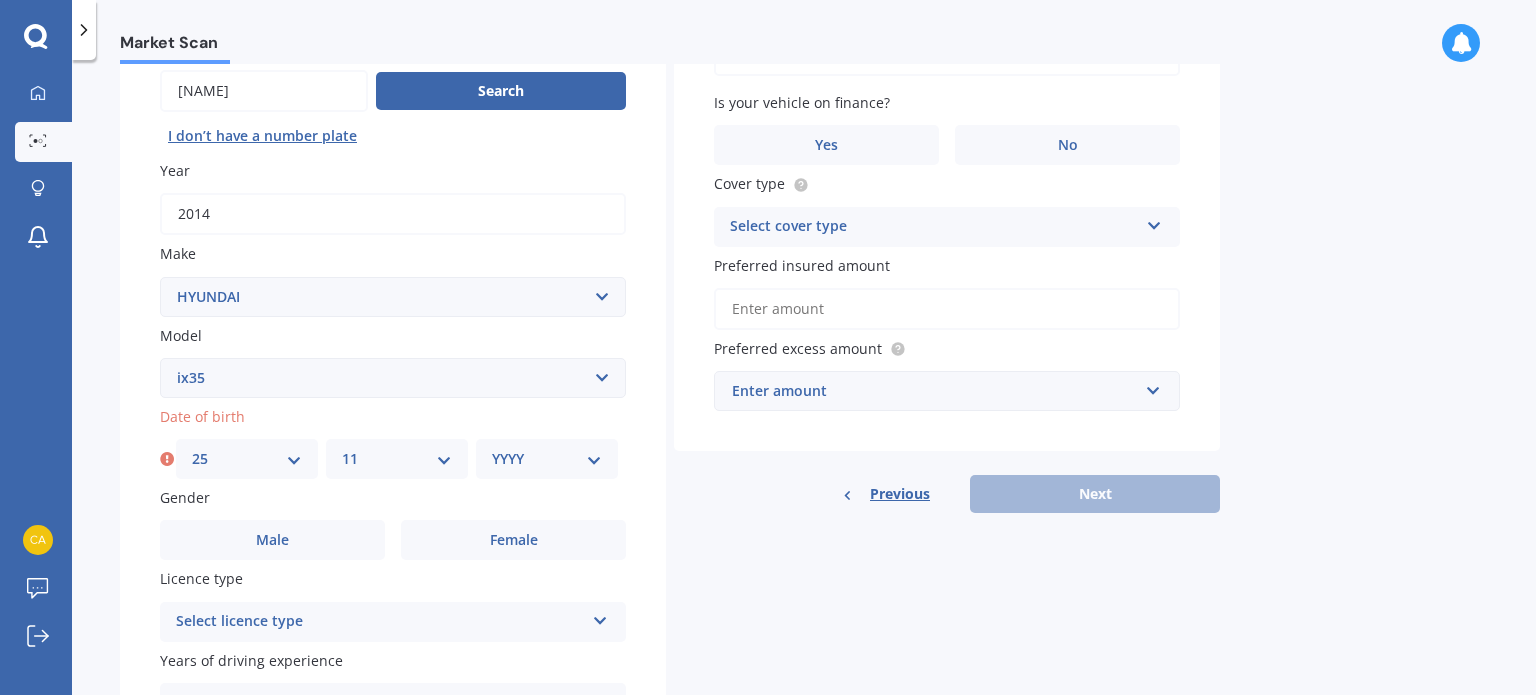 click on "MM 01 02 03 04 05 06 07 08 09 10 11 12" at bounding box center (397, 459) 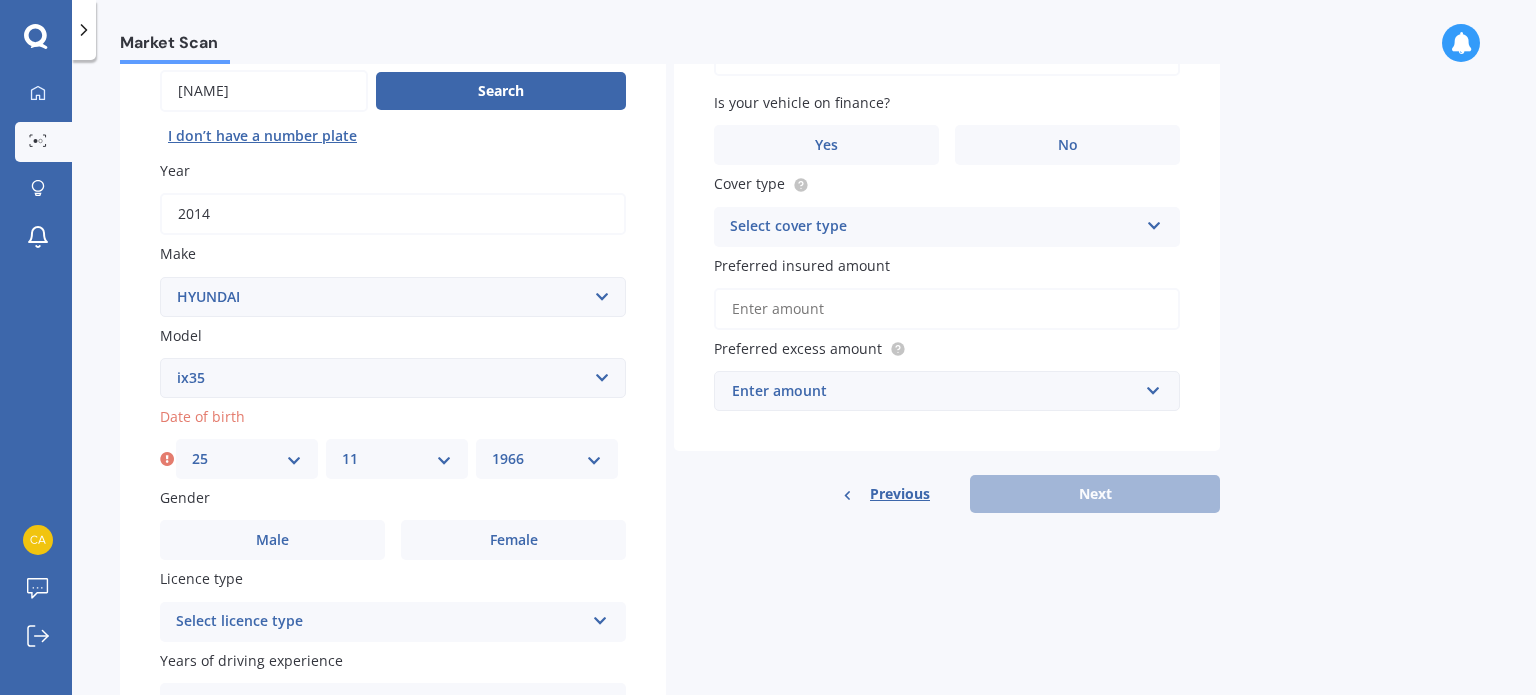 click on "YYYY 2025 2024 2023 2022 2021 2020 2019 2018 2017 2016 2015 2014 2013 2012 2011 2010 2009 2008 2007 2006 2005 2004 2003 2002 2001 2000 1999 1998 1997 1996 1995 1994 1993 1992 1991 1990 1989 1988 1987 1986 1985 1984 1983 1982 1981 1980 1979 1978 1977 1976 1975 1974 1973 1972 1971 1970 1969 1968 1967 1966 1965 1964 1963 1962 1961 1960 1959 1958 1957 1956 1955 1954 1953 1952 1951 1950 1949 1948 1947 1946 1945 1944 1943 1942 1941 1940 1939 1938 1937 1936 1935 1934 1933 1932 1931 1930 1929 1928 1927 1926" at bounding box center (547, 459) 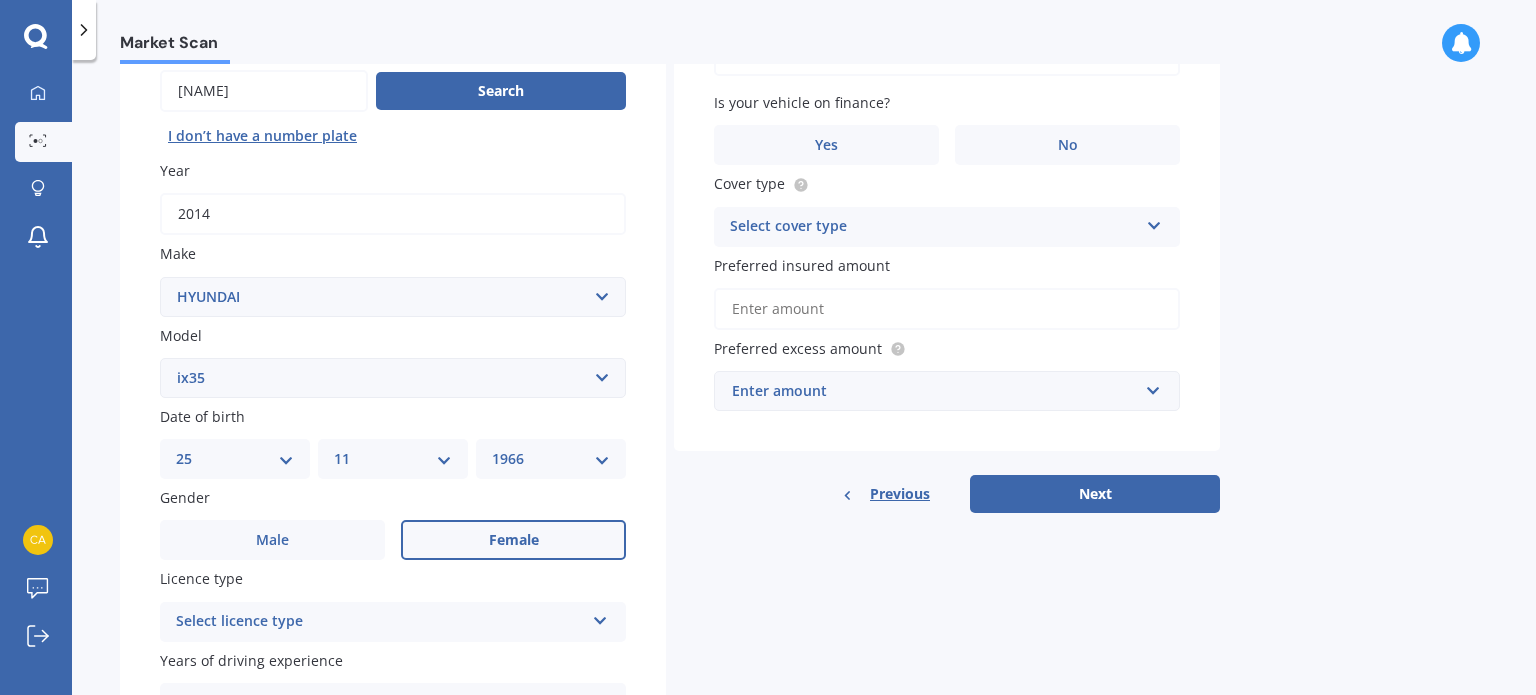 click on "Female" at bounding box center (513, 540) 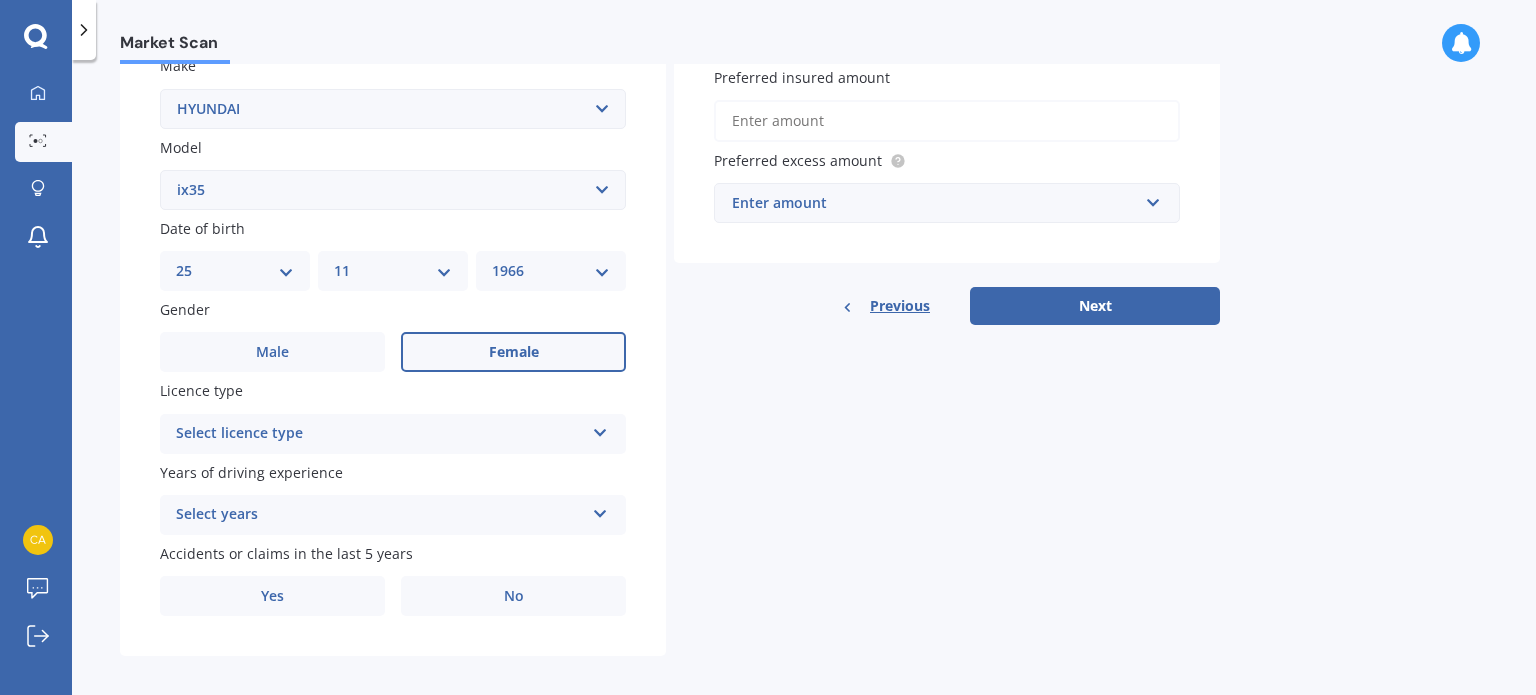 scroll, scrollTop: 400, scrollLeft: 0, axis: vertical 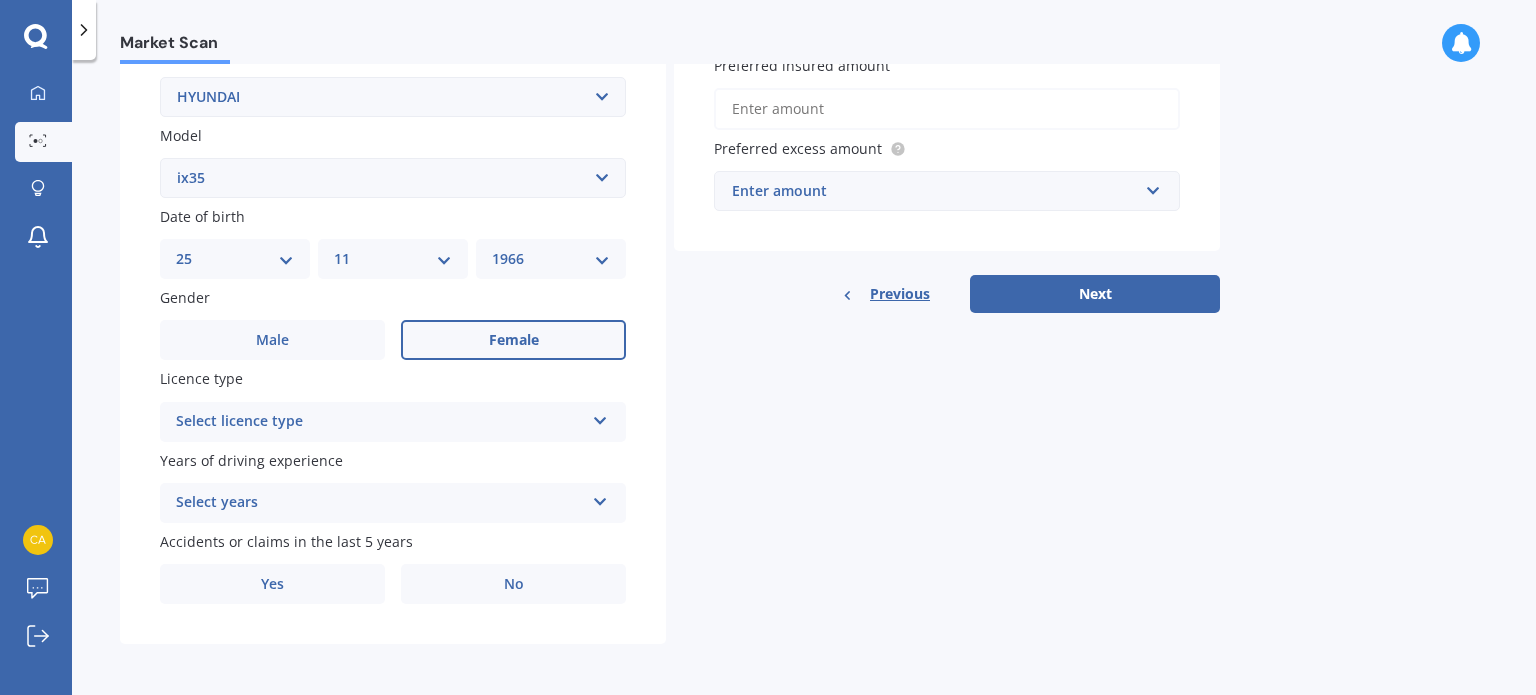click on "Select licence type" at bounding box center [380, 422] 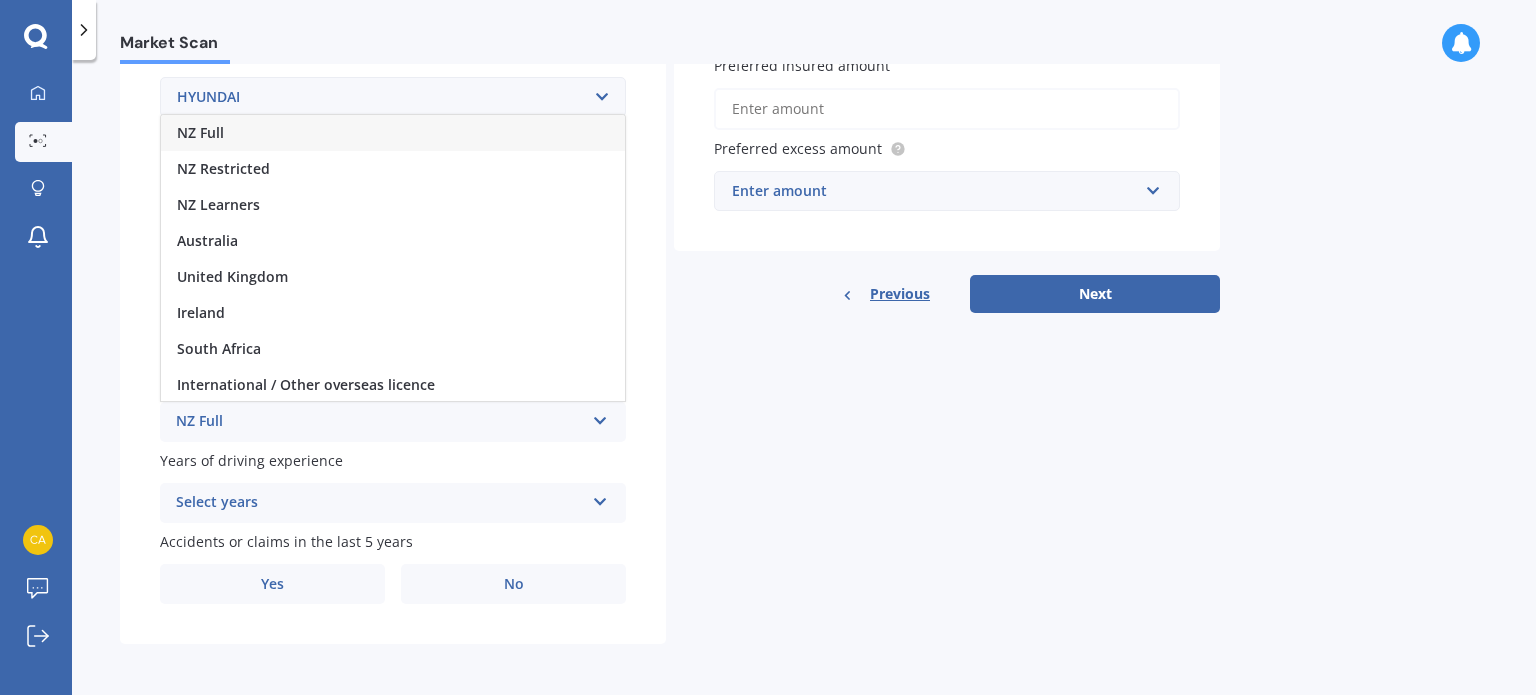 click on "NZ Full" at bounding box center (200, 132) 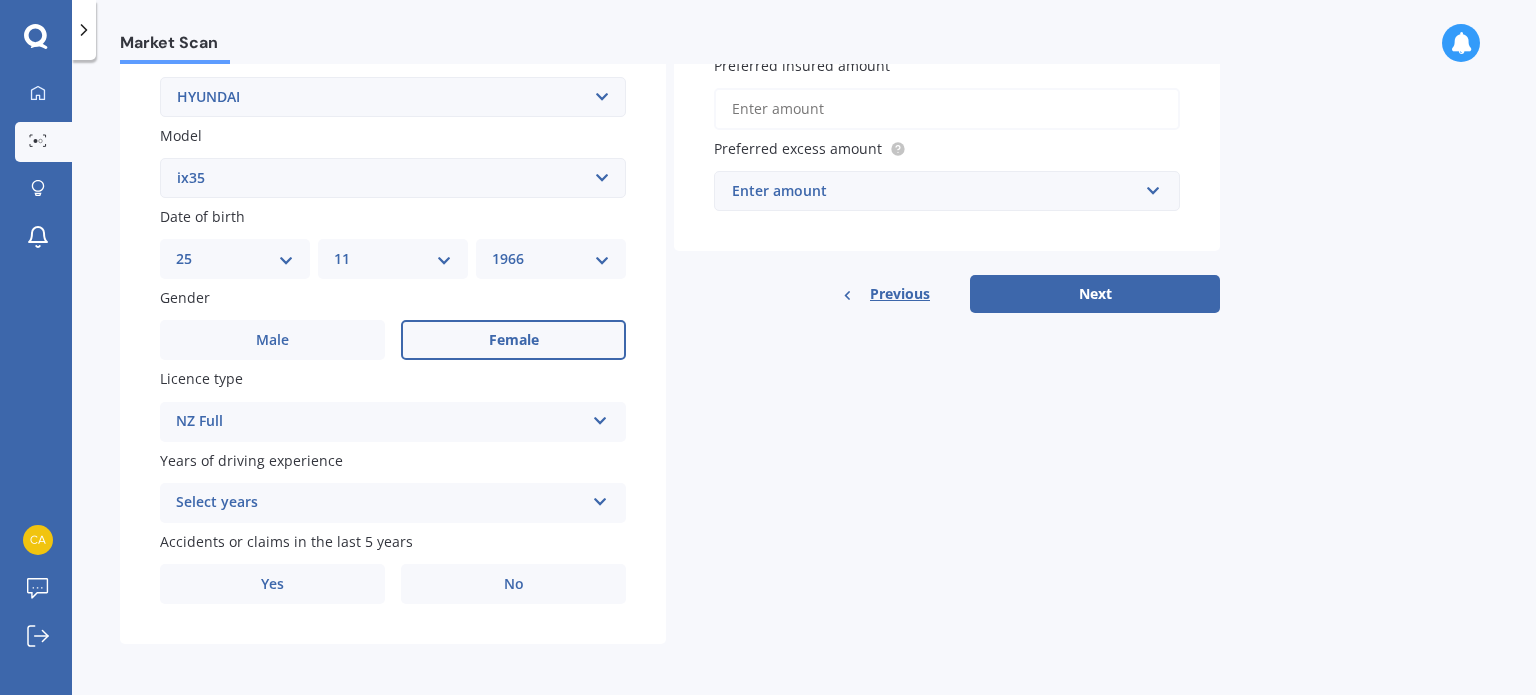 click at bounding box center [600, 498] 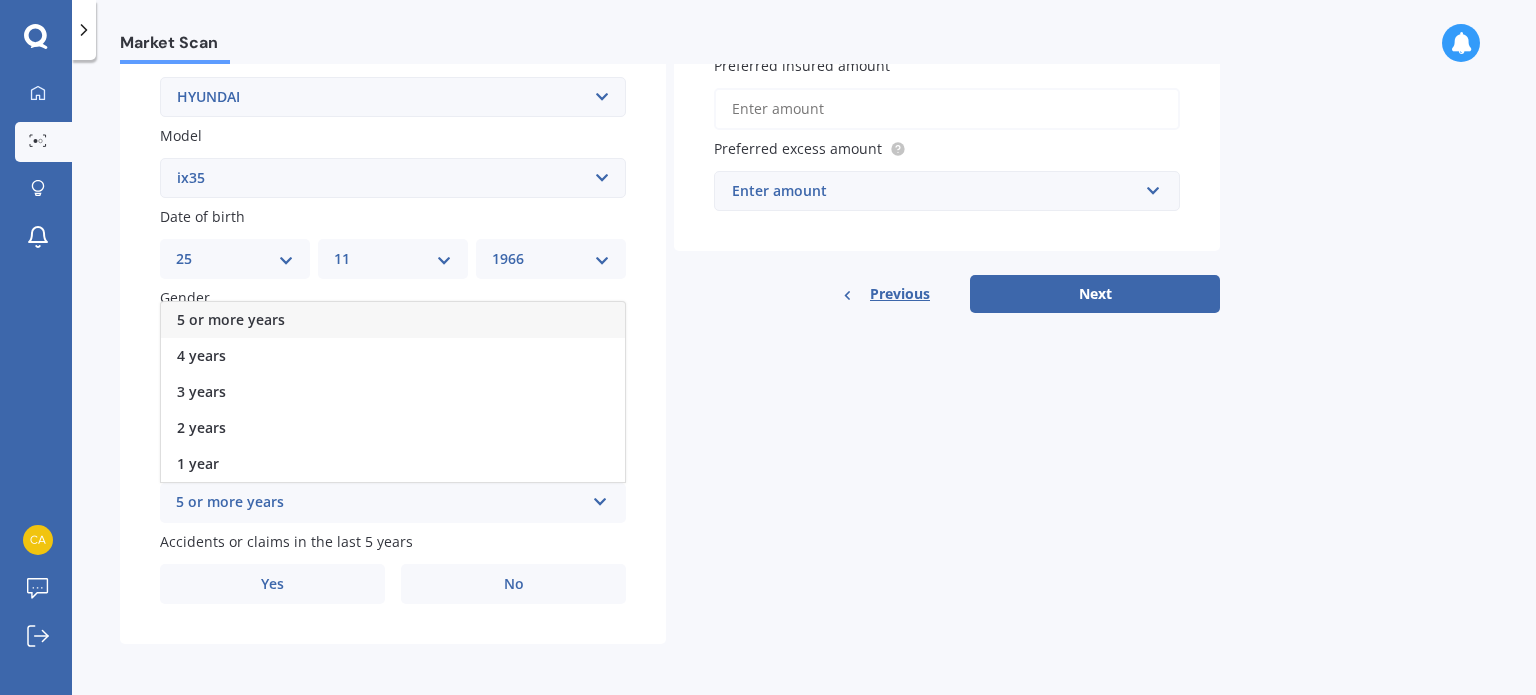 click on "5 or more years" at bounding box center (393, 320) 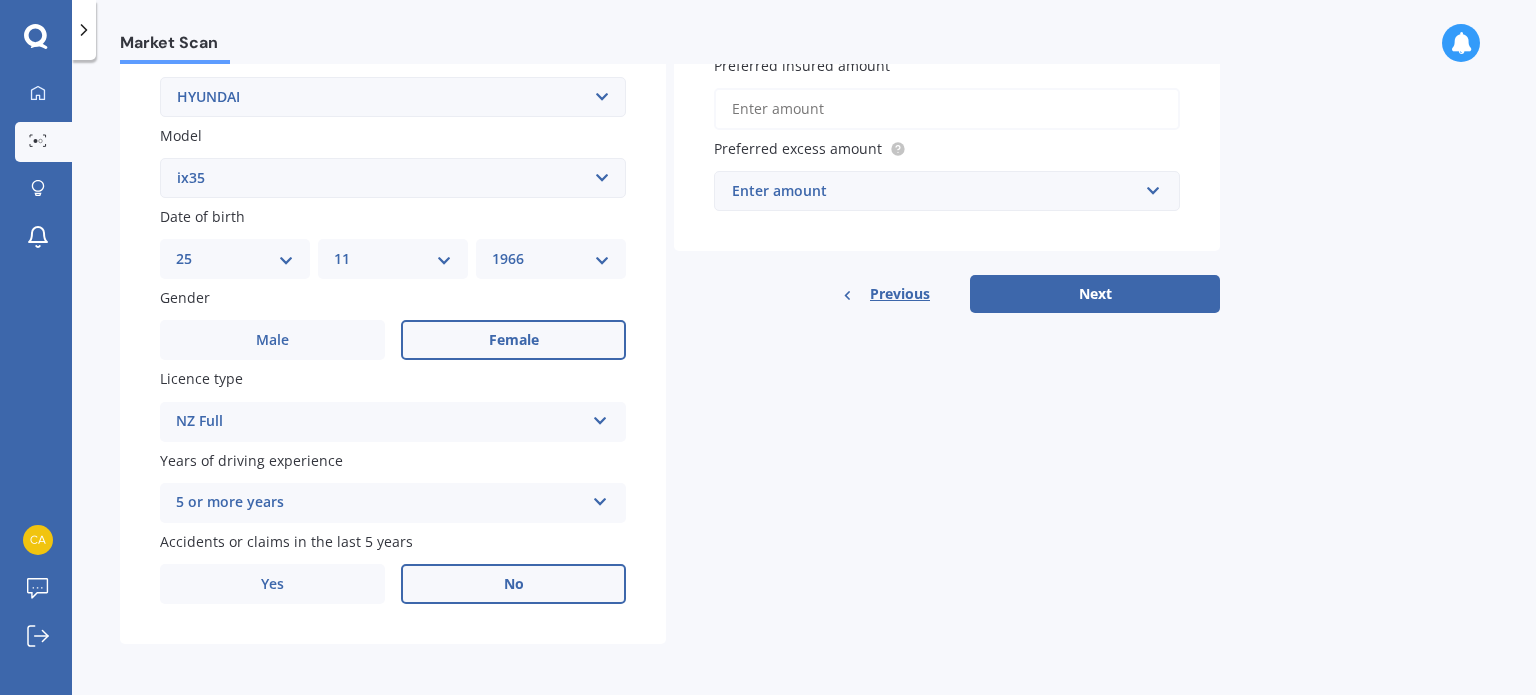 click on "No" at bounding box center [513, 584] 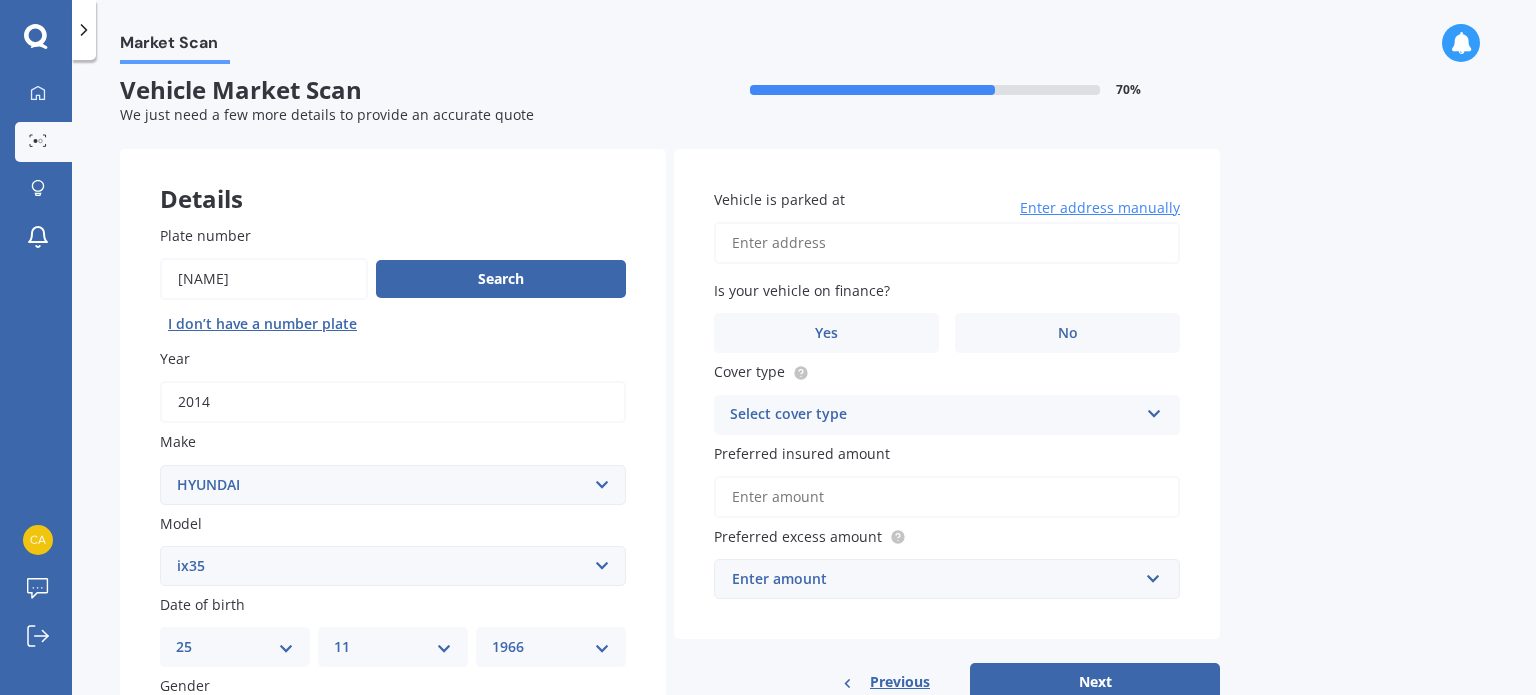 scroll, scrollTop: 0, scrollLeft: 0, axis: both 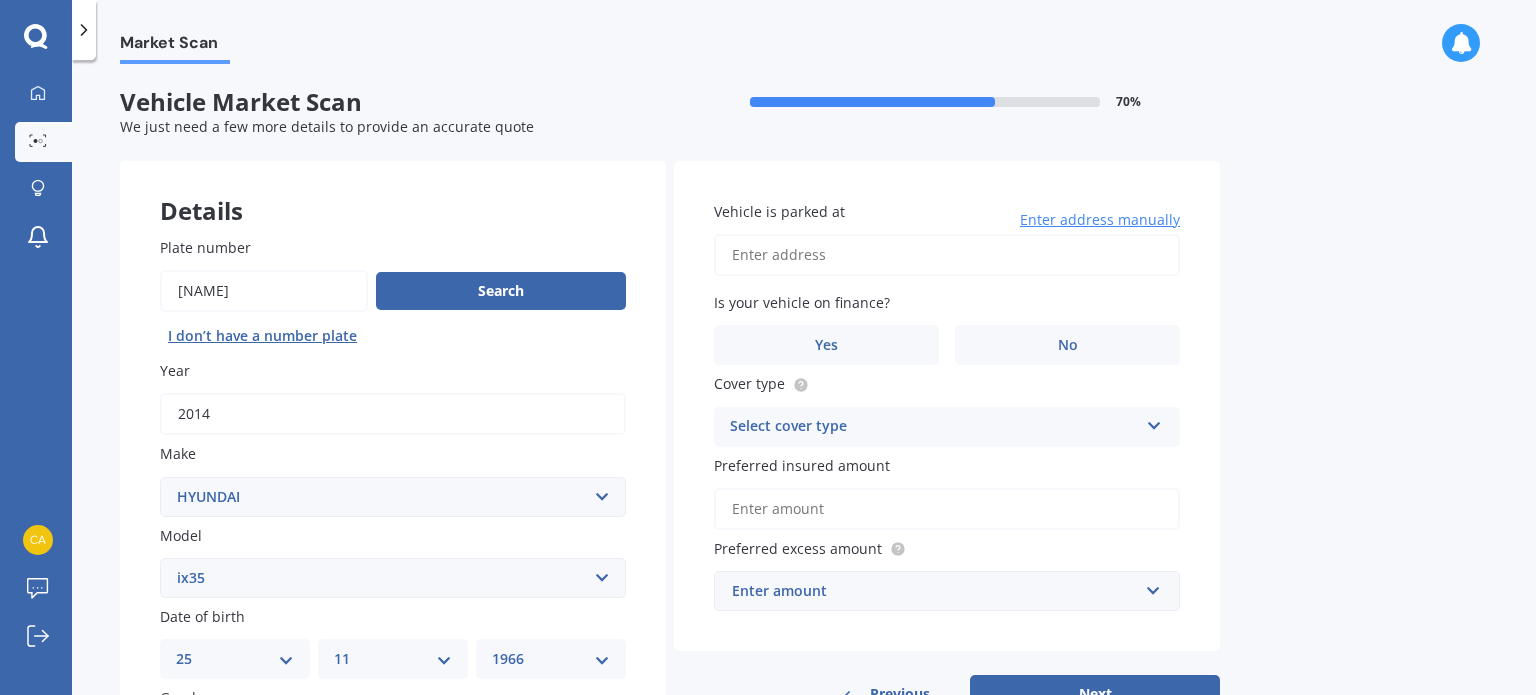 click on "Vehicle is parked at" at bounding box center (947, 255) 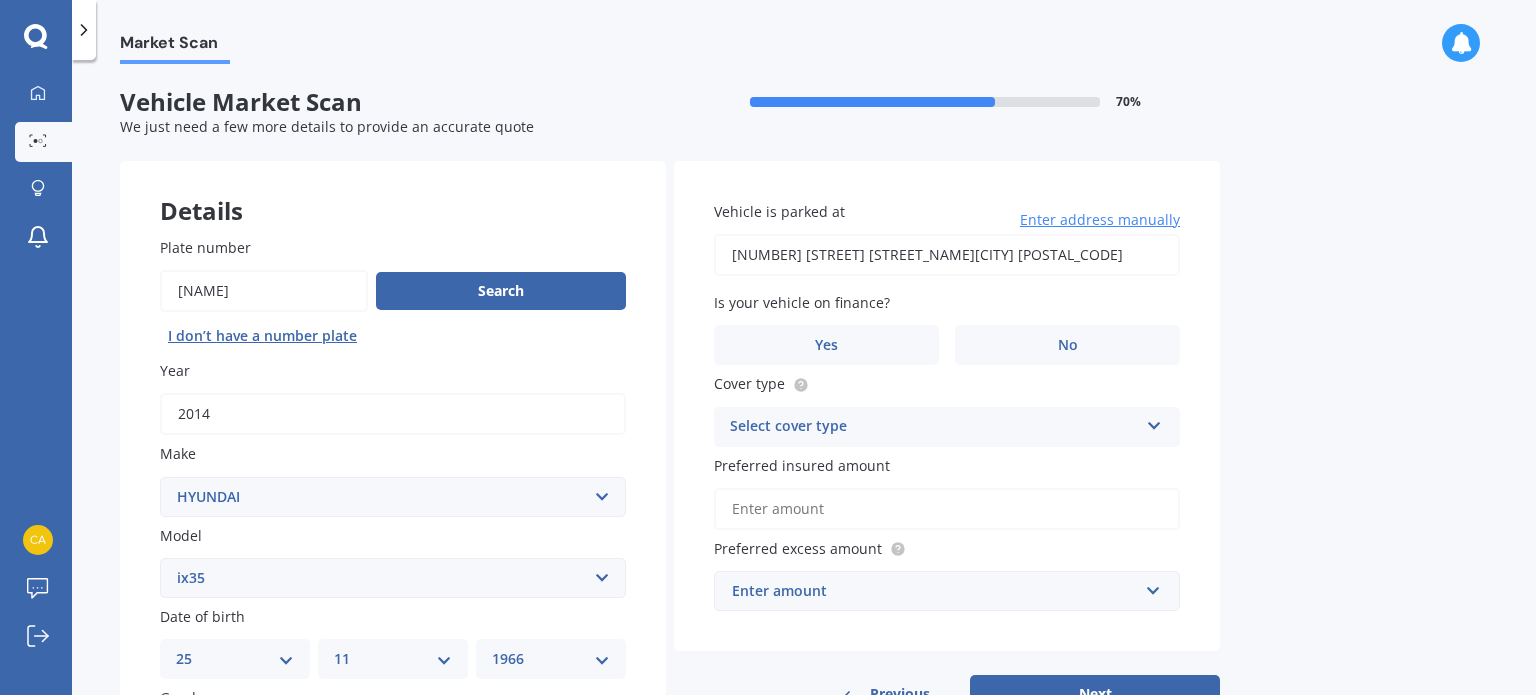 click on "19 Kiwi Street St.LeonardsDunedin 9022" at bounding box center (947, 255) 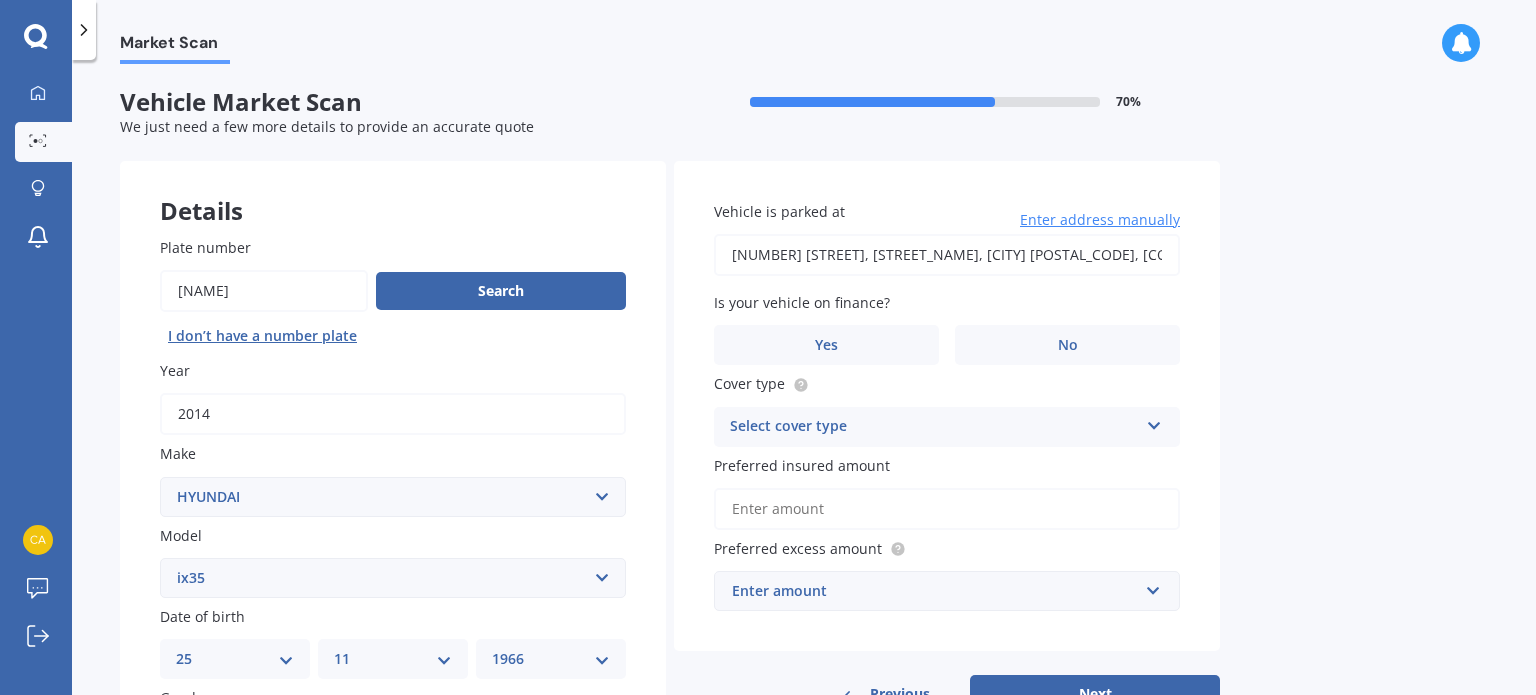 type on "[NUMBER] [STREET], [SUBURB], [CITY] [POSTAL_CODE]" 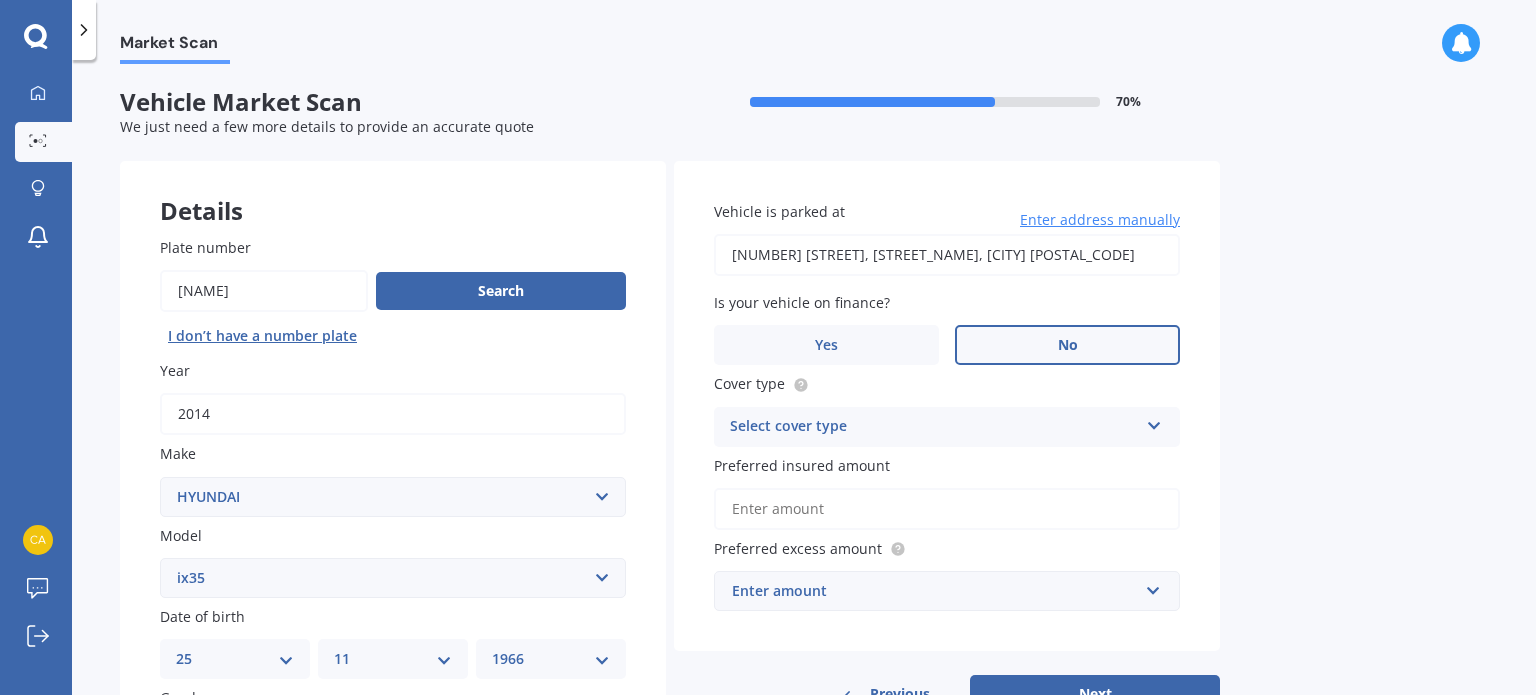 click on "No" at bounding box center (1068, 345) 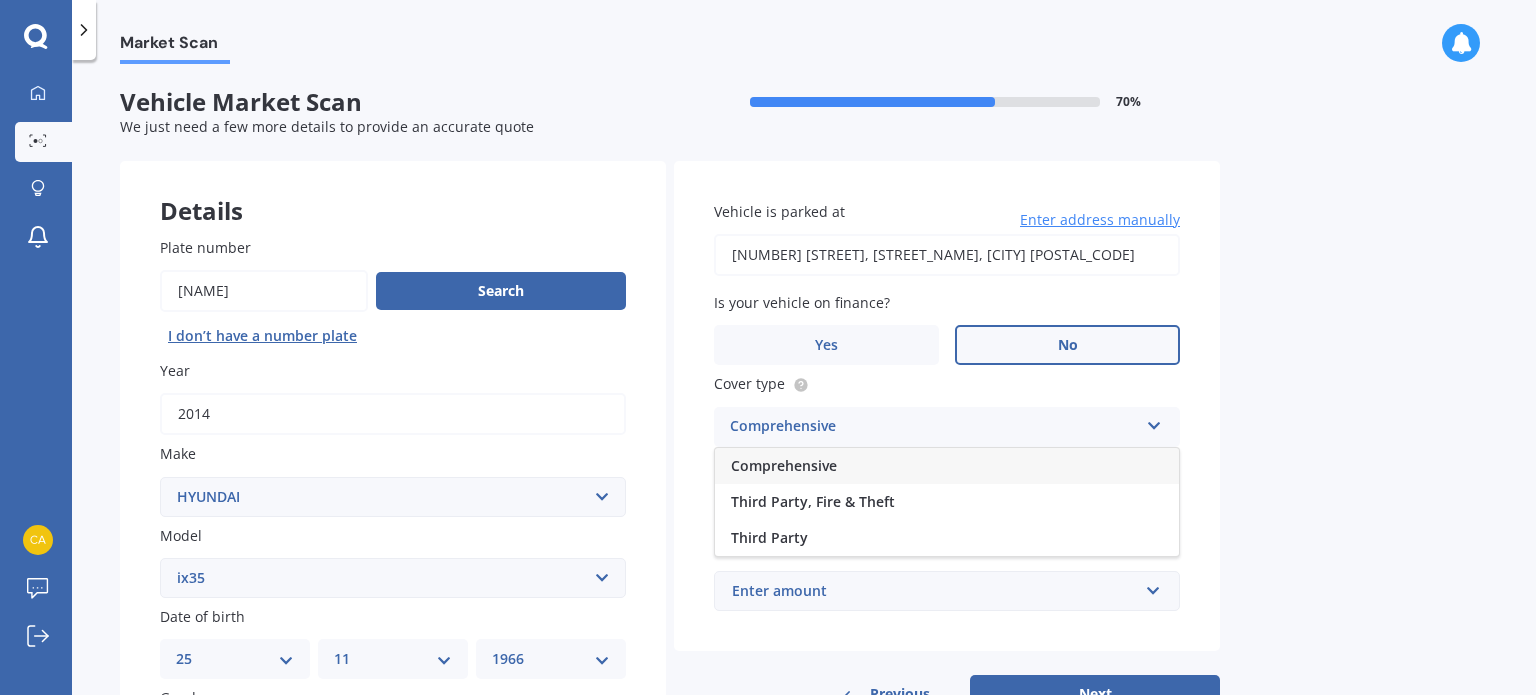 click on "Comprehensive" at bounding box center (784, 465) 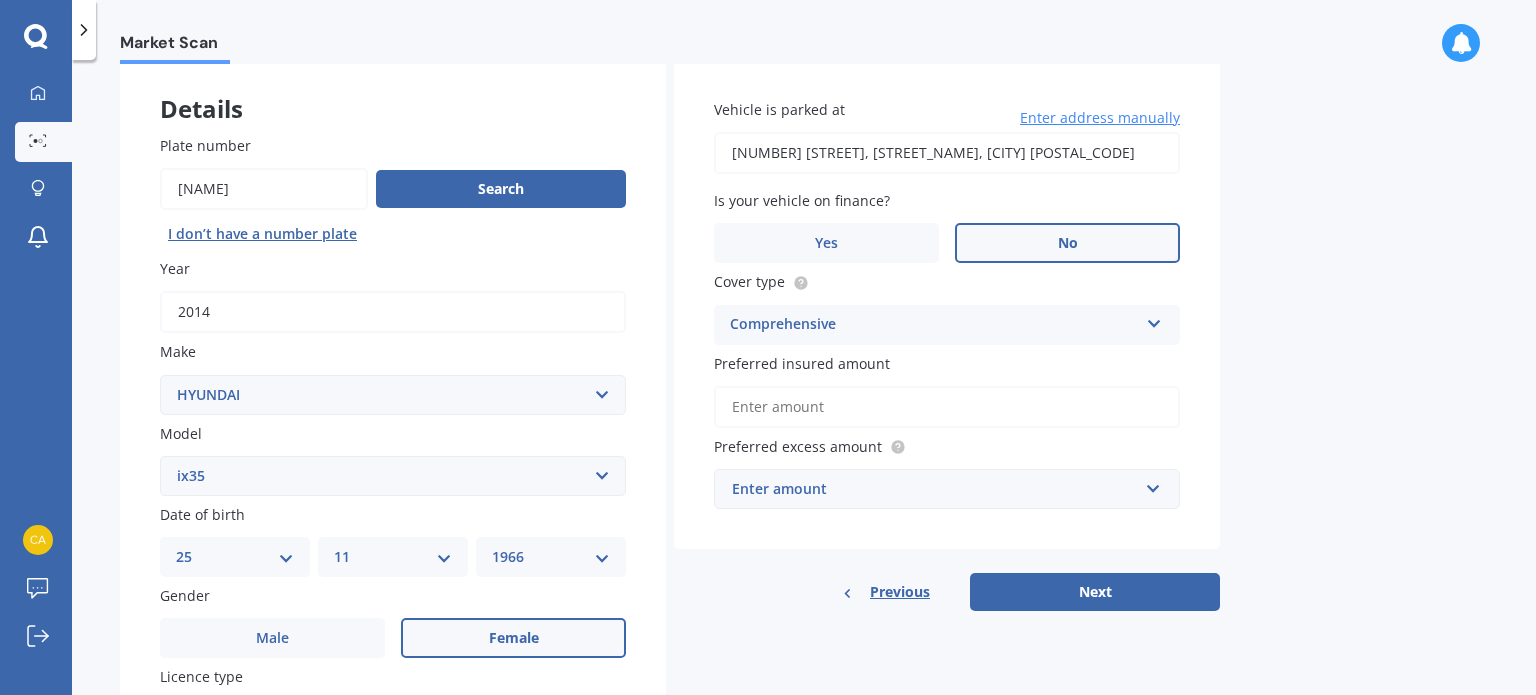 scroll, scrollTop: 200, scrollLeft: 0, axis: vertical 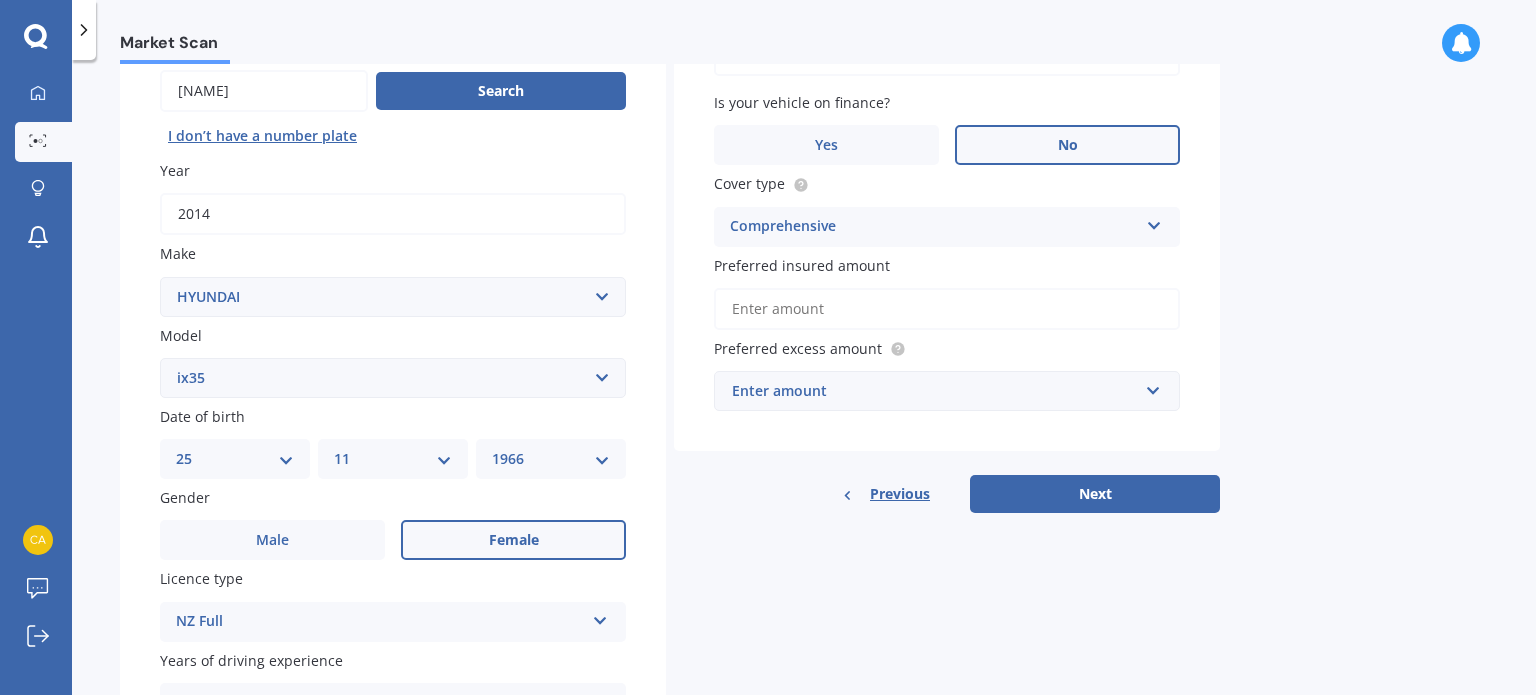 click on "Preferred insured amount" at bounding box center (947, 309) 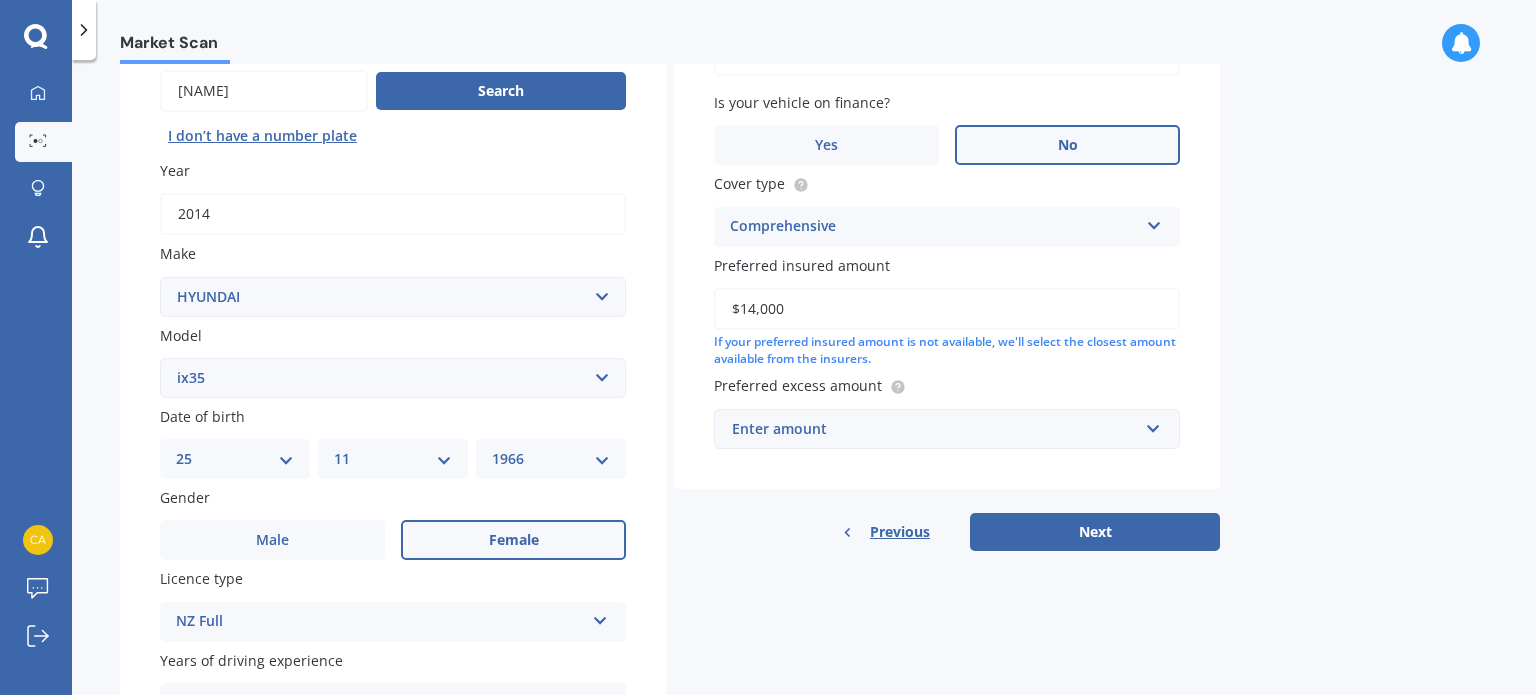 type on "$14,000" 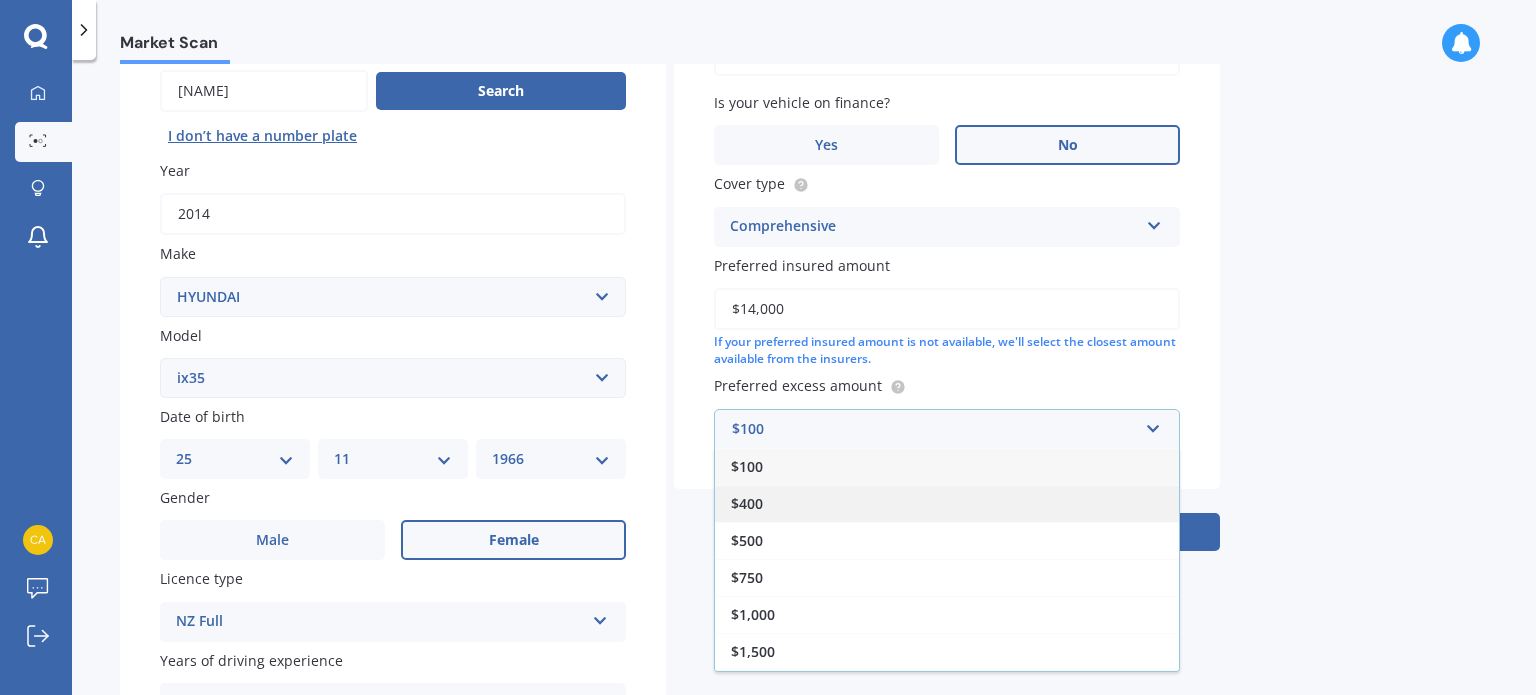 click on "$400" at bounding box center (947, 503) 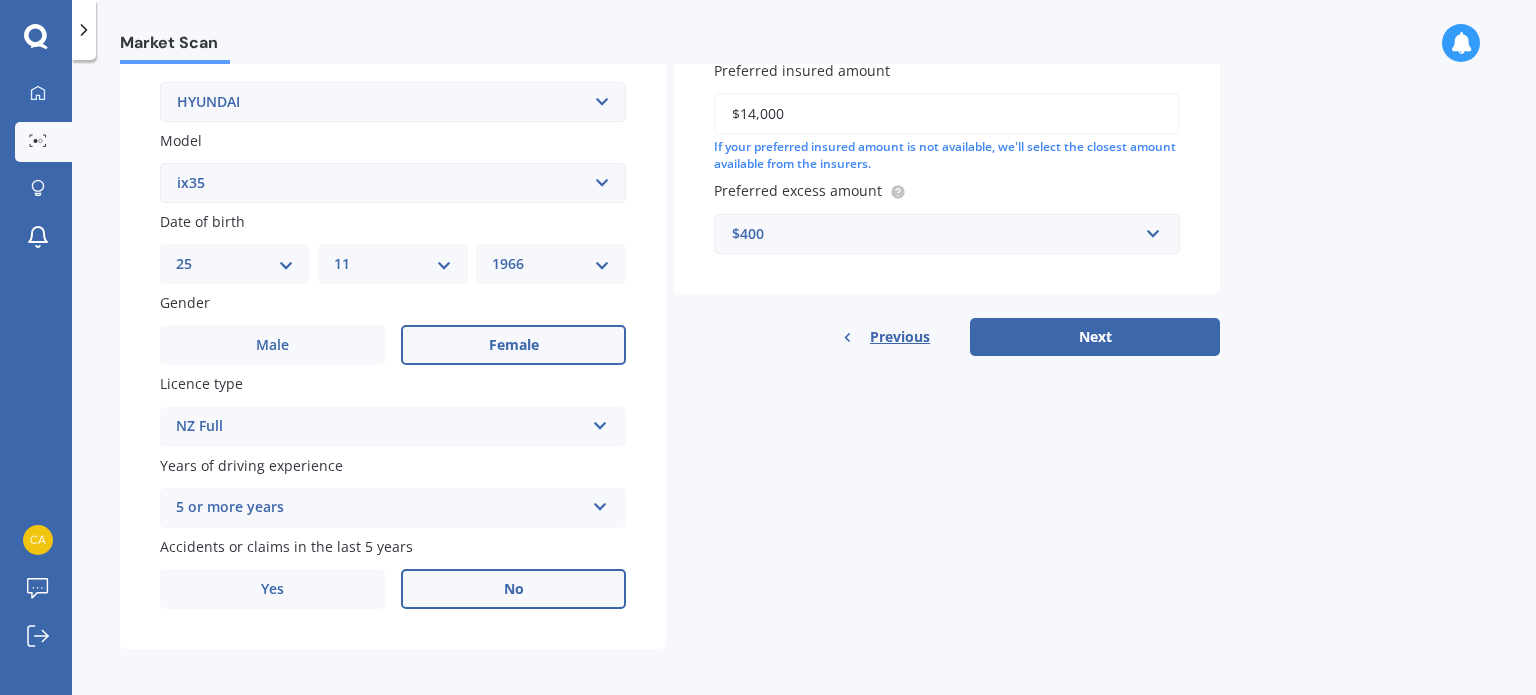 scroll, scrollTop: 400, scrollLeft: 0, axis: vertical 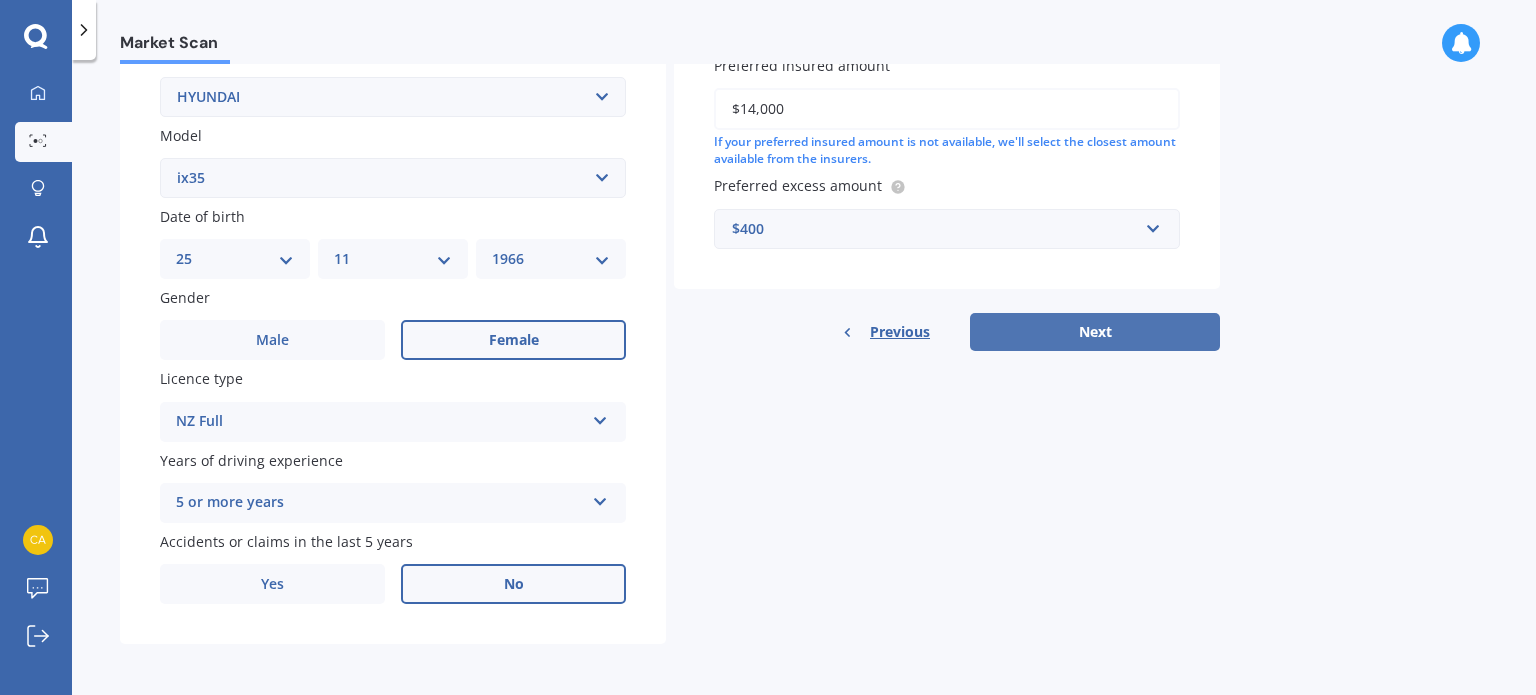 click on "Next" at bounding box center [1095, 332] 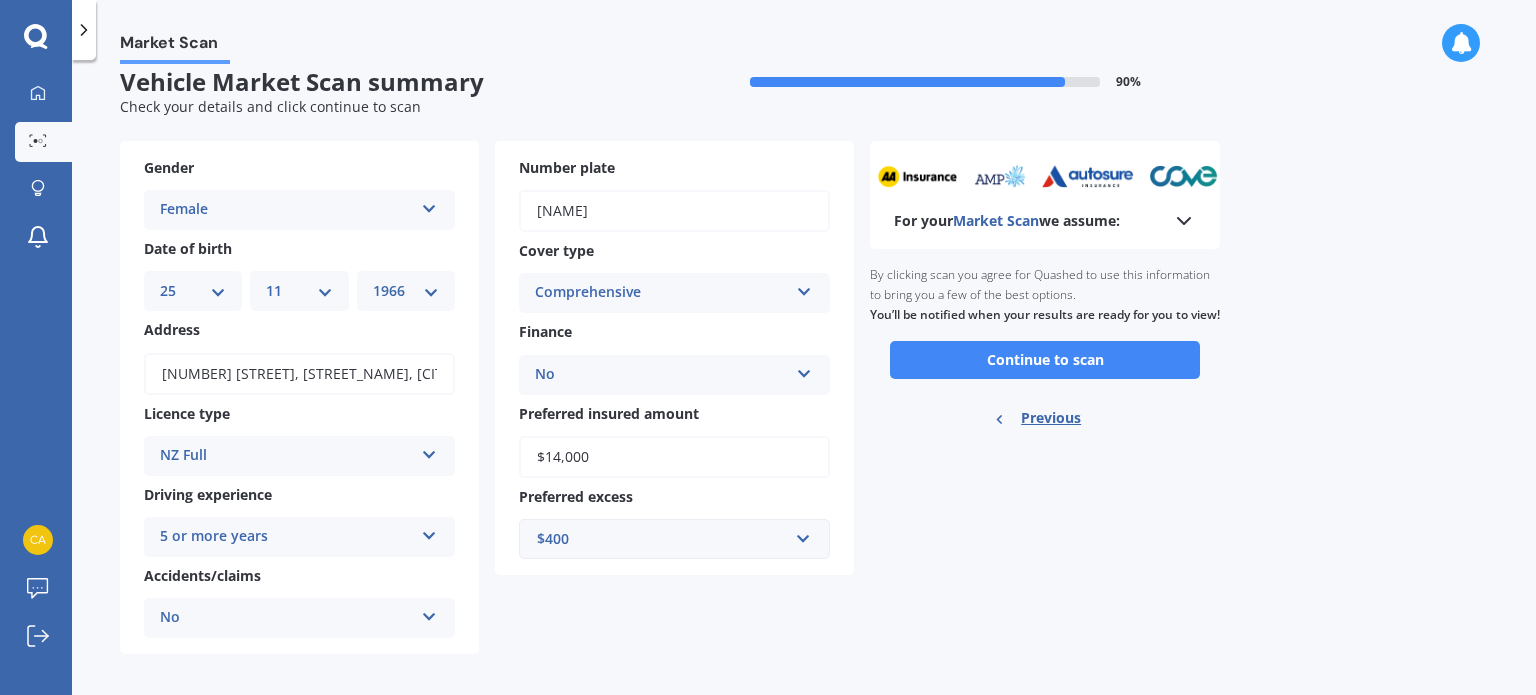 scroll, scrollTop: 31, scrollLeft: 0, axis: vertical 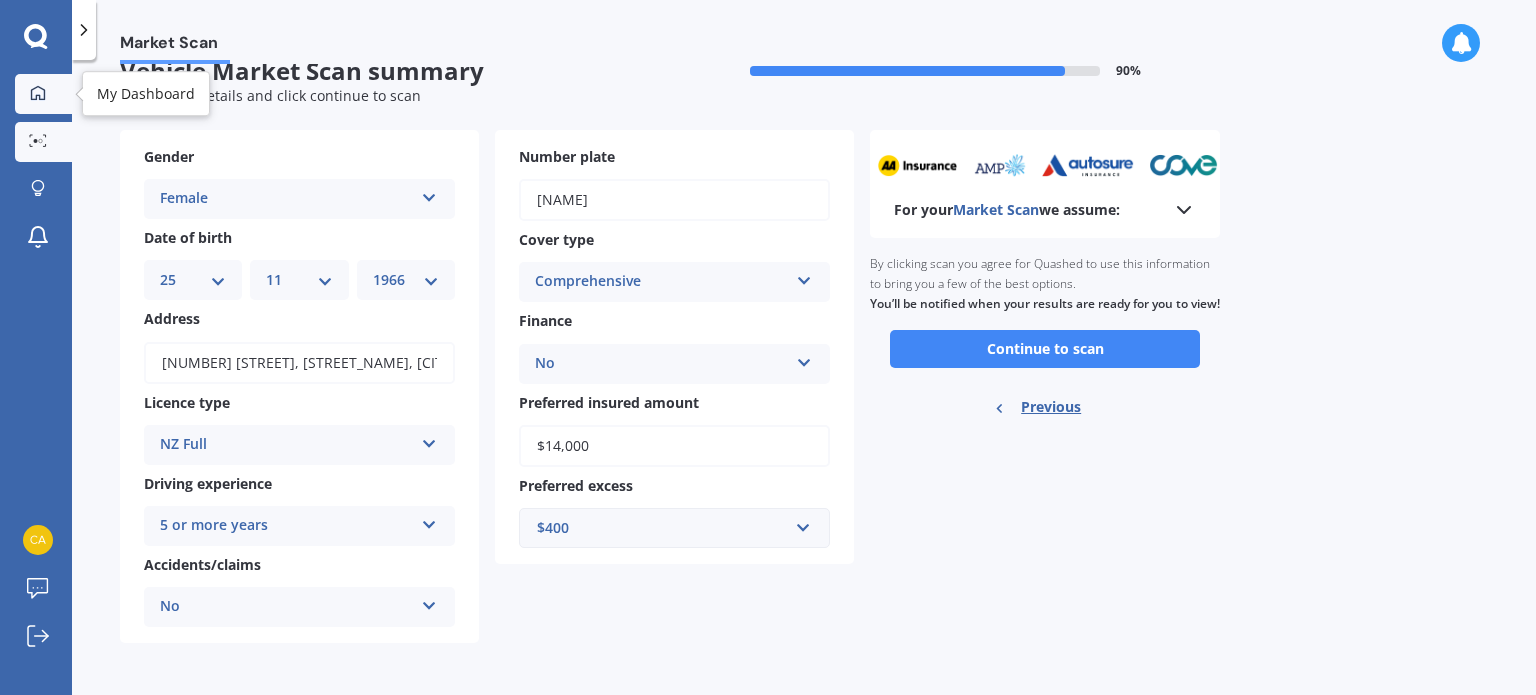 click 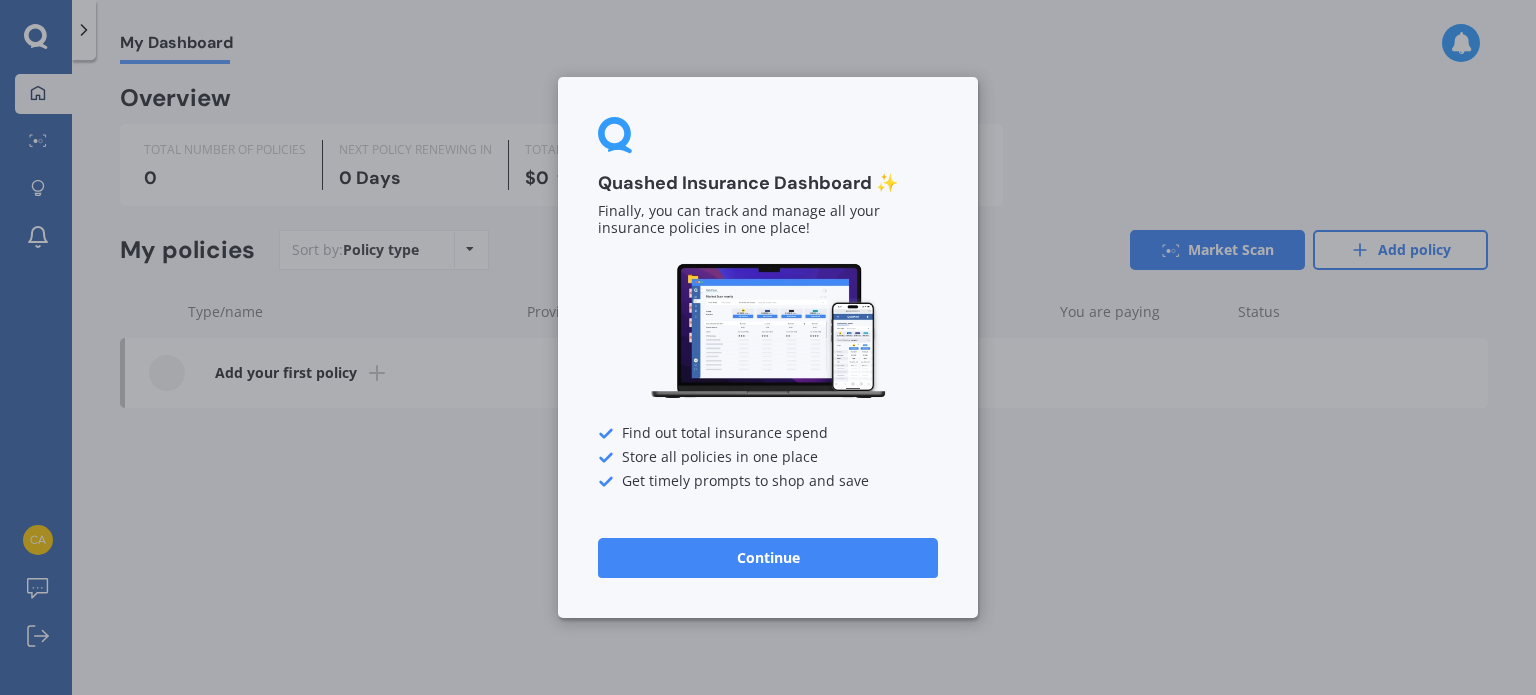 scroll, scrollTop: 0, scrollLeft: 0, axis: both 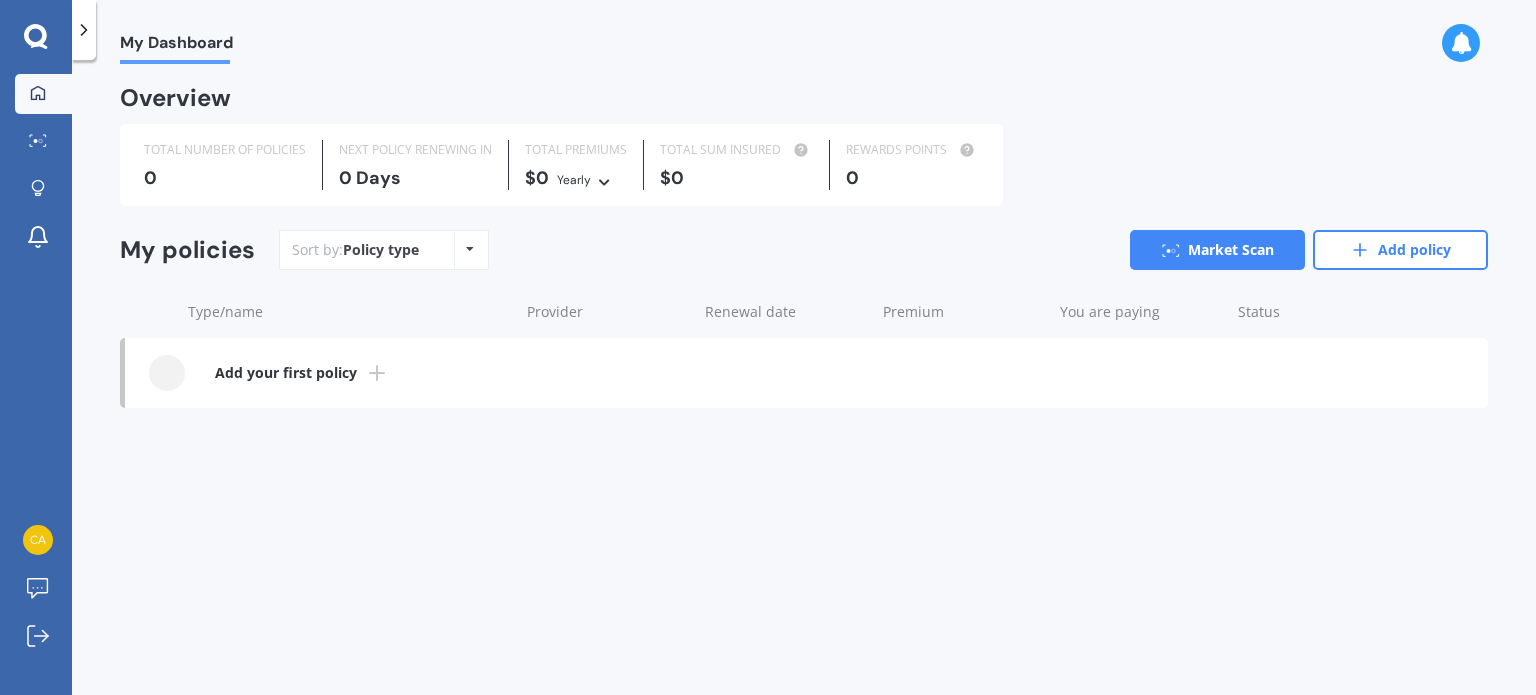 click on "My Dashboard Market Scan Explore insurance Notifications" at bounding box center [36, 170] 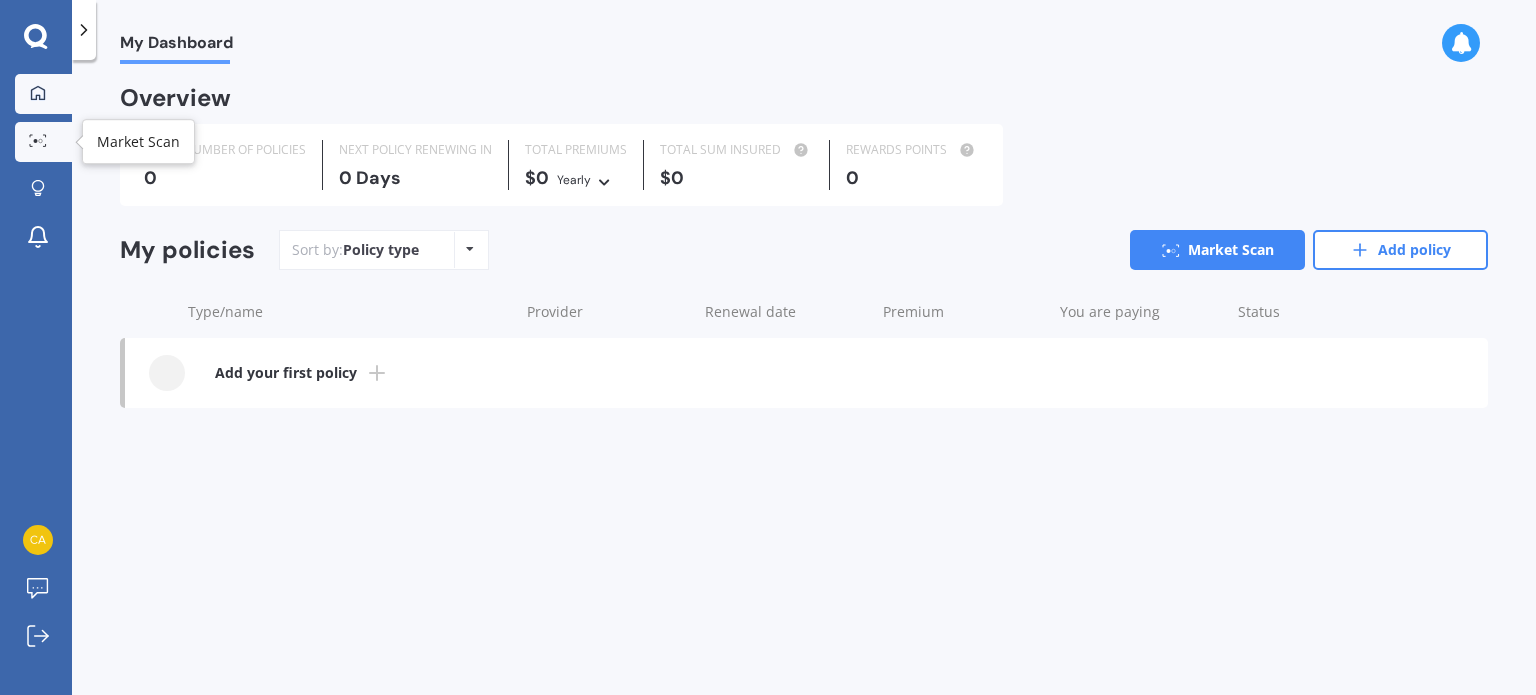 click 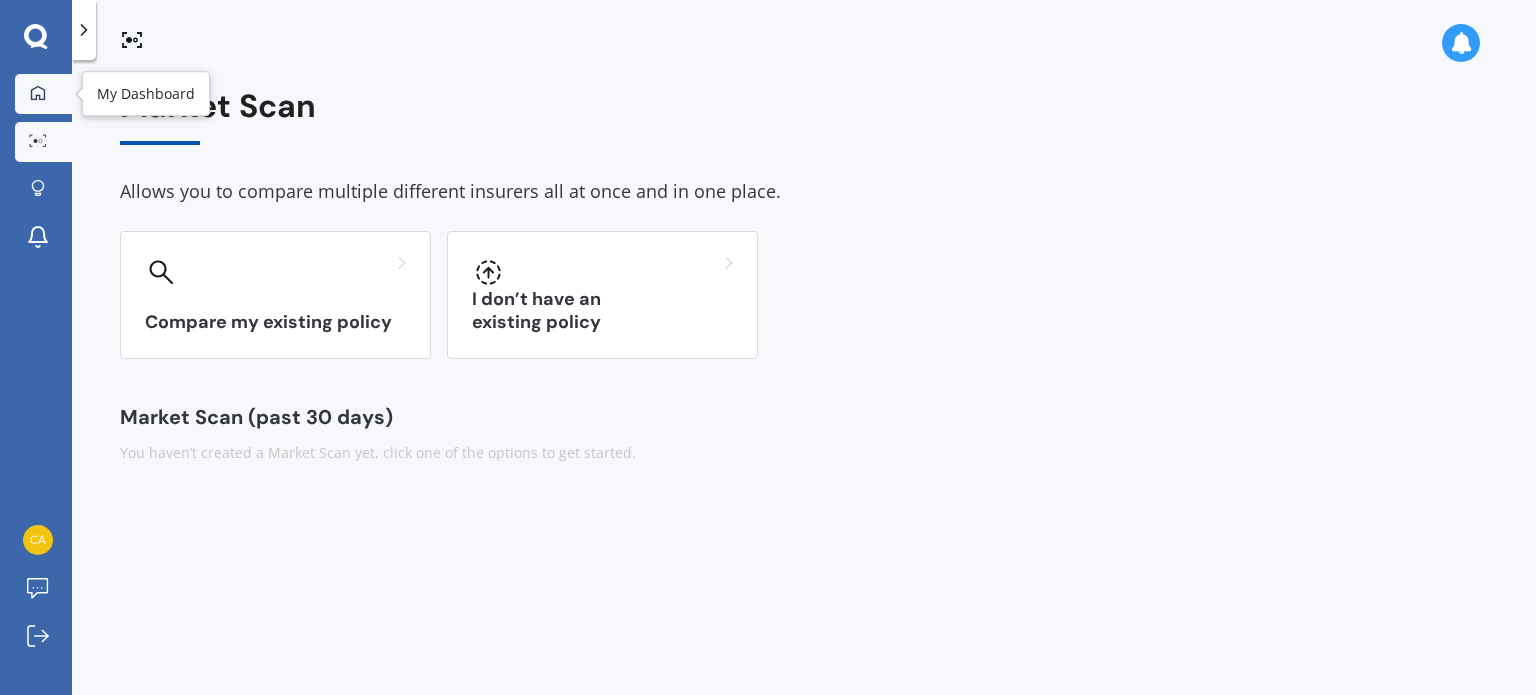 click 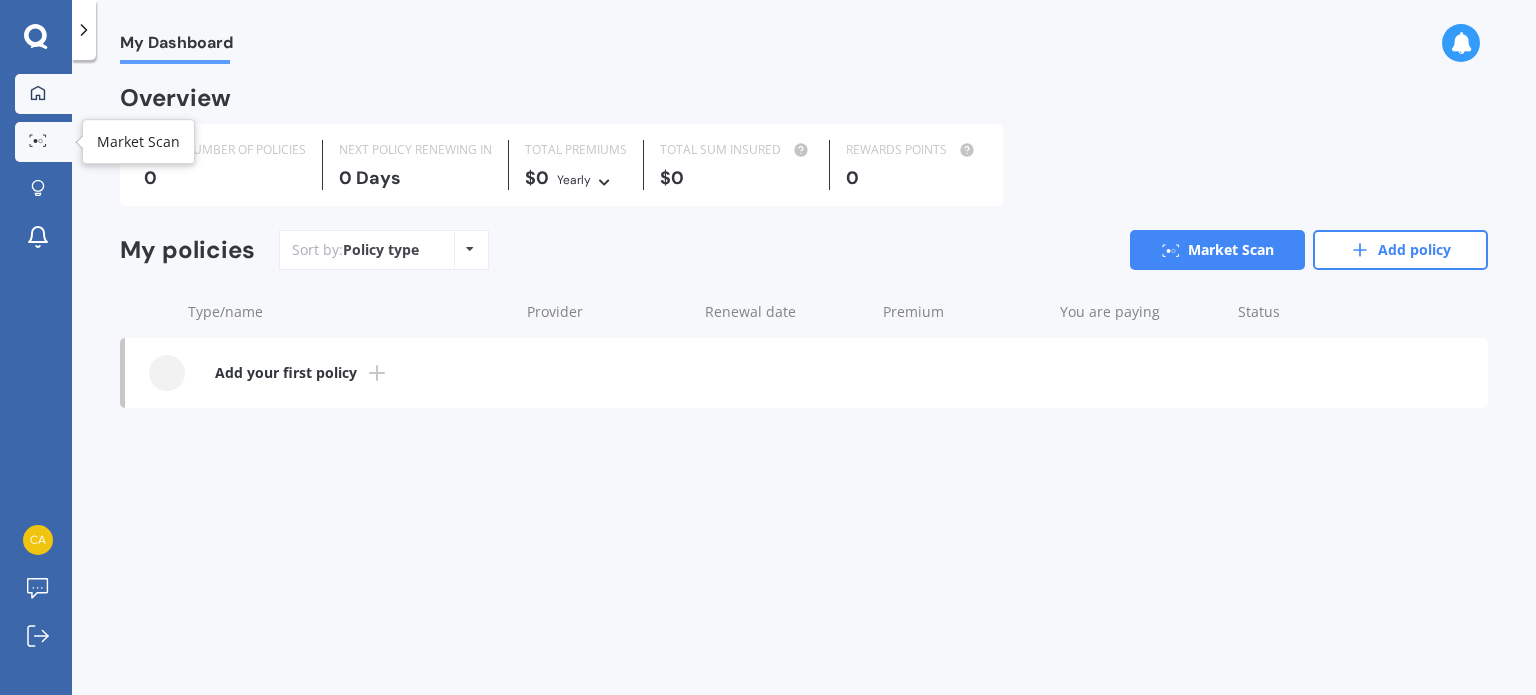 click at bounding box center (38, 141) 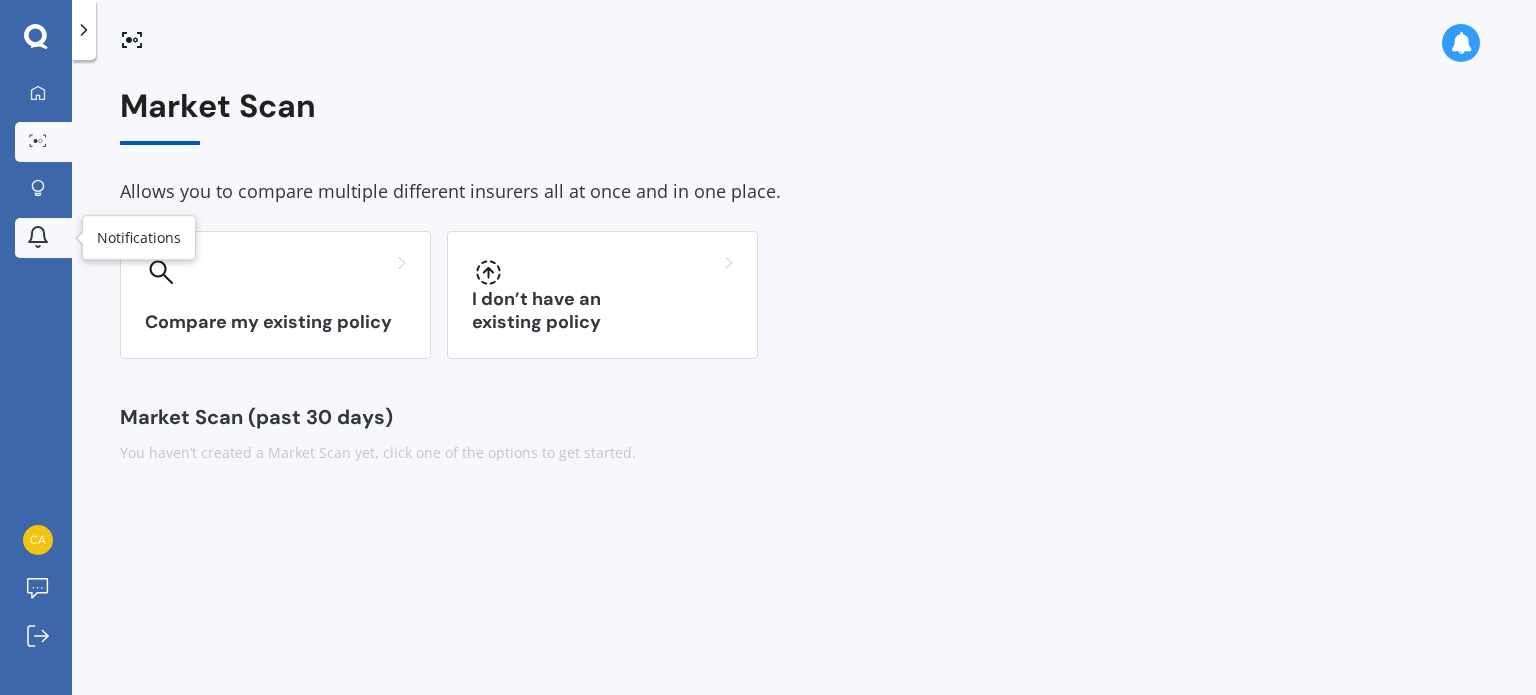 click 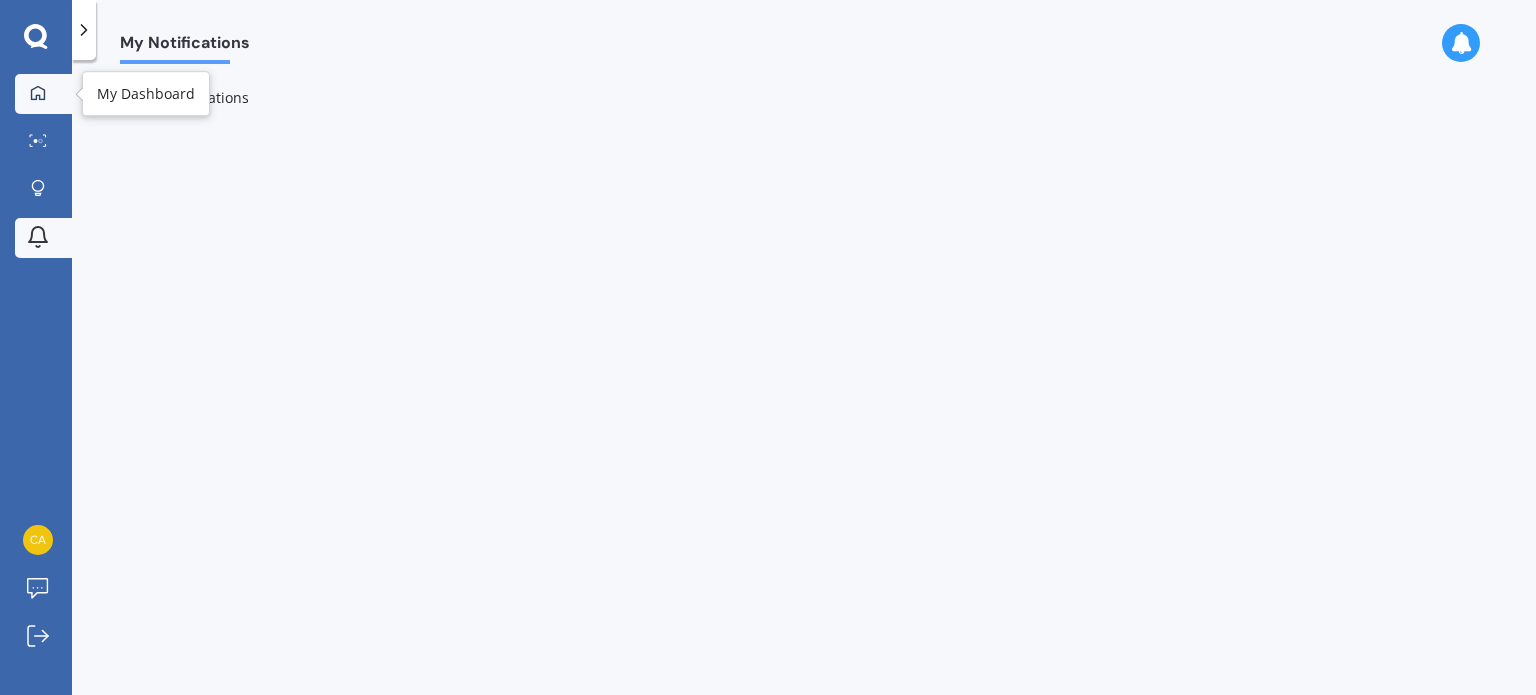 click at bounding box center [38, 94] 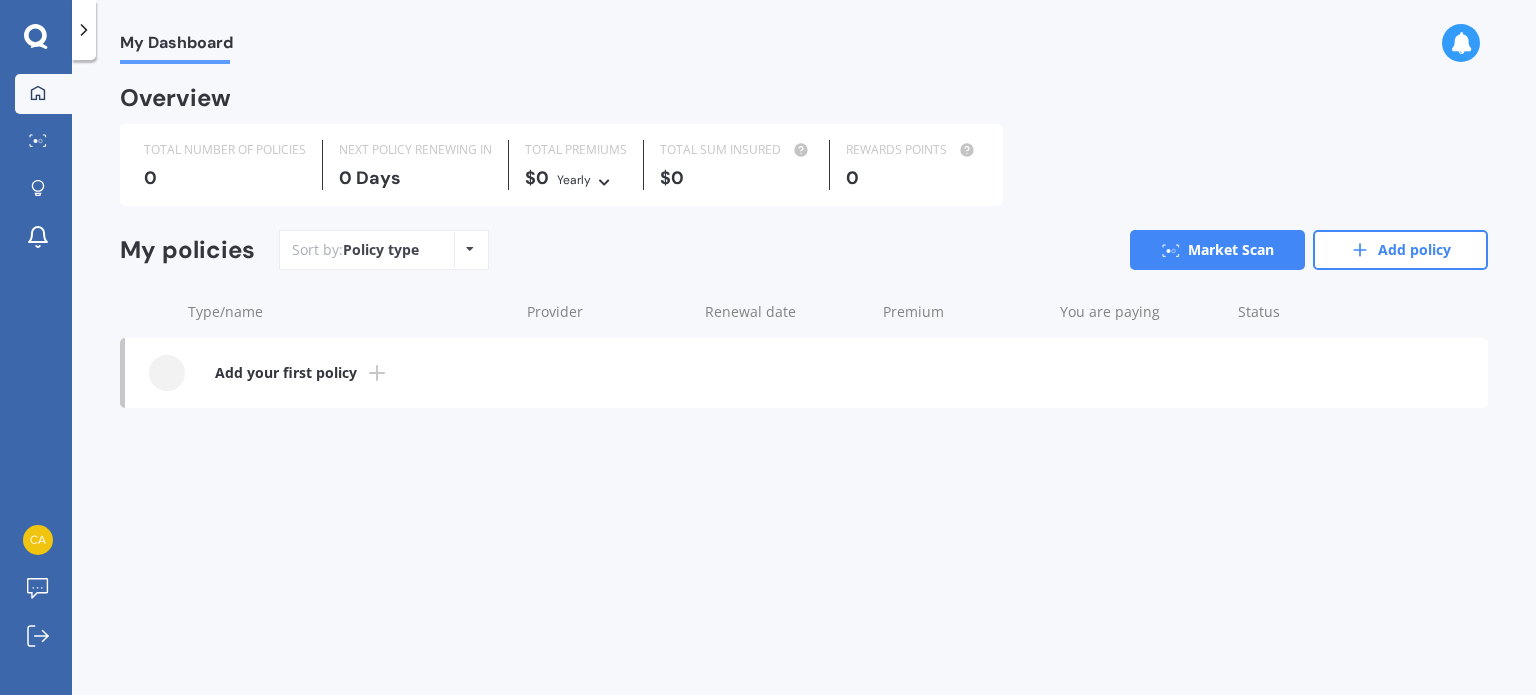 click 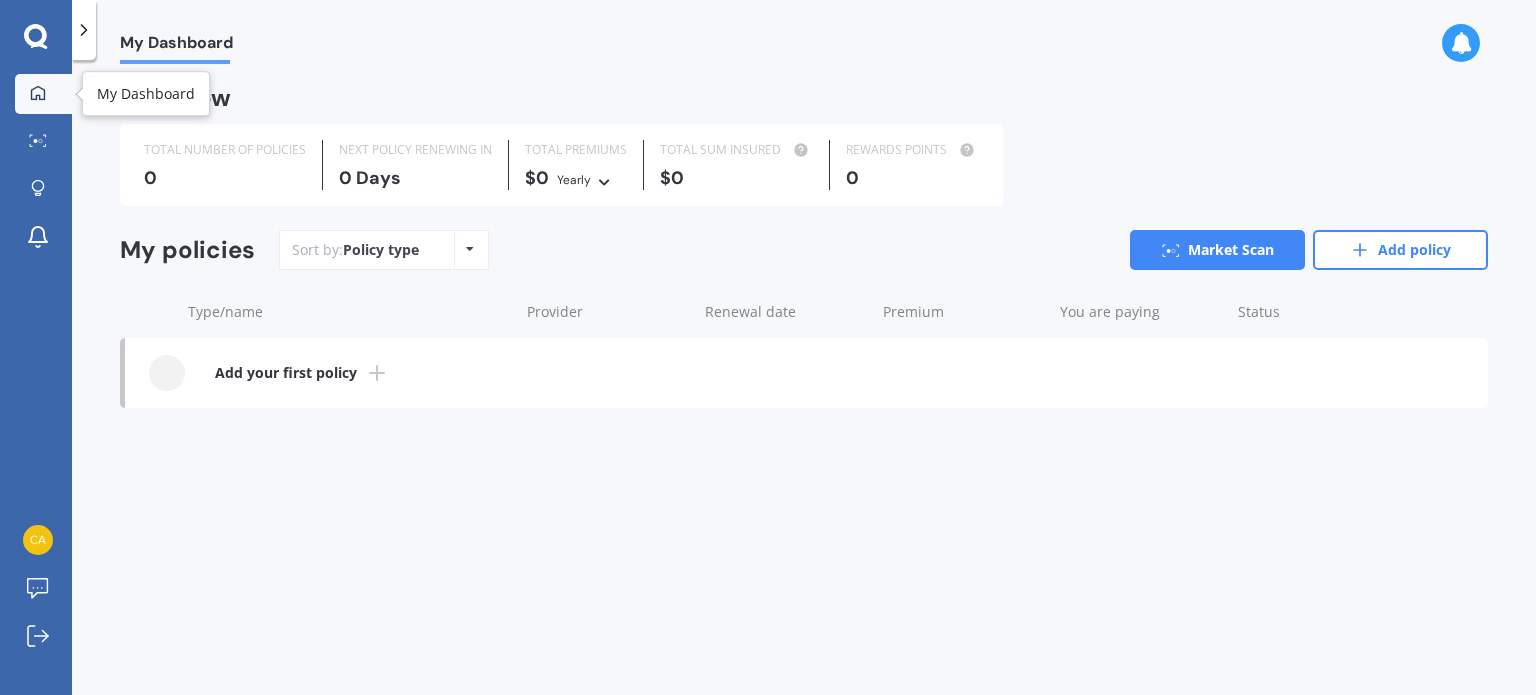 click at bounding box center (38, 94) 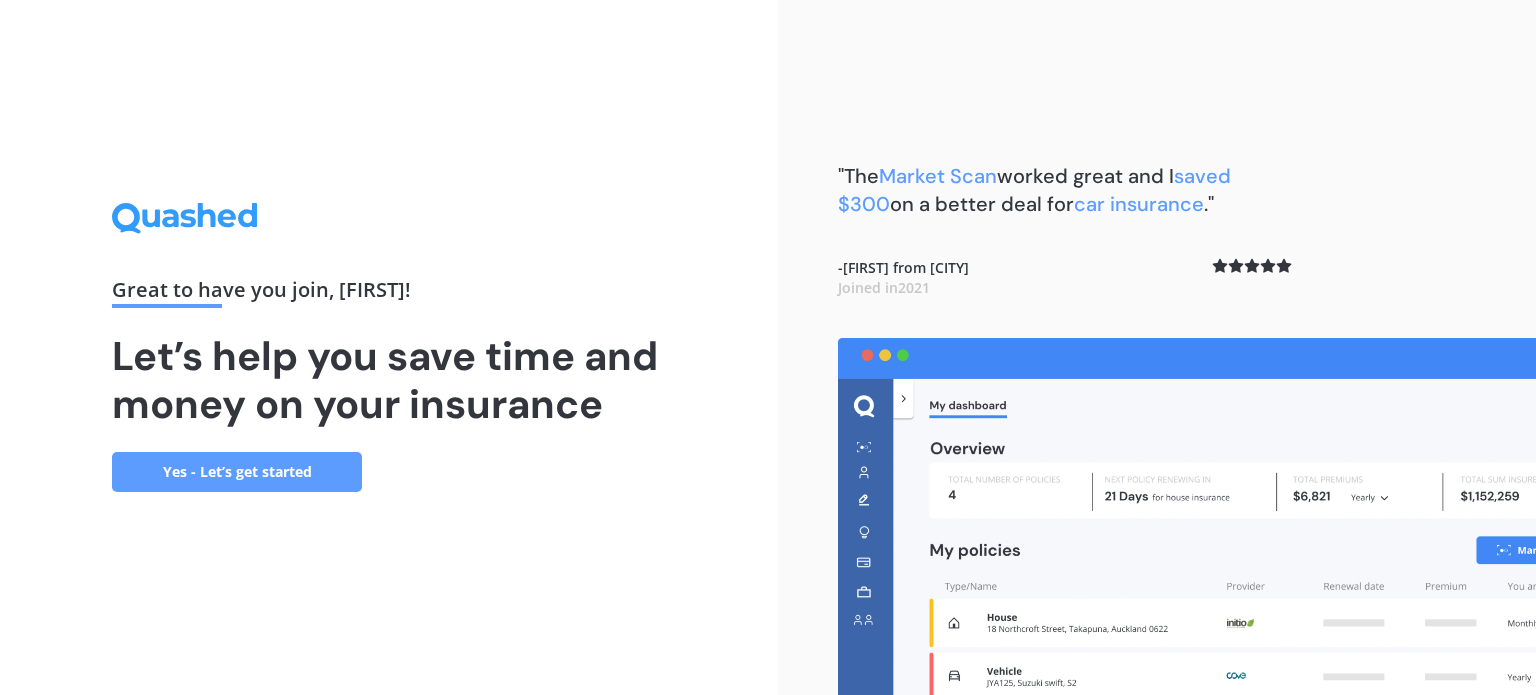 scroll, scrollTop: 0, scrollLeft: 0, axis: both 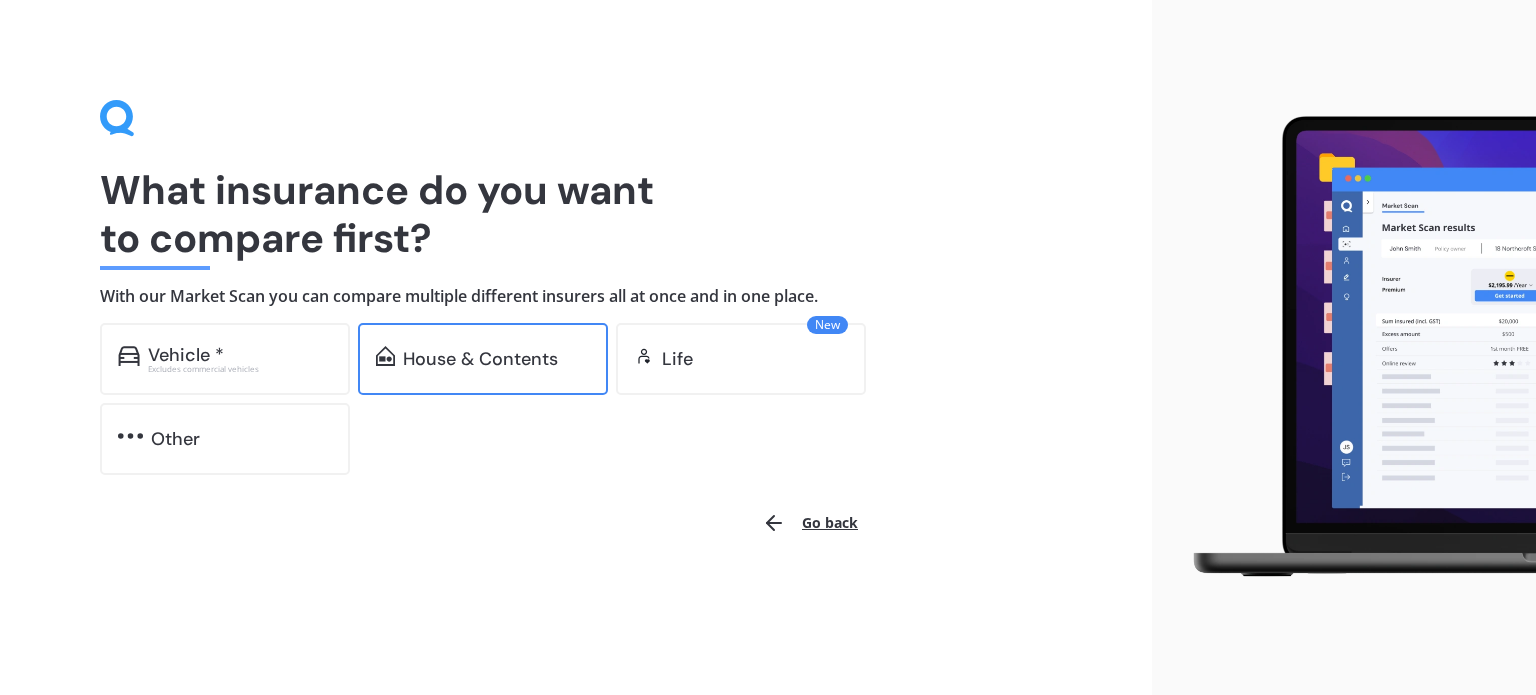 click on "House & Contents" at bounding box center [480, 359] 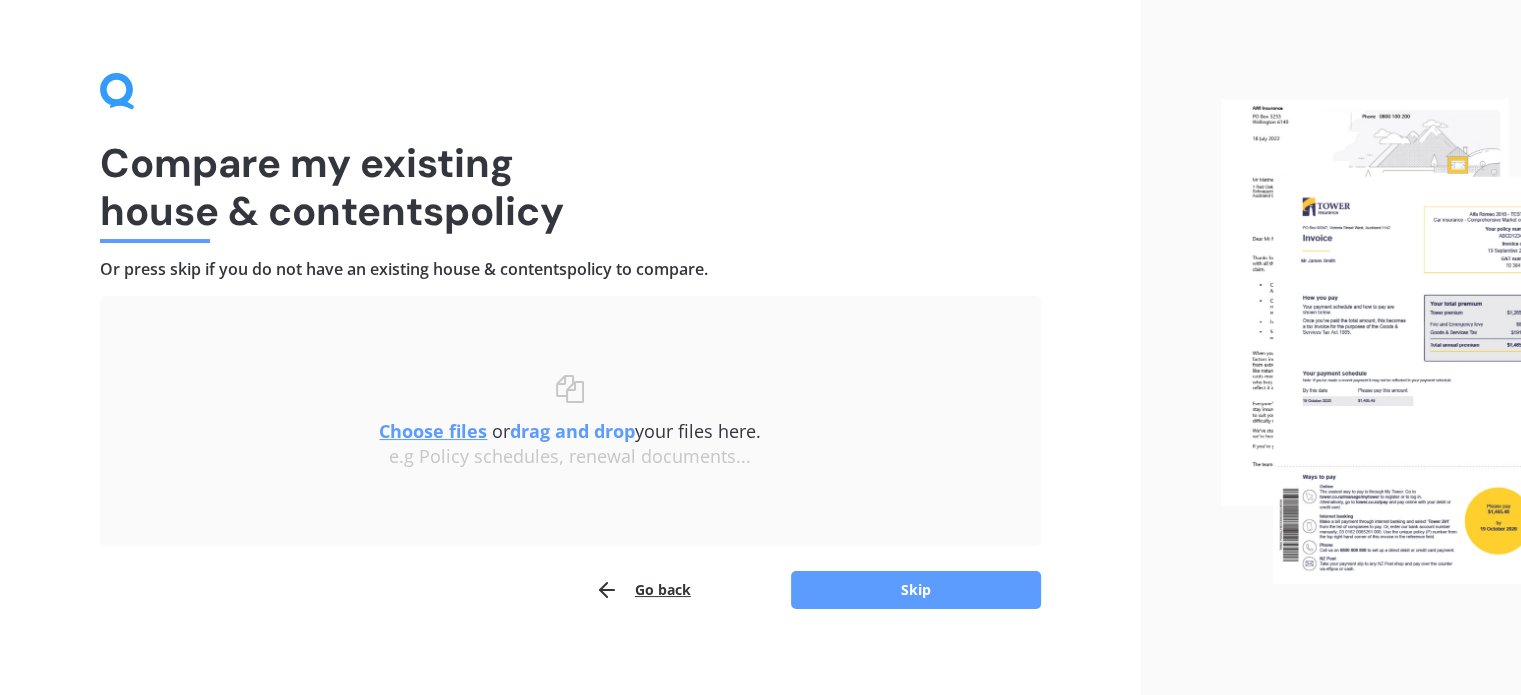 scroll, scrollTop: 41, scrollLeft: 0, axis: vertical 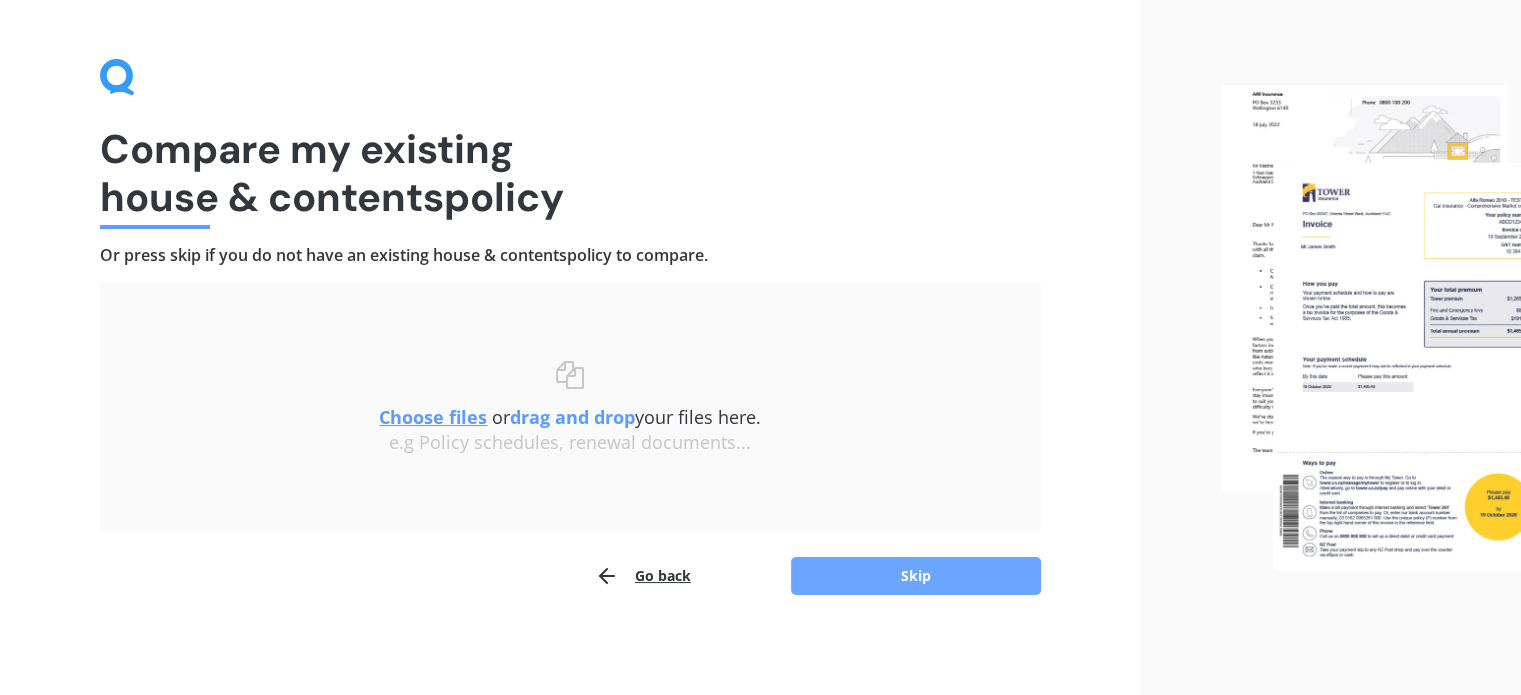 click on "Skip" at bounding box center [916, 576] 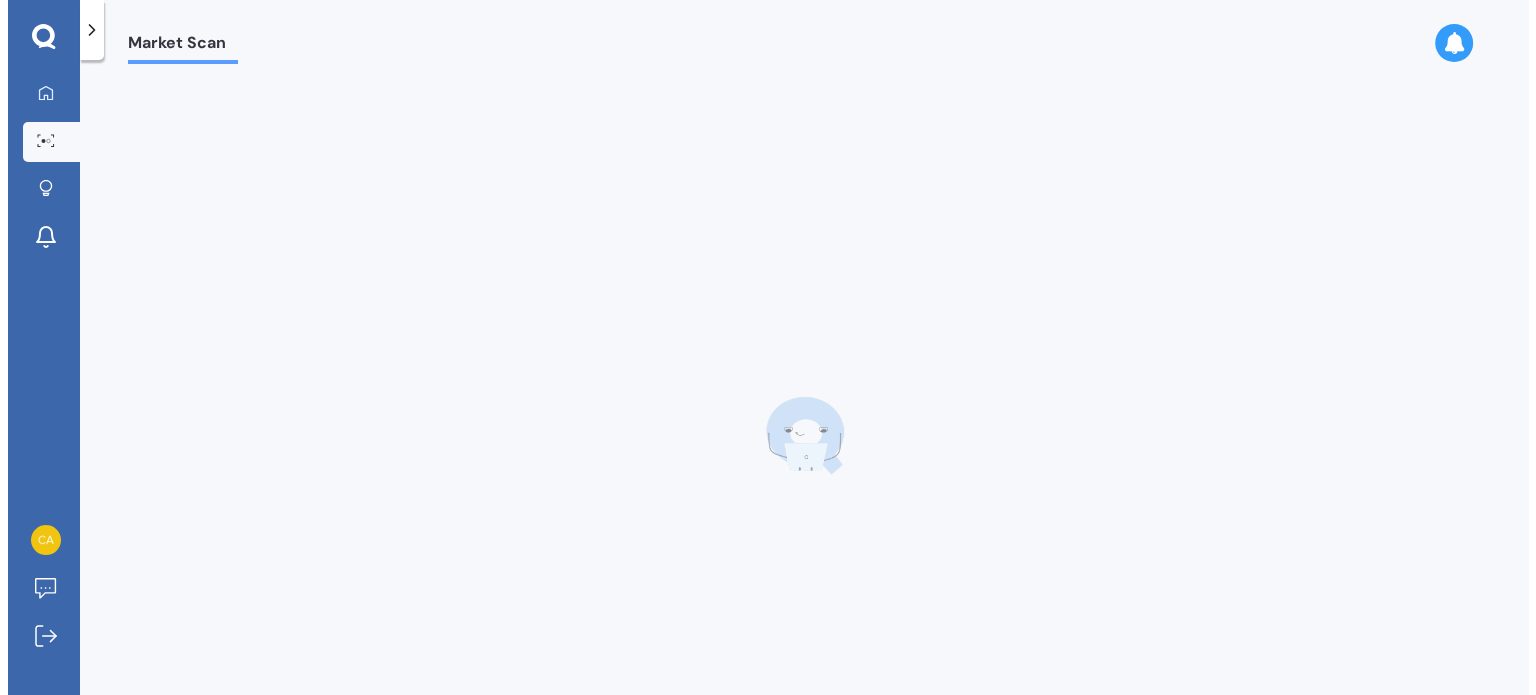 scroll, scrollTop: 0, scrollLeft: 0, axis: both 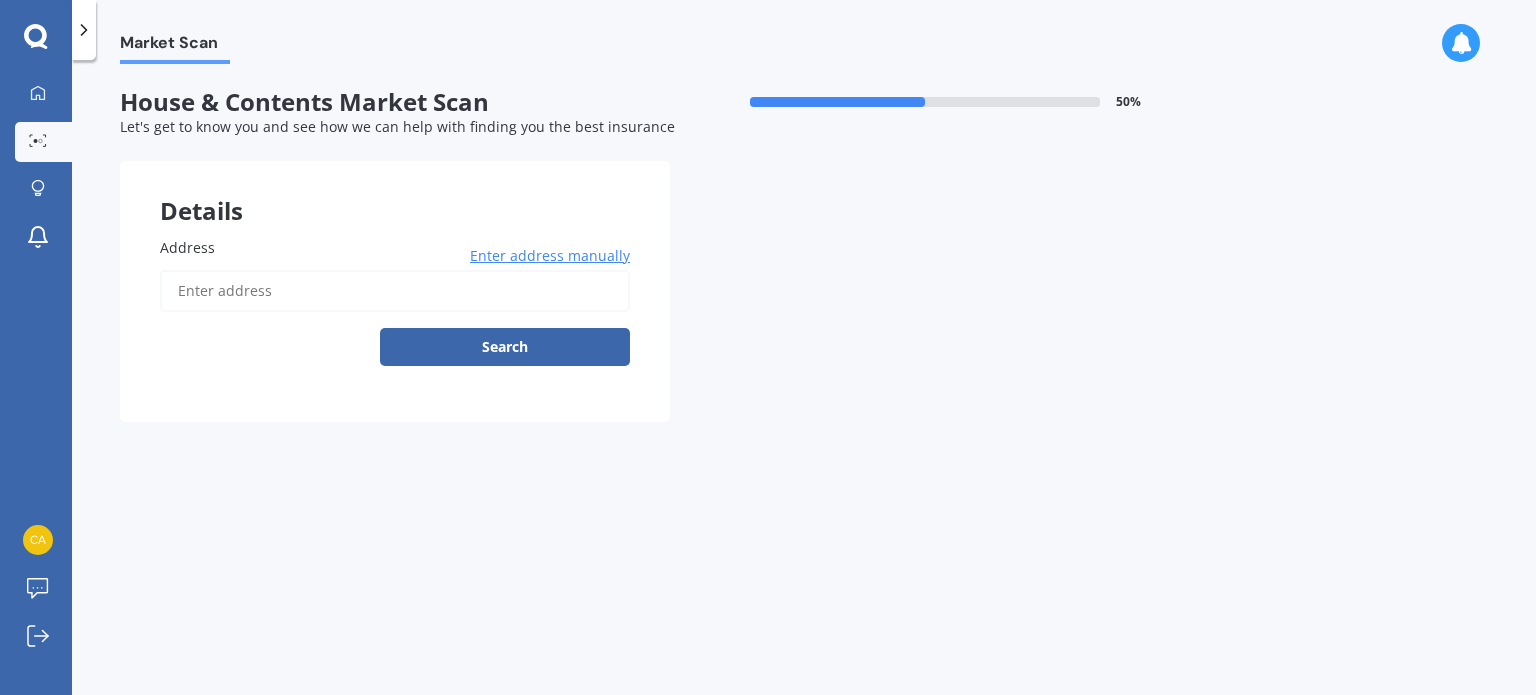 click on "Address" at bounding box center (391, 247) 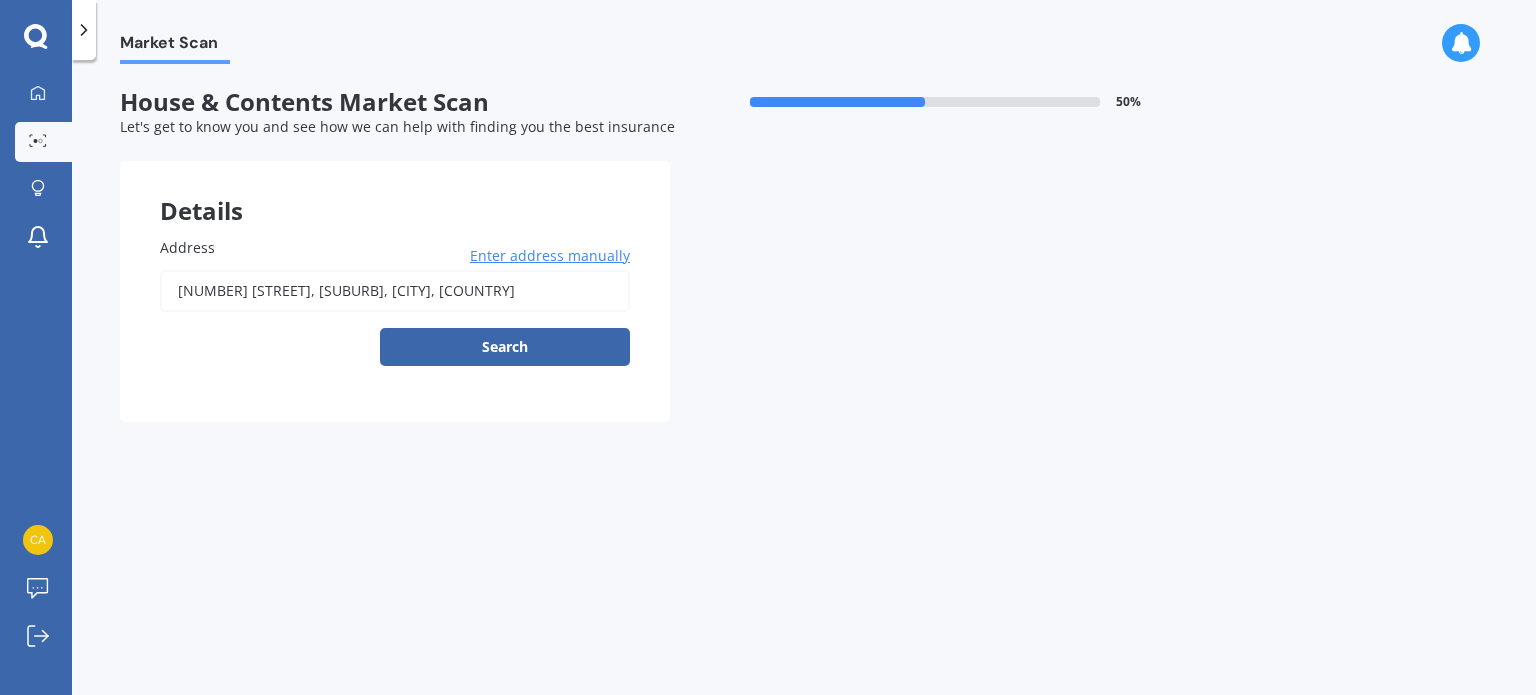 type on "[NUMBER] [STREET], [SUBURB], [CITY] [POSTAL_CODE]" 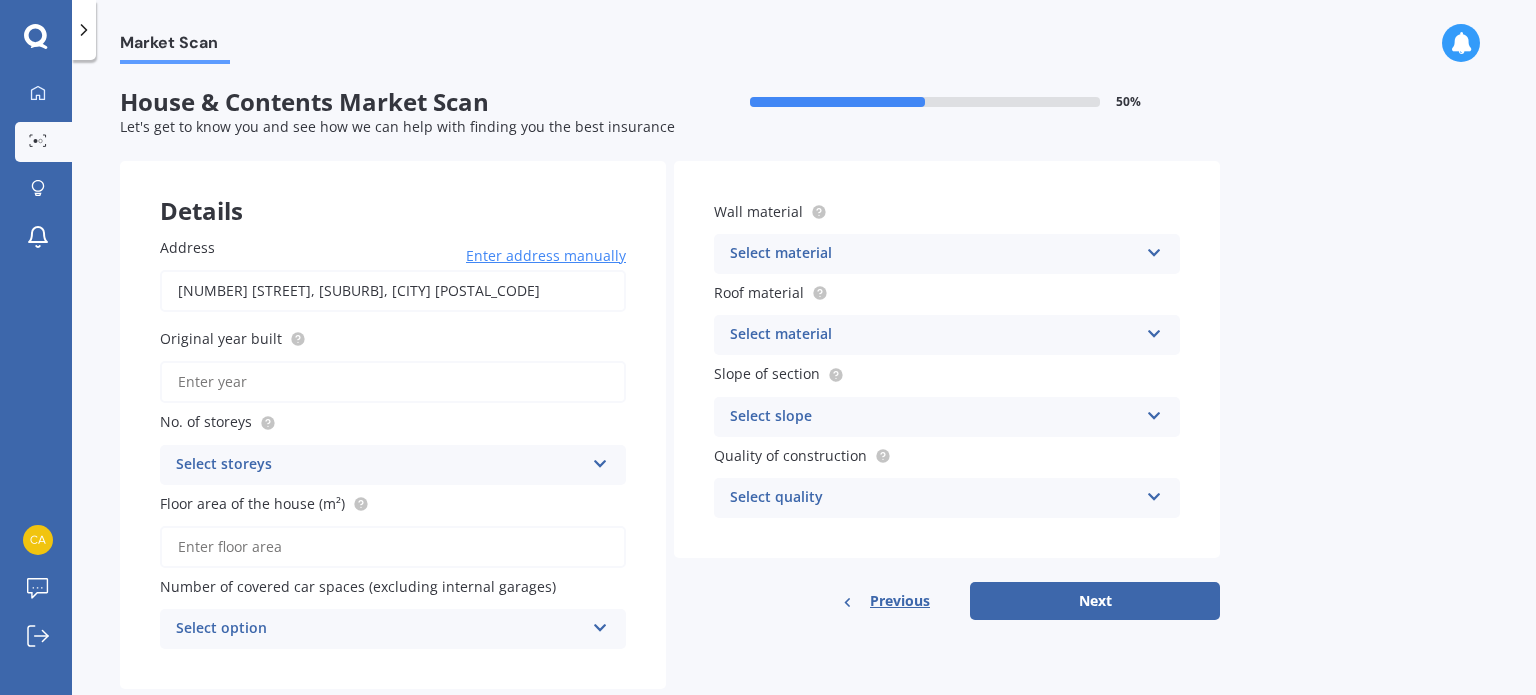 click on "Original year built" at bounding box center [393, 382] 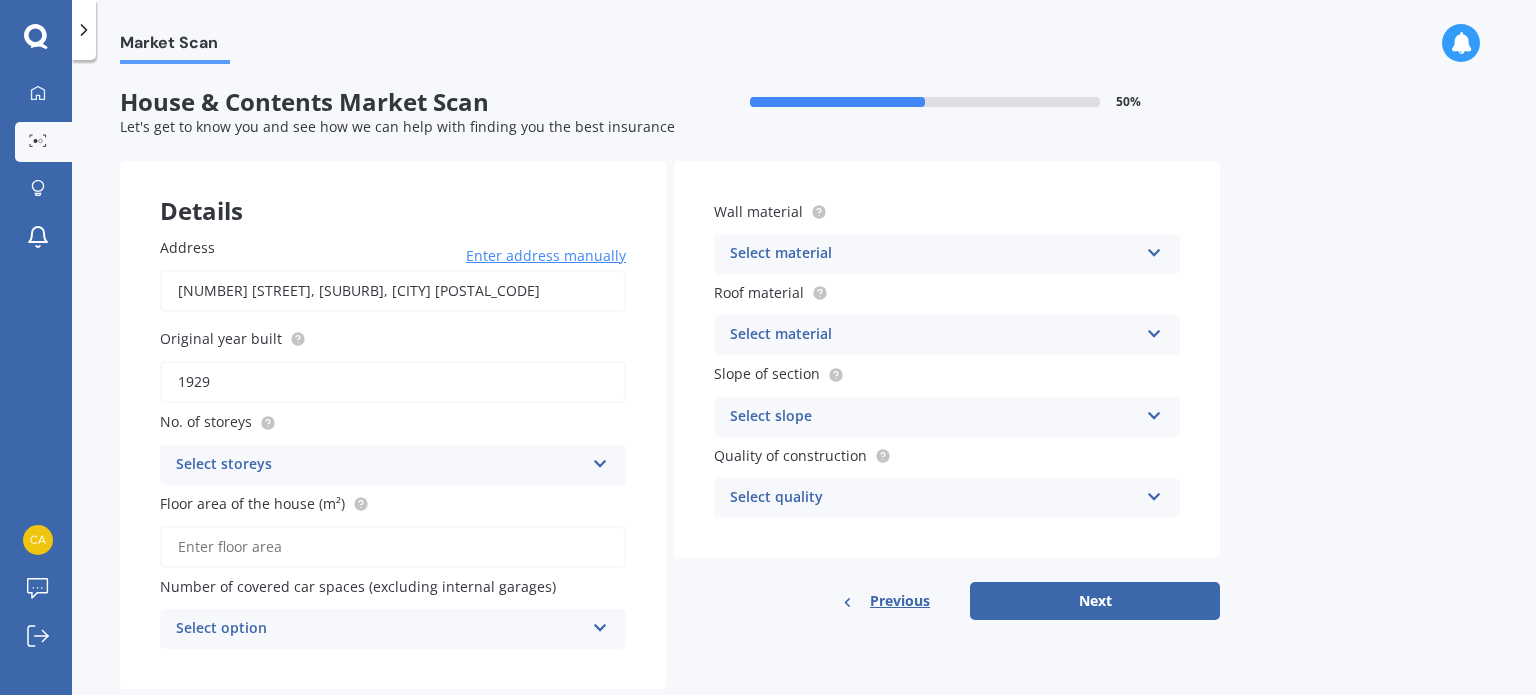 type on "1929" 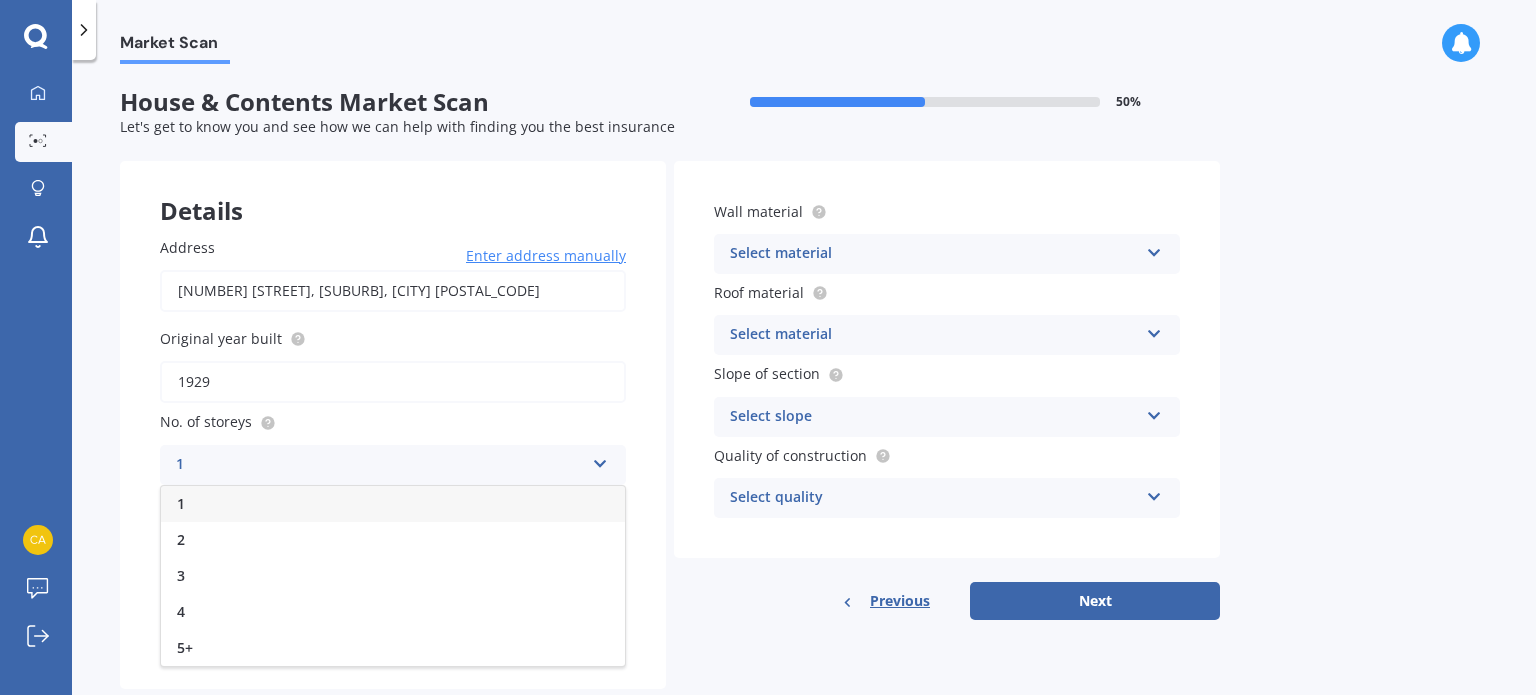 click on "1" at bounding box center (393, 504) 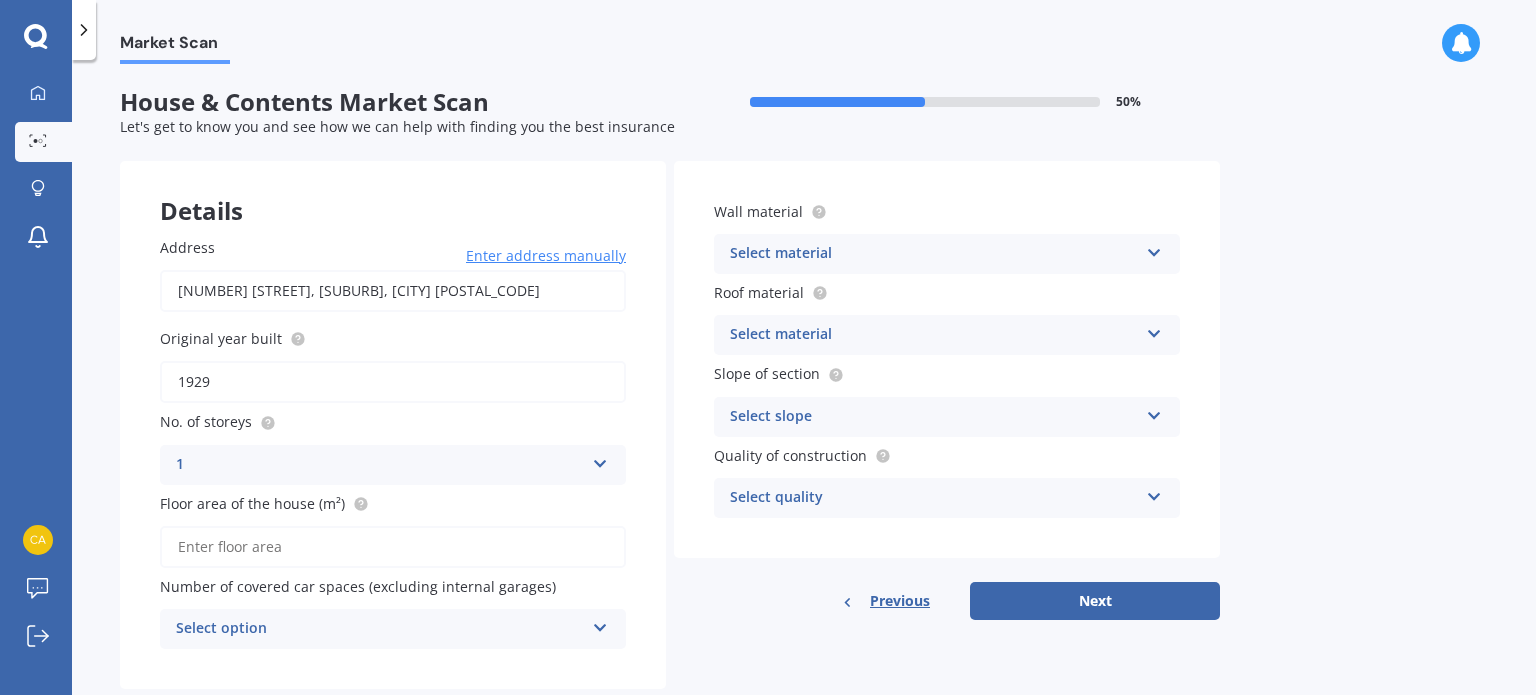 click on "Floor area of the house (m²)" at bounding box center (393, 547) 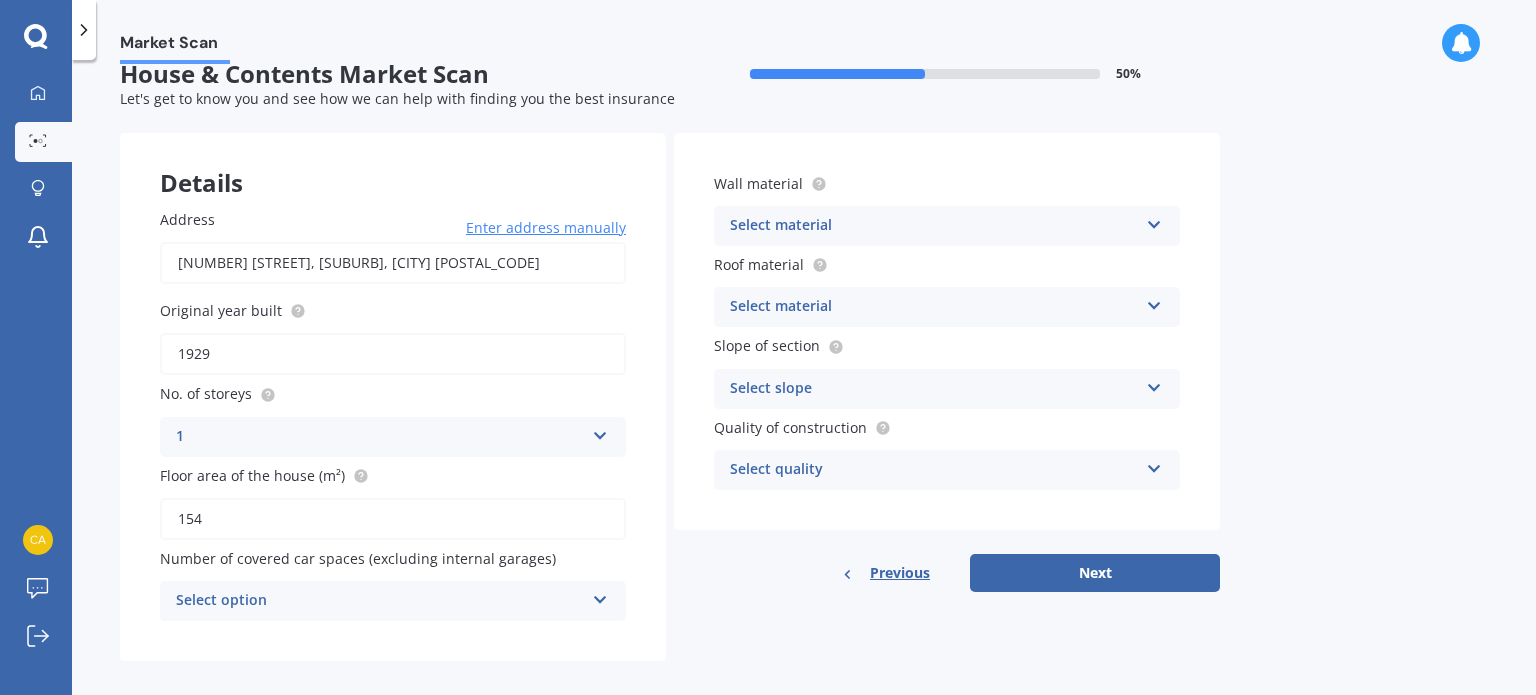 scroll, scrollTop: 44, scrollLeft: 0, axis: vertical 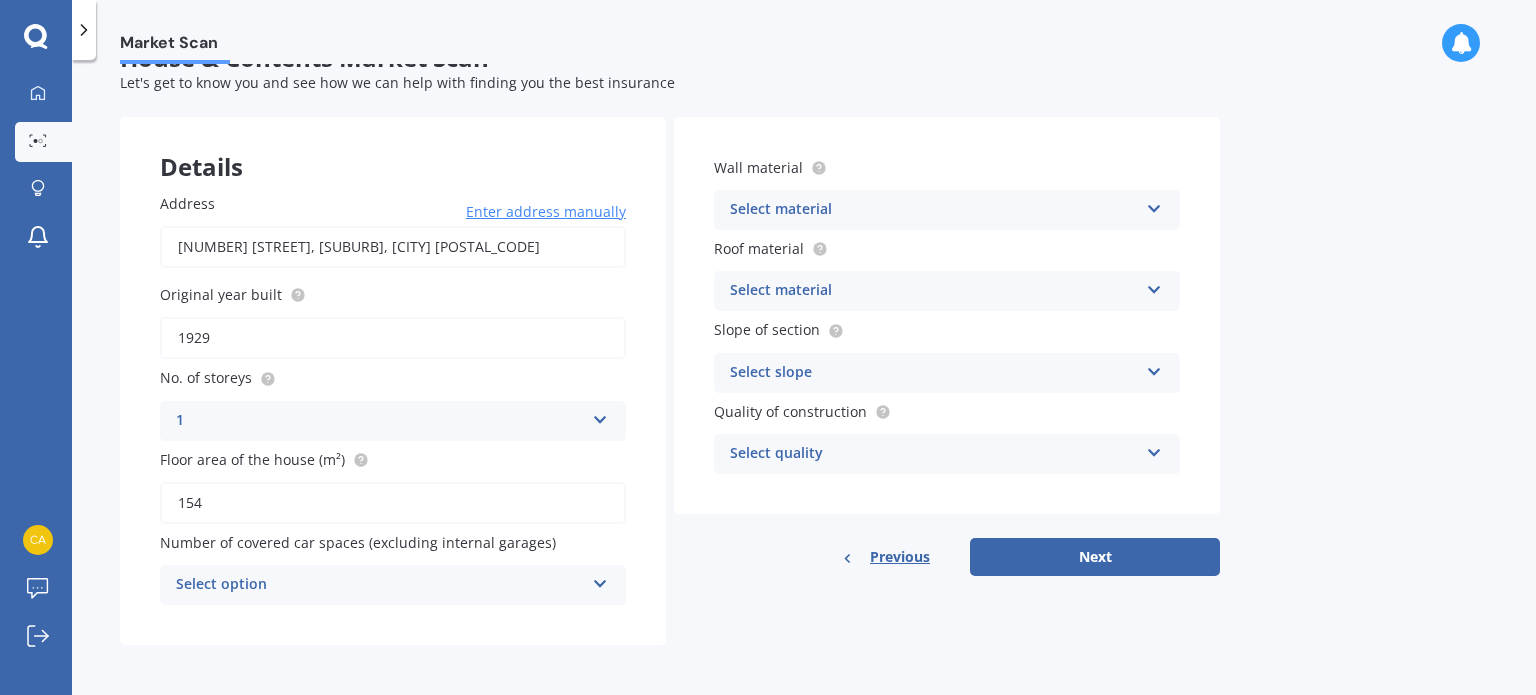 type on "154" 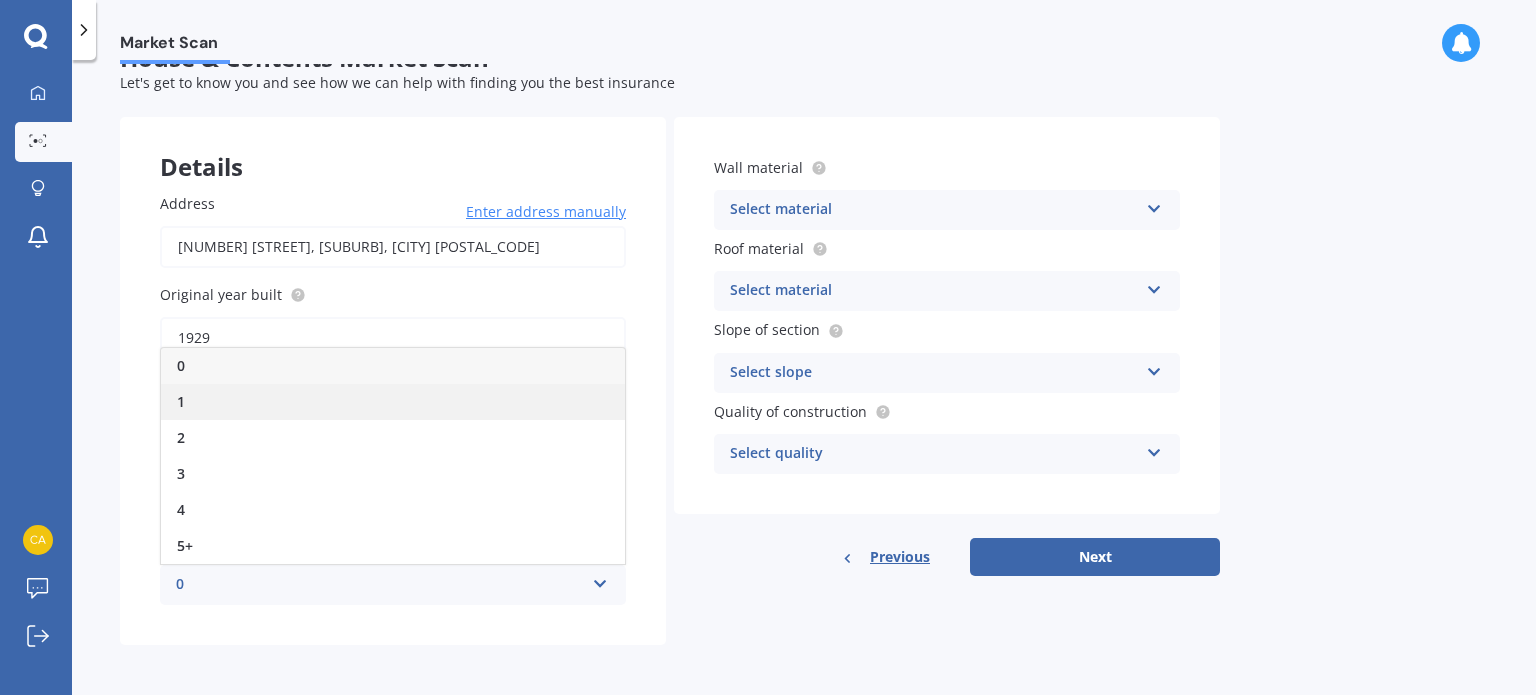click on "1" at bounding box center [393, 402] 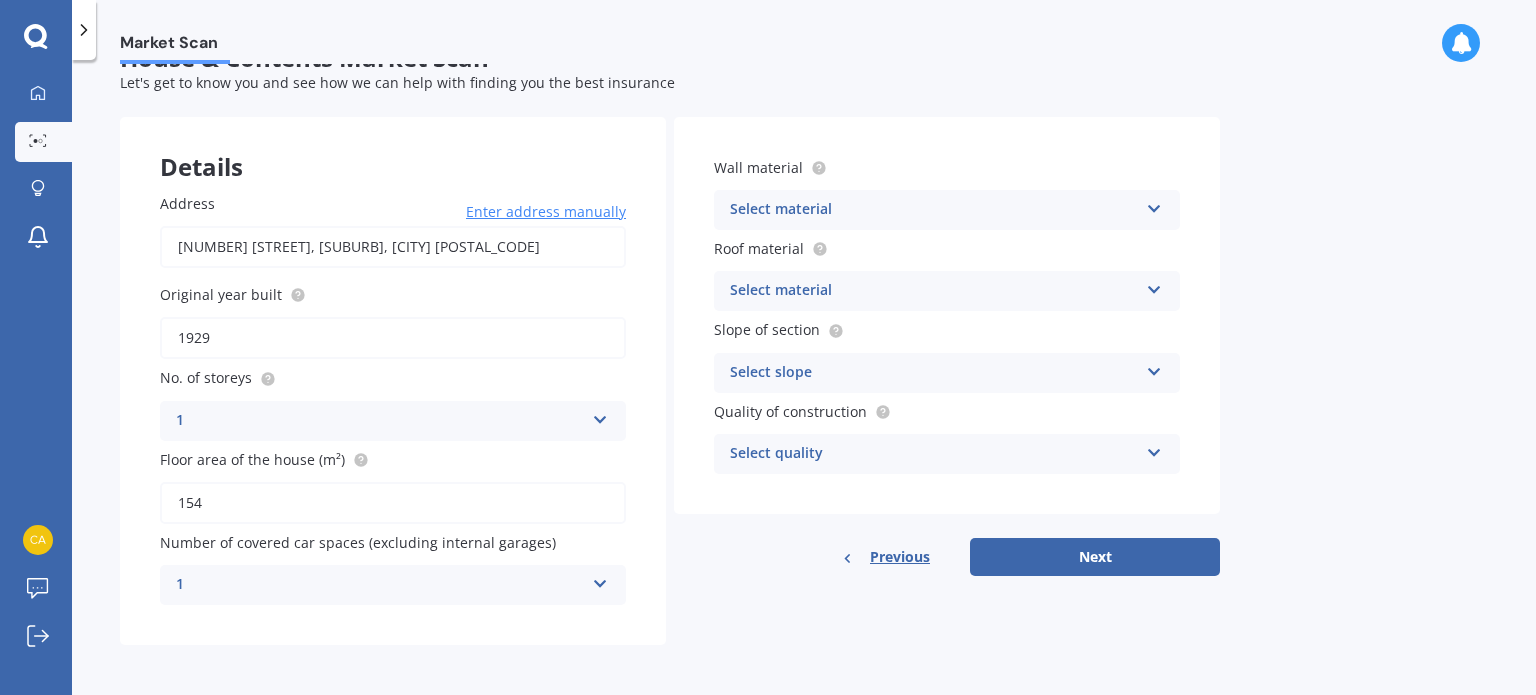click at bounding box center (1154, 205) 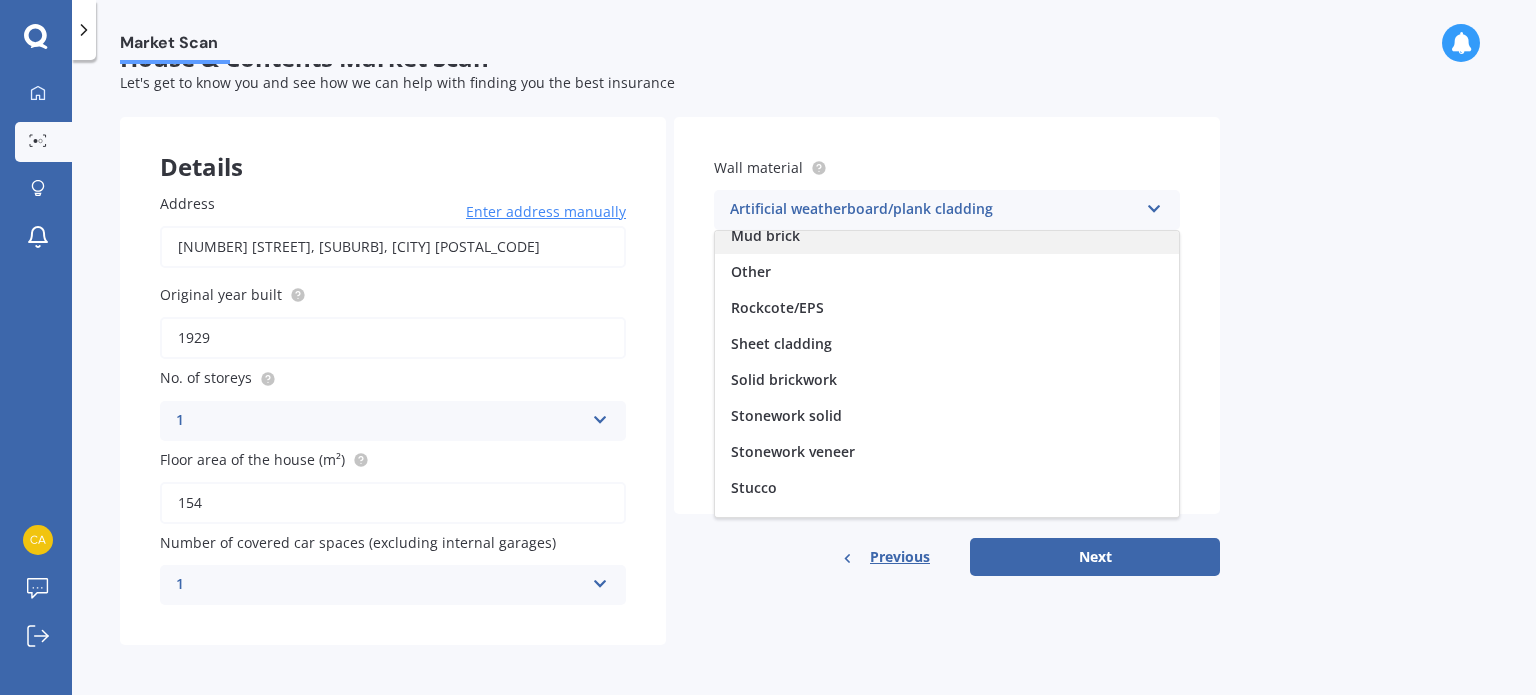scroll, scrollTop: 181, scrollLeft: 0, axis: vertical 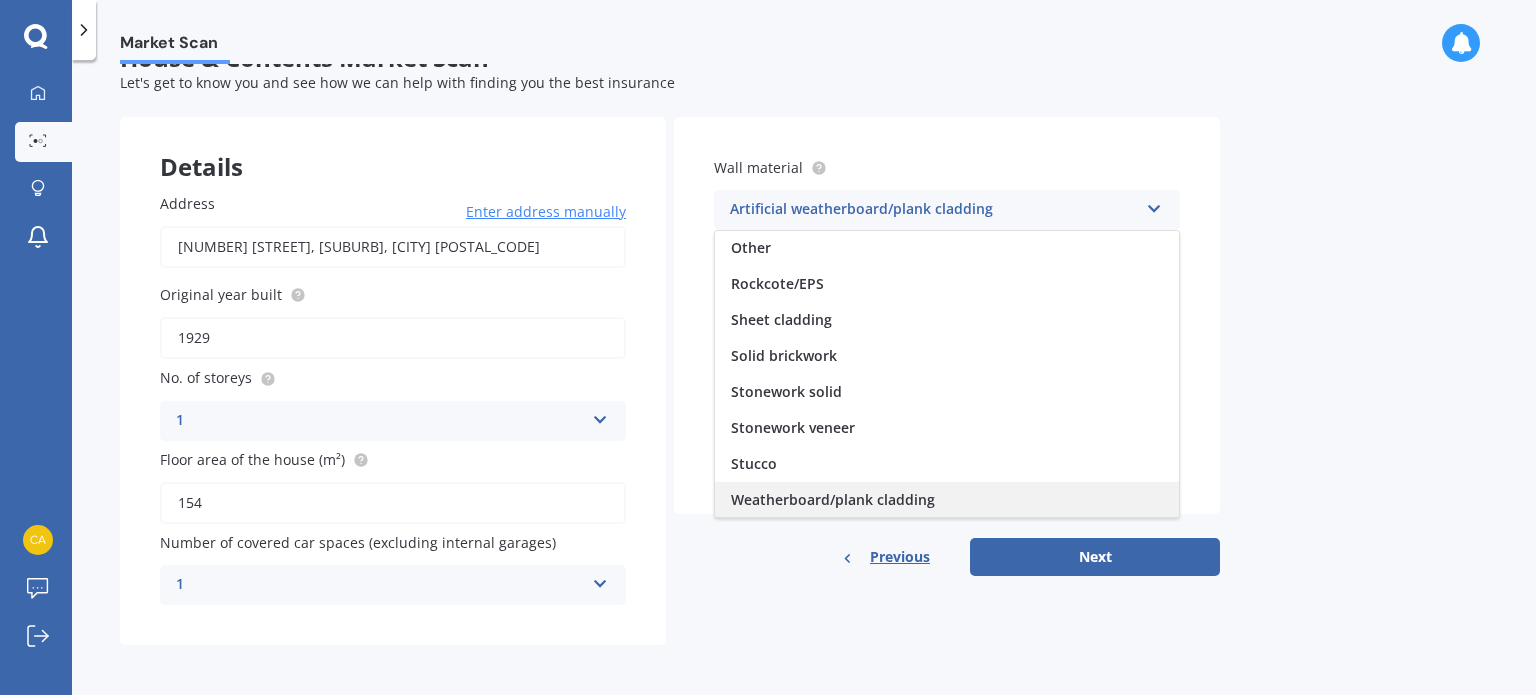 click on "Weatherboard/plank cladding" at bounding box center (833, 499) 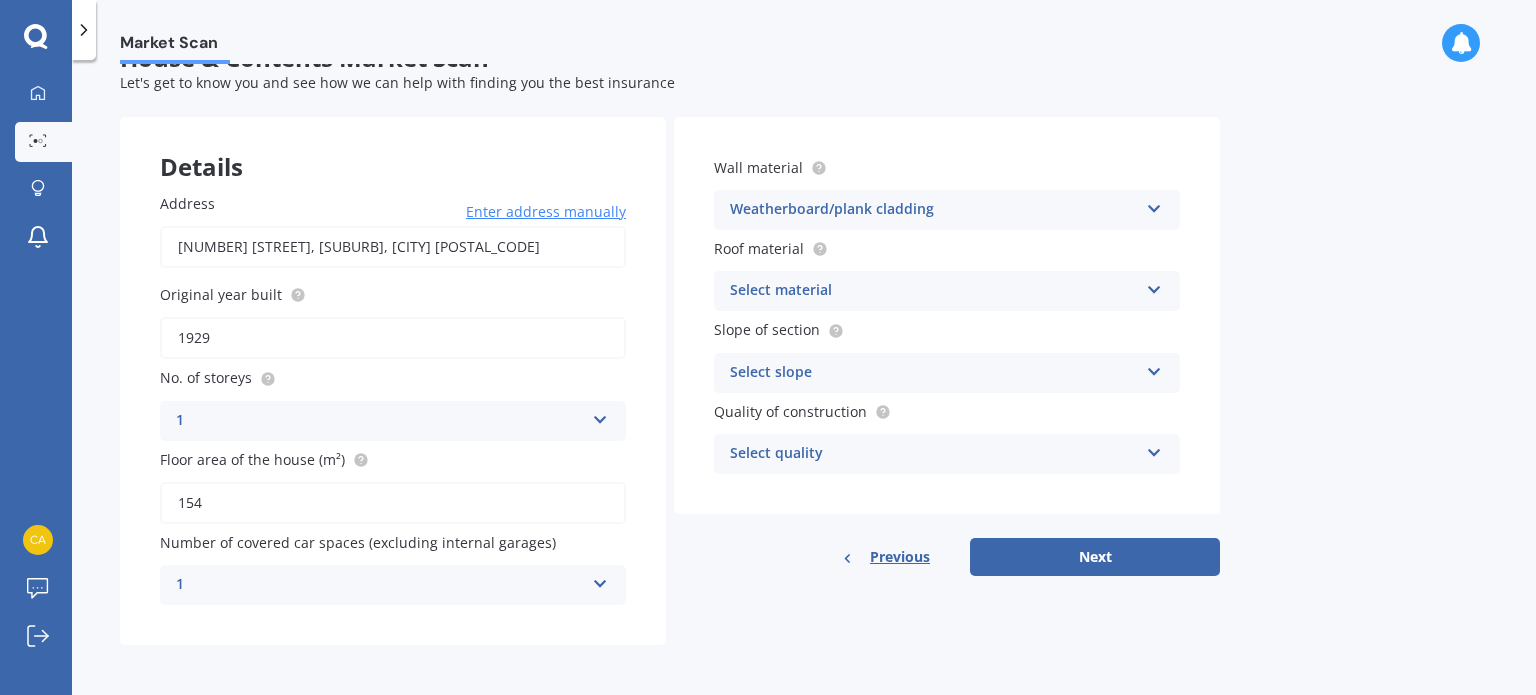 click at bounding box center [1154, 286] 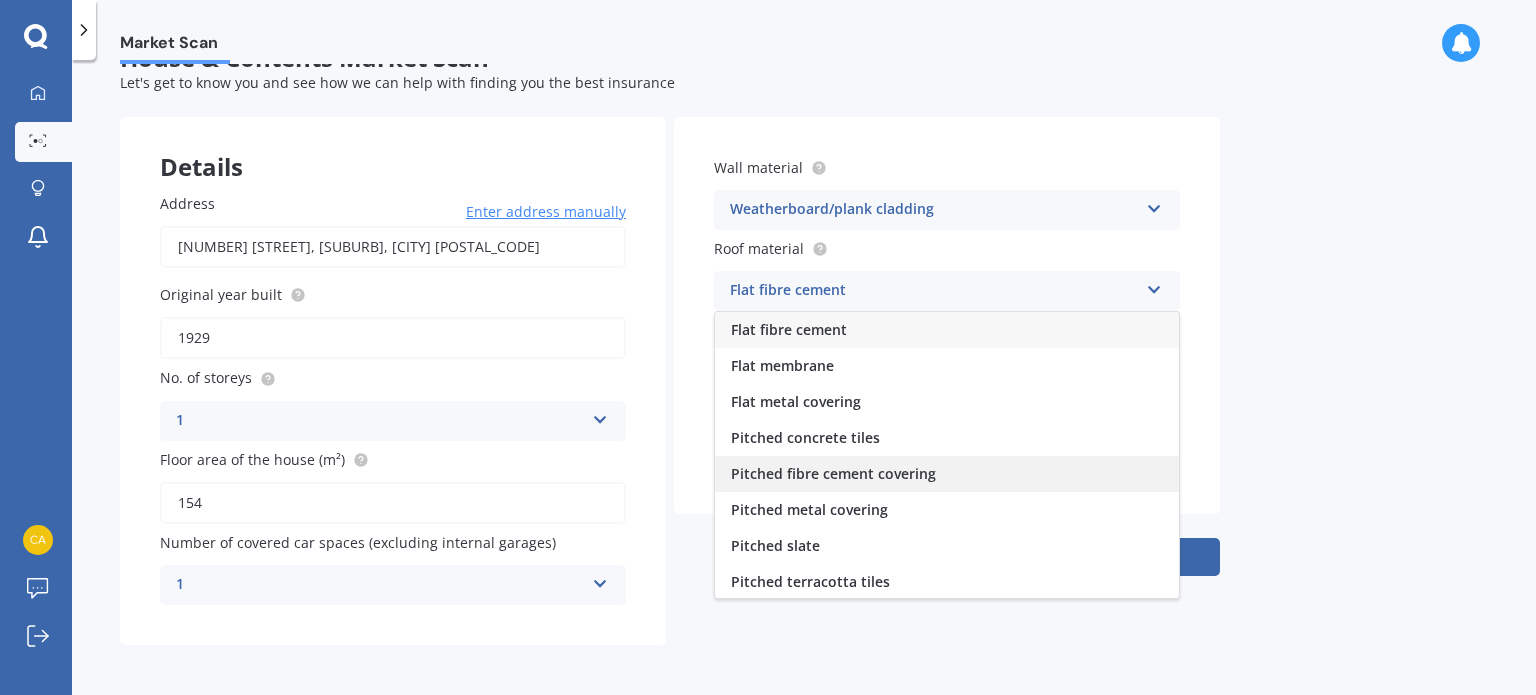 scroll, scrollTop: 0, scrollLeft: 0, axis: both 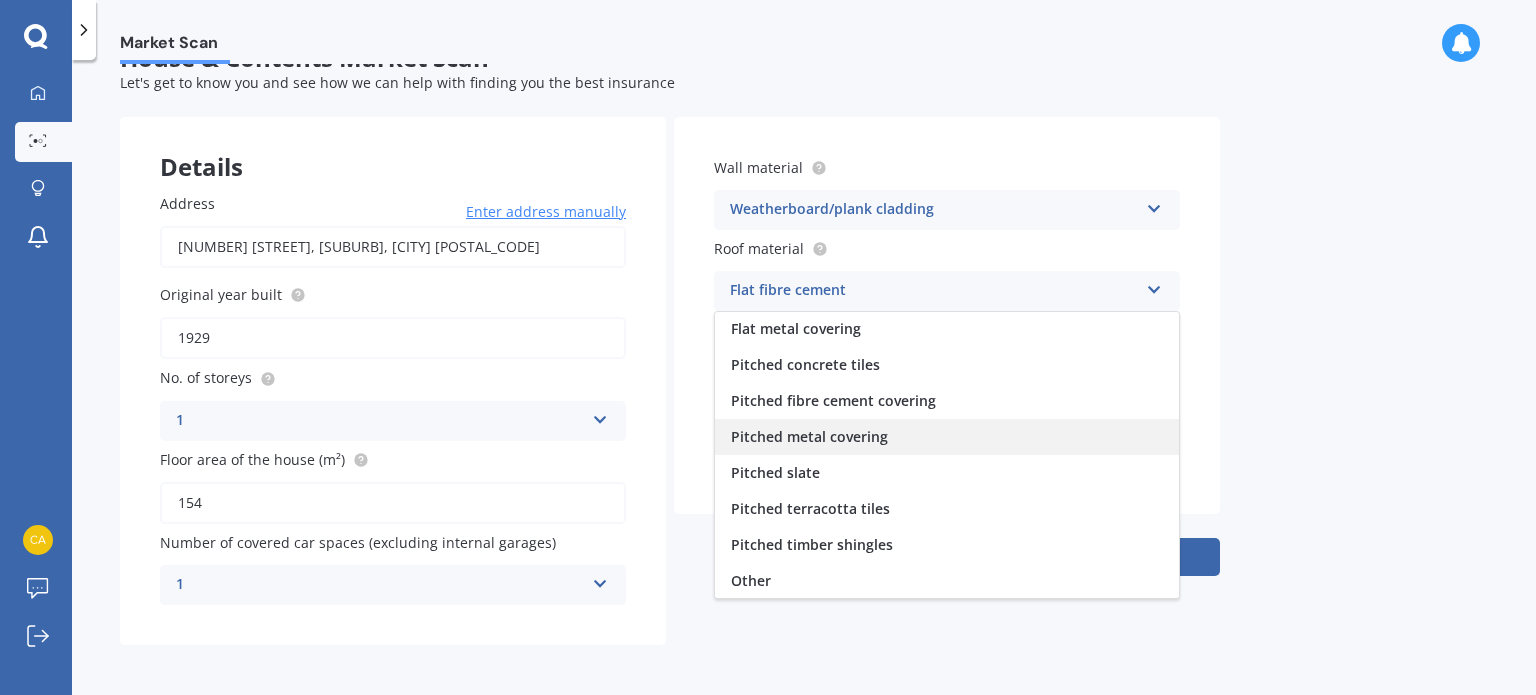 click on "Pitched metal covering" at bounding box center [809, 436] 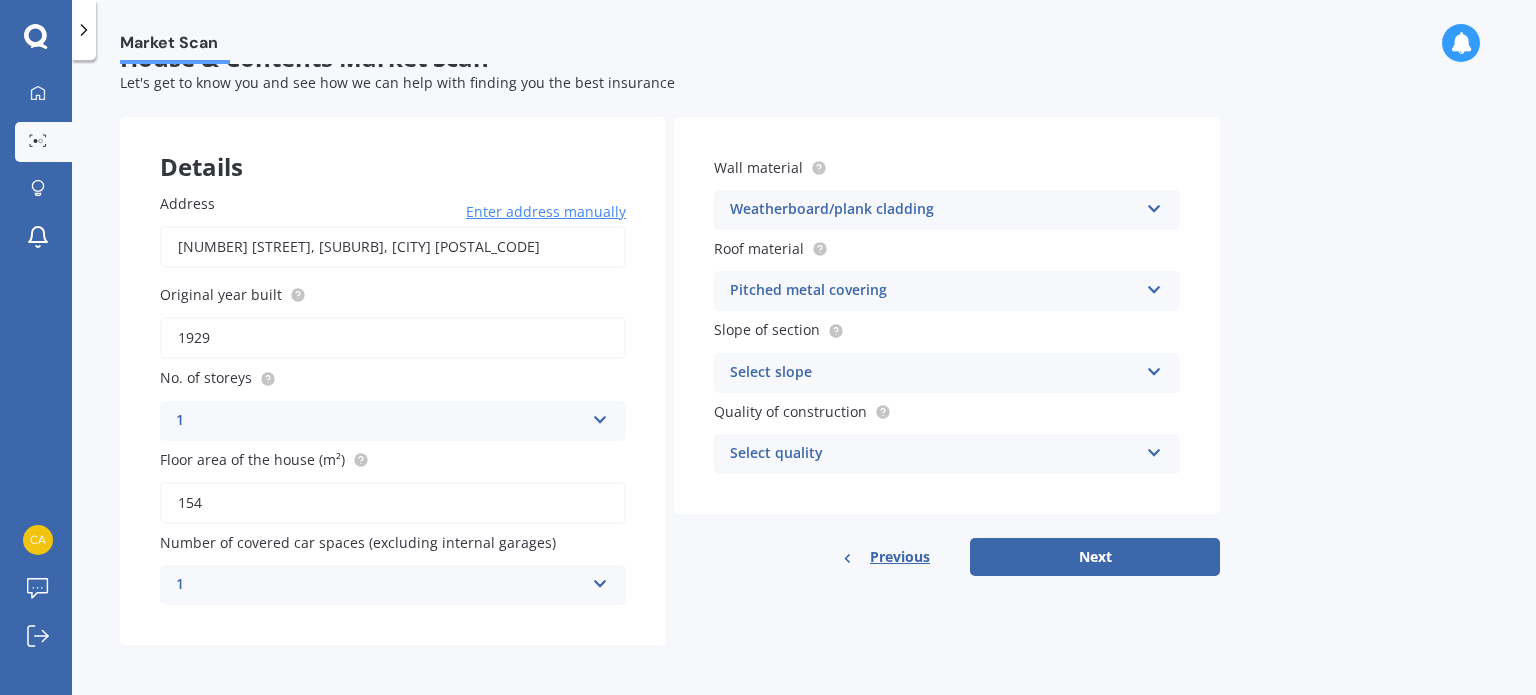 click at bounding box center (1154, 368) 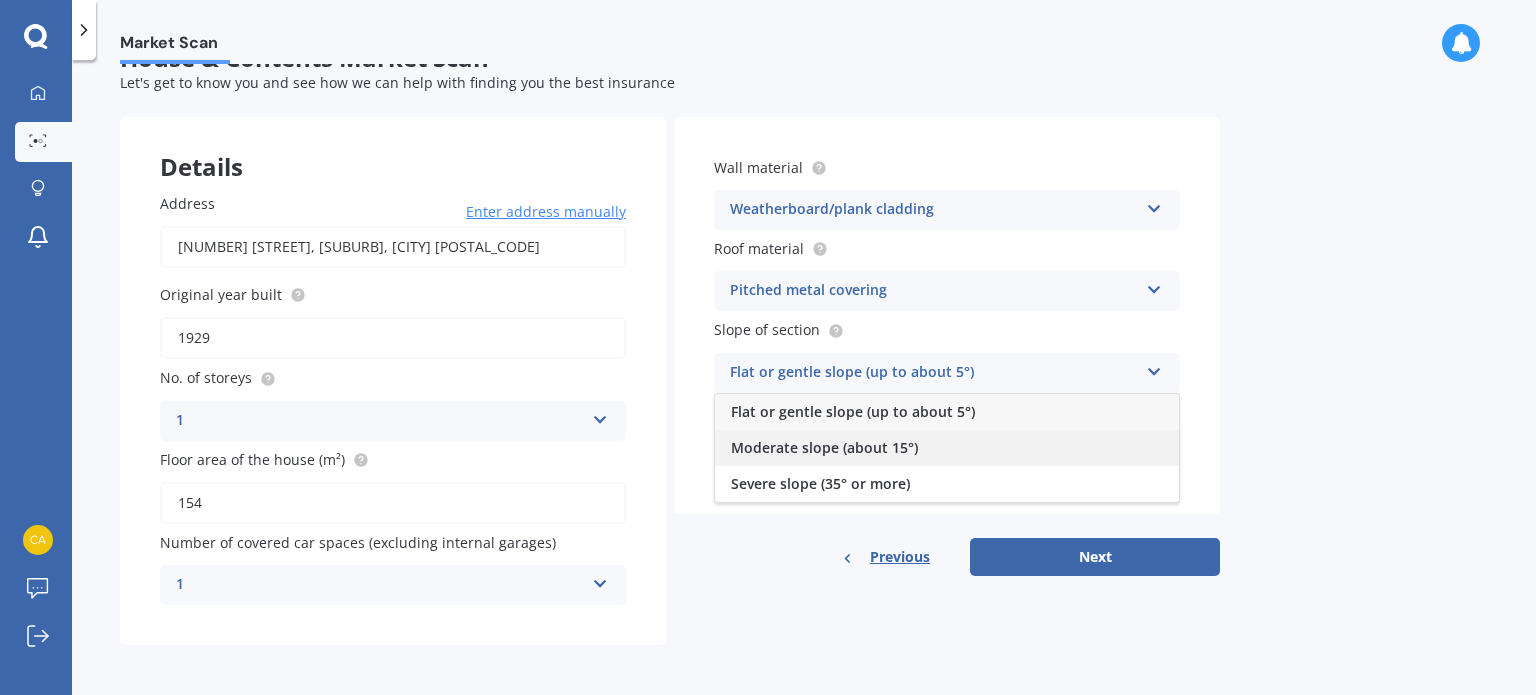 click on "Moderate slope (about 15°)" at bounding box center [824, 447] 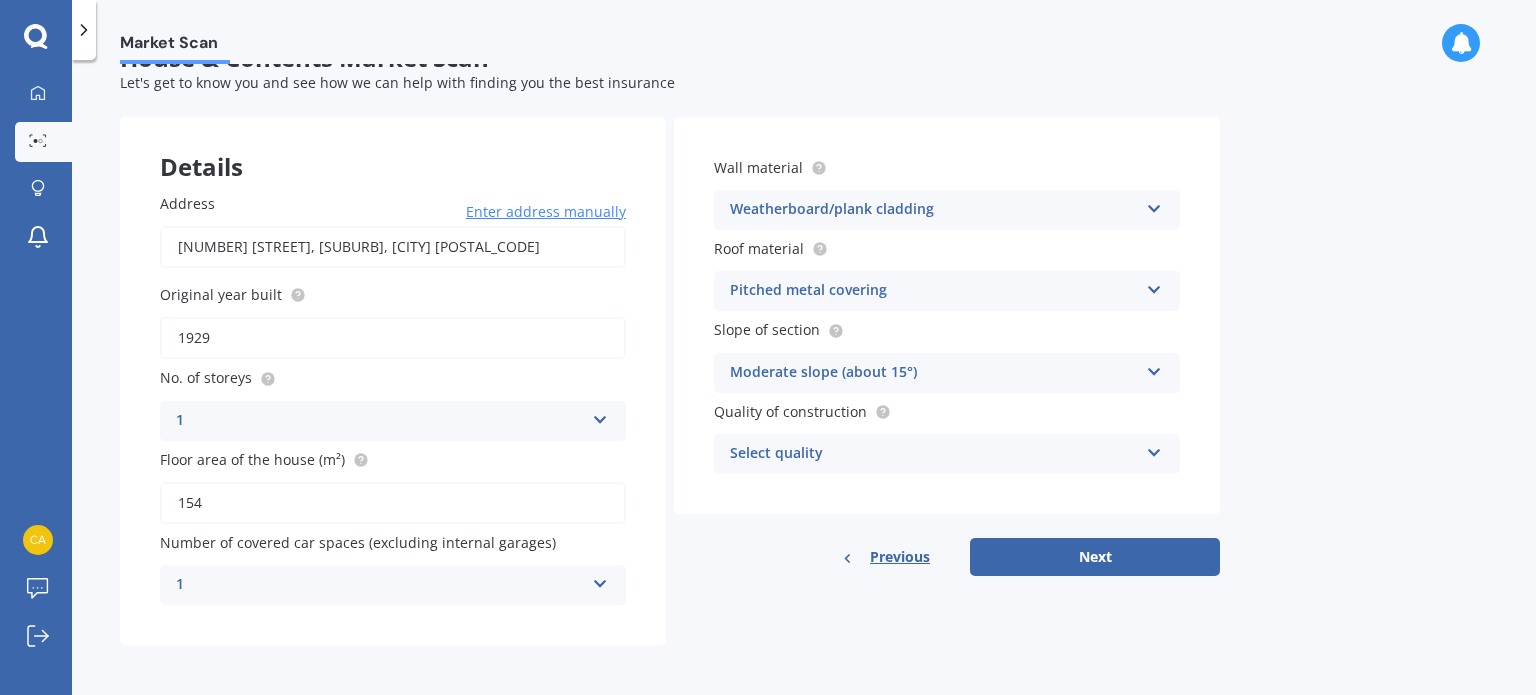 click at bounding box center [1154, 449] 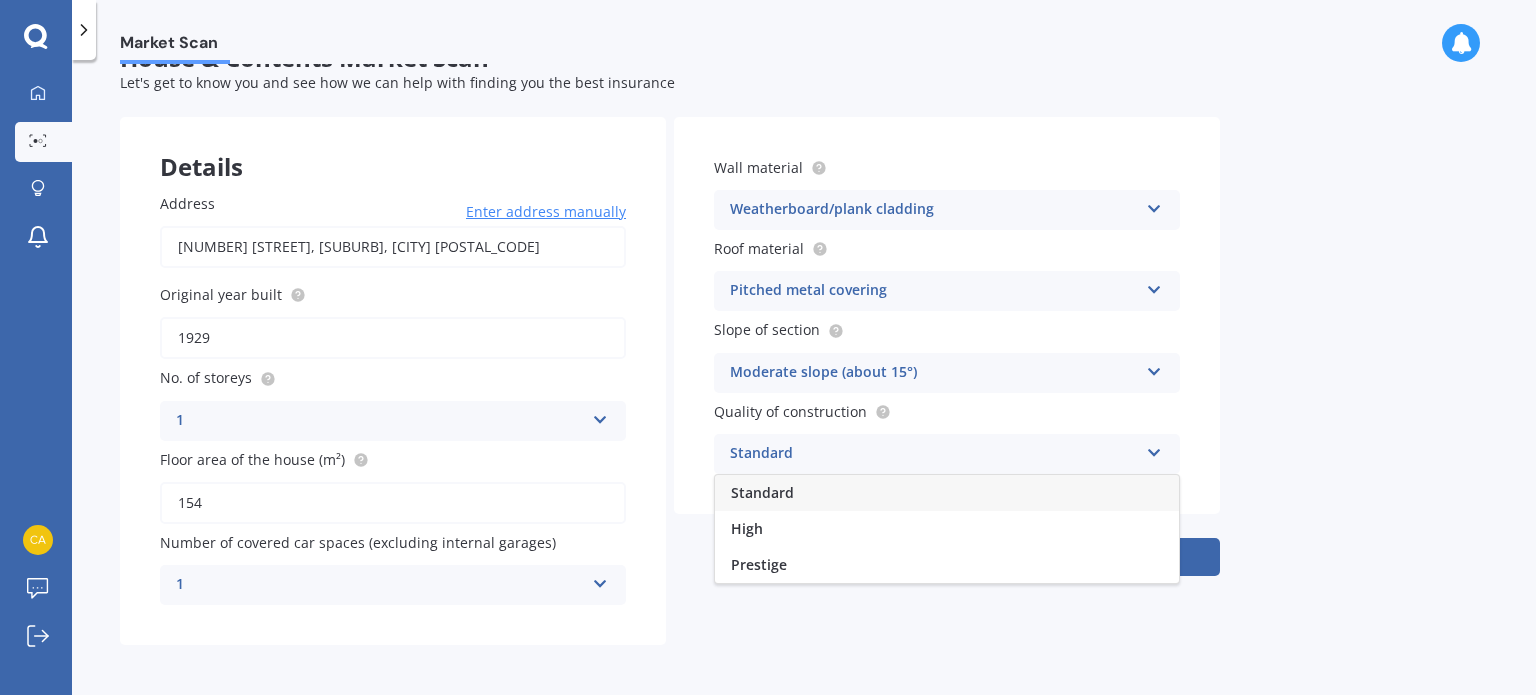 click on "Standard" at bounding box center [947, 493] 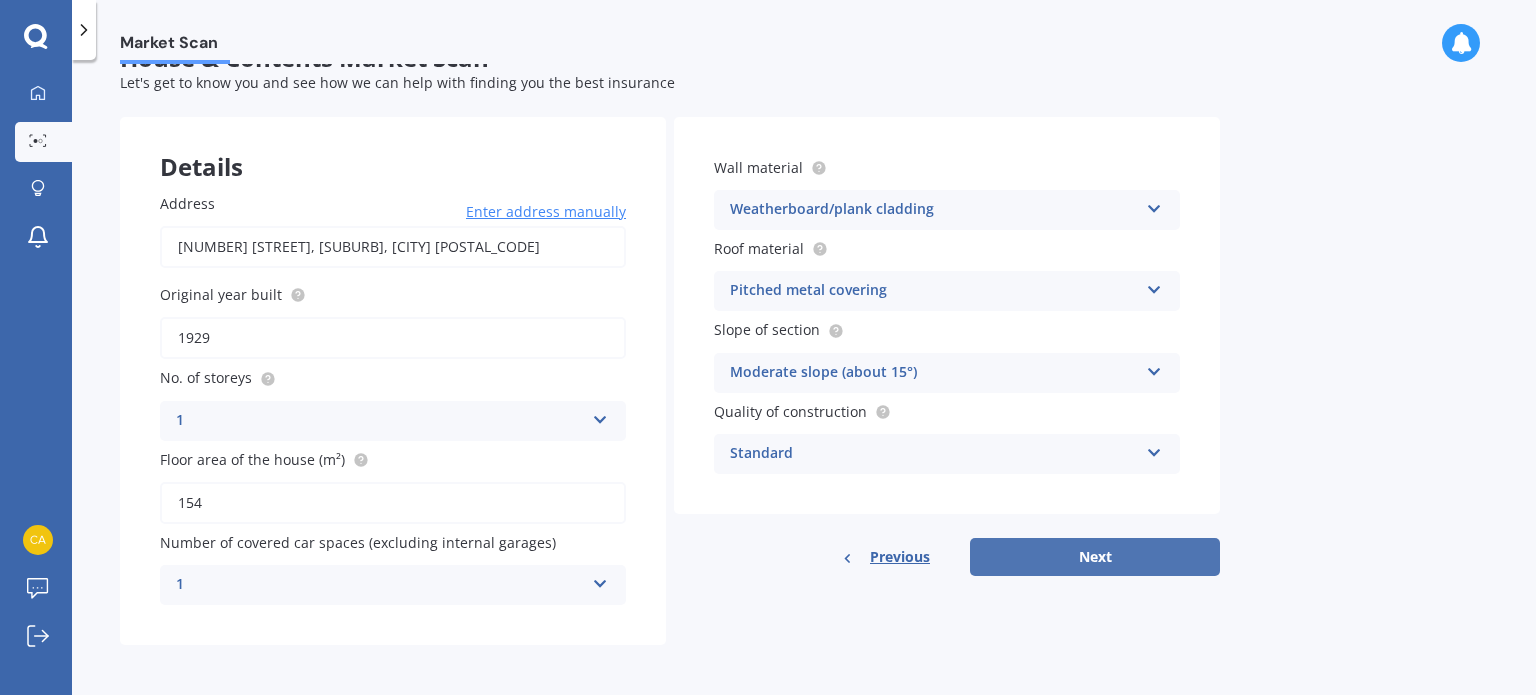 click on "Next" at bounding box center (1095, 557) 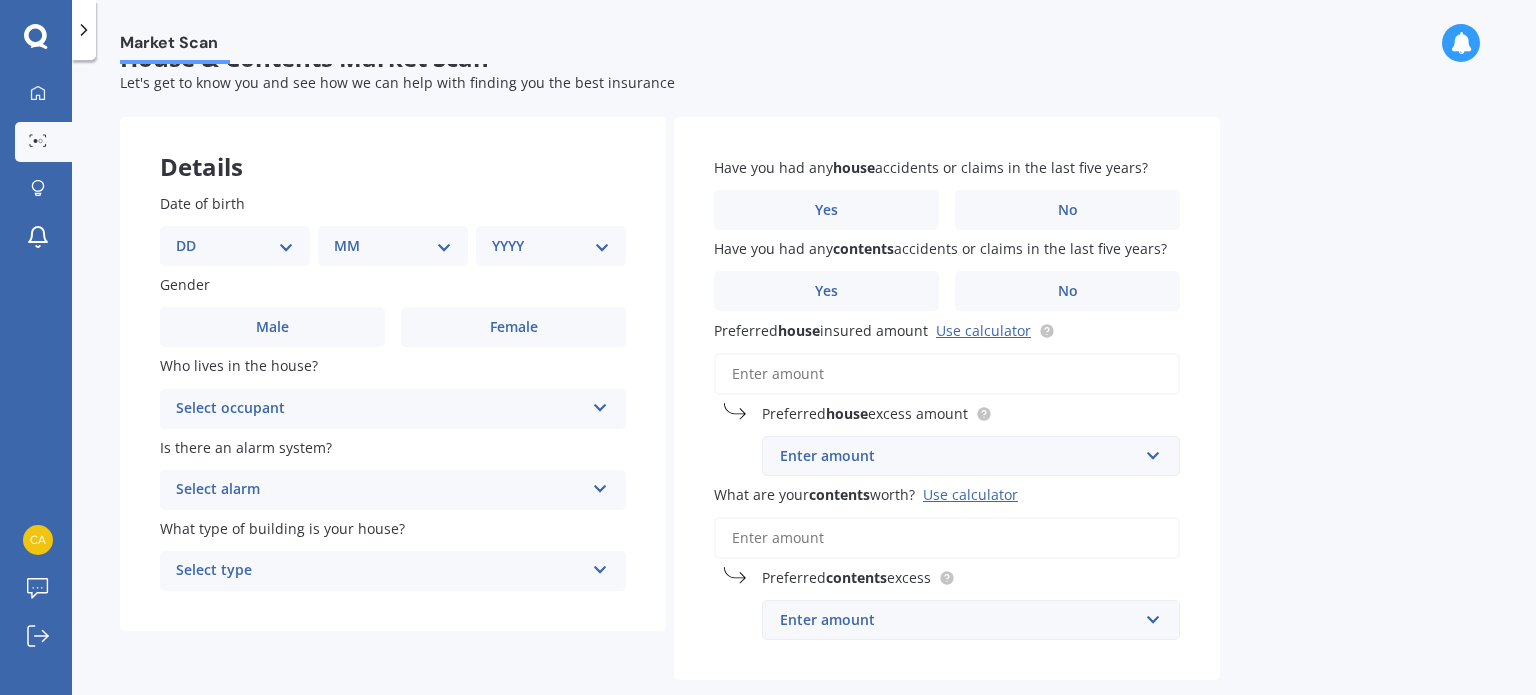 scroll, scrollTop: 0, scrollLeft: 0, axis: both 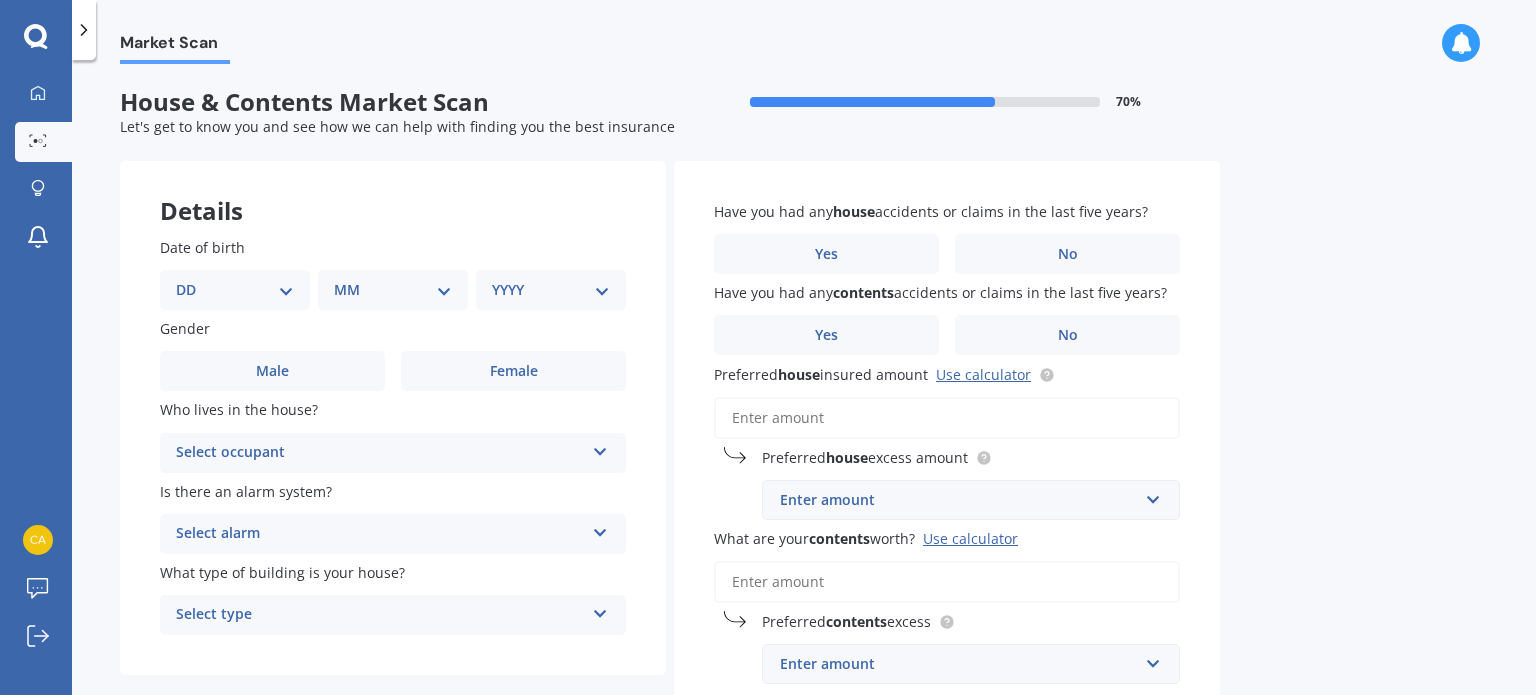 click on "DD 01 02 03 04 05 06 07 08 09 10 11 12 13 14 15 16 17 18 19 20 21 22 23 24 25 26 27 28 29 30 31" at bounding box center (235, 290) 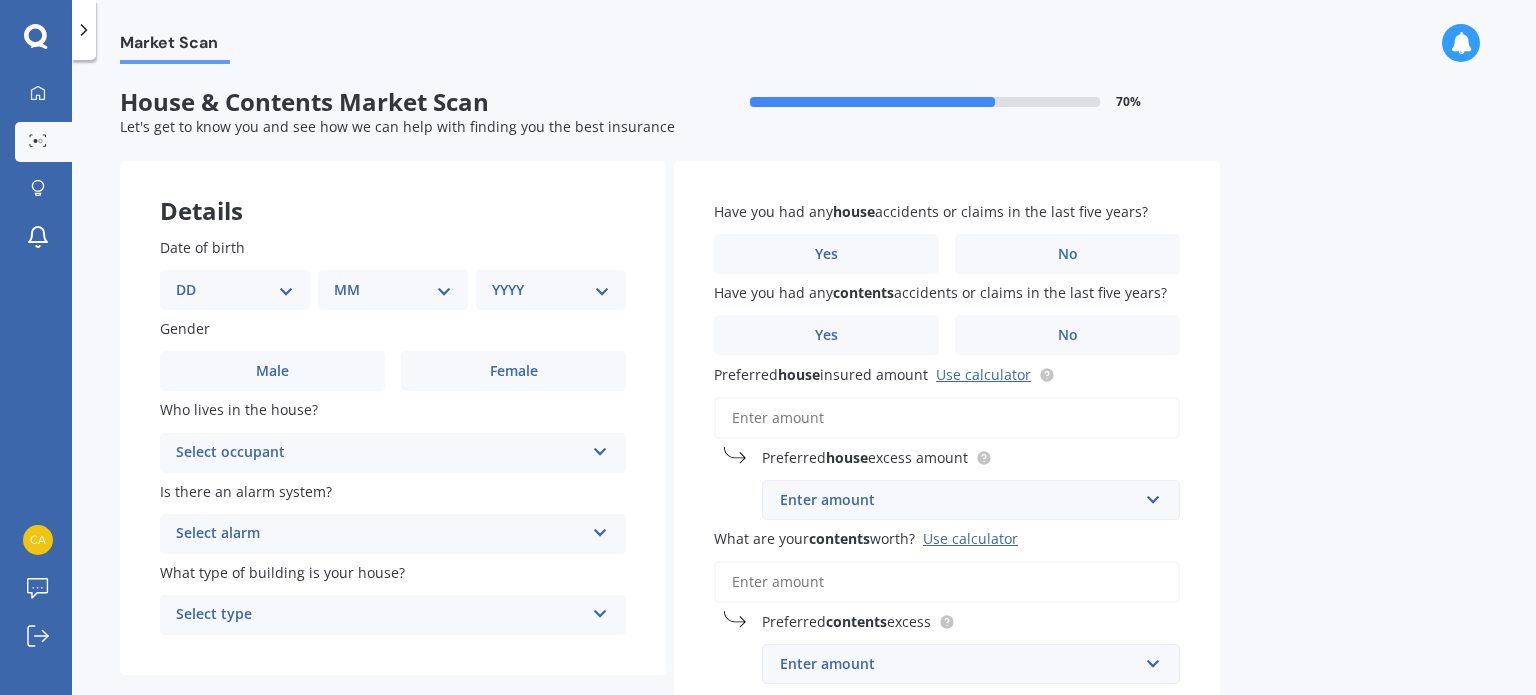 select on "25" 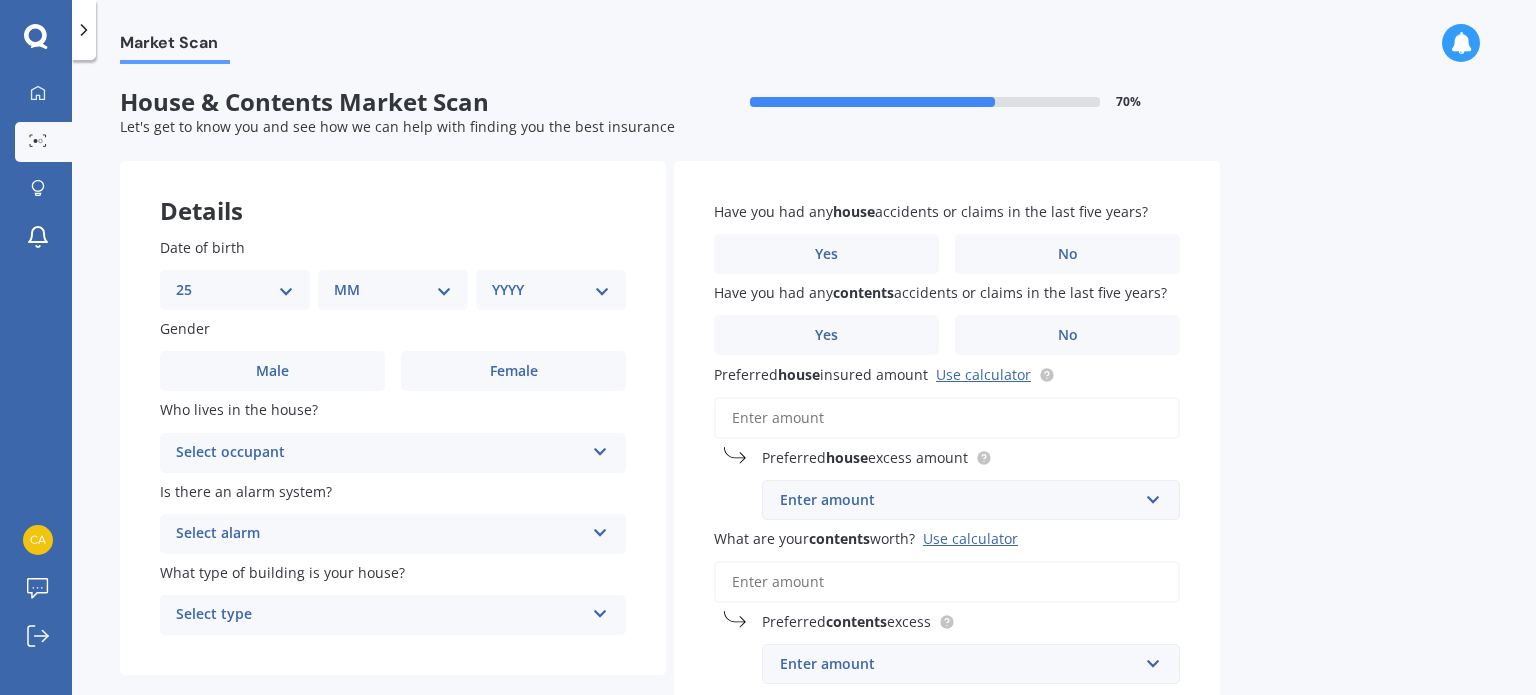 click on "DD 01 02 03 04 05 06 07 08 09 10 11 12 13 14 15 16 17 18 19 20 21 22 23 24 25 26 27 28 29 30 31" at bounding box center [235, 290] 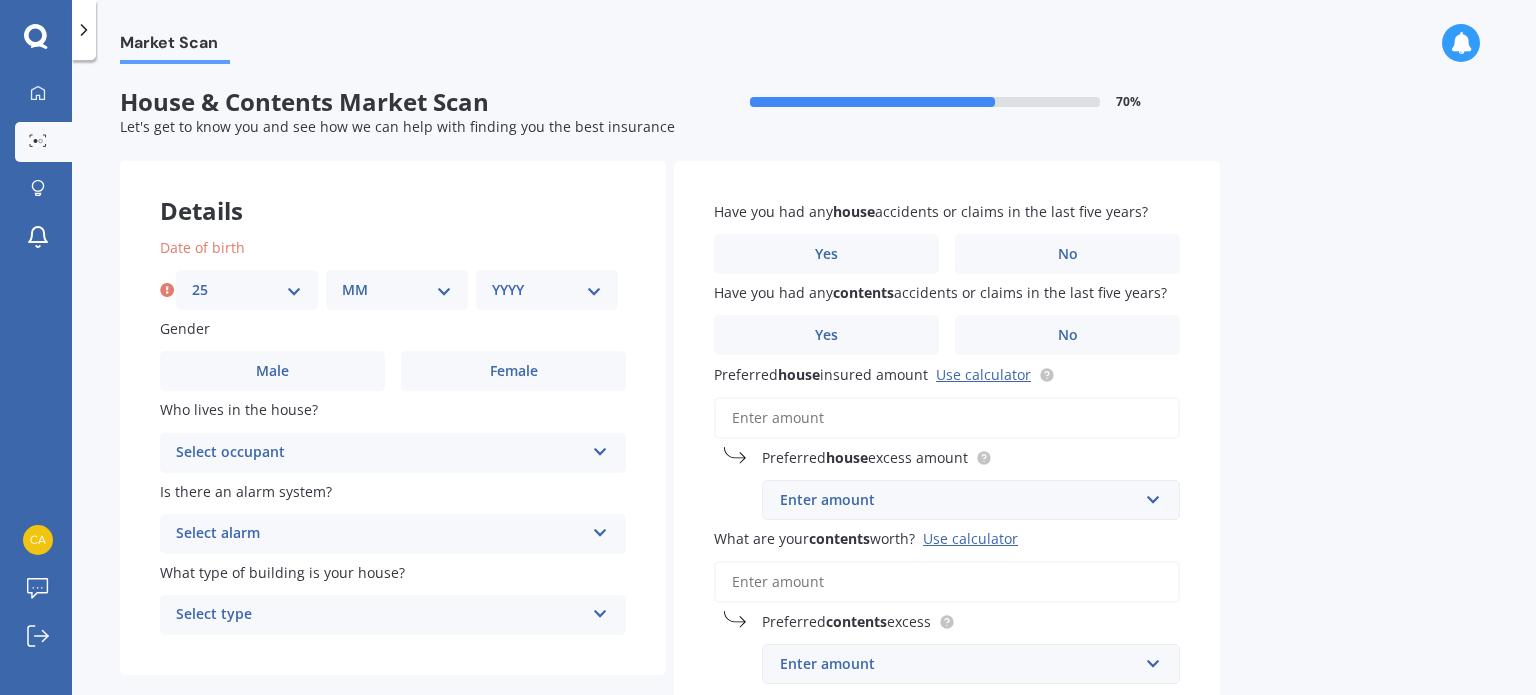 click on "MM 01 02 03 04 05 06 07 08 09 10 11 12" at bounding box center (397, 290) 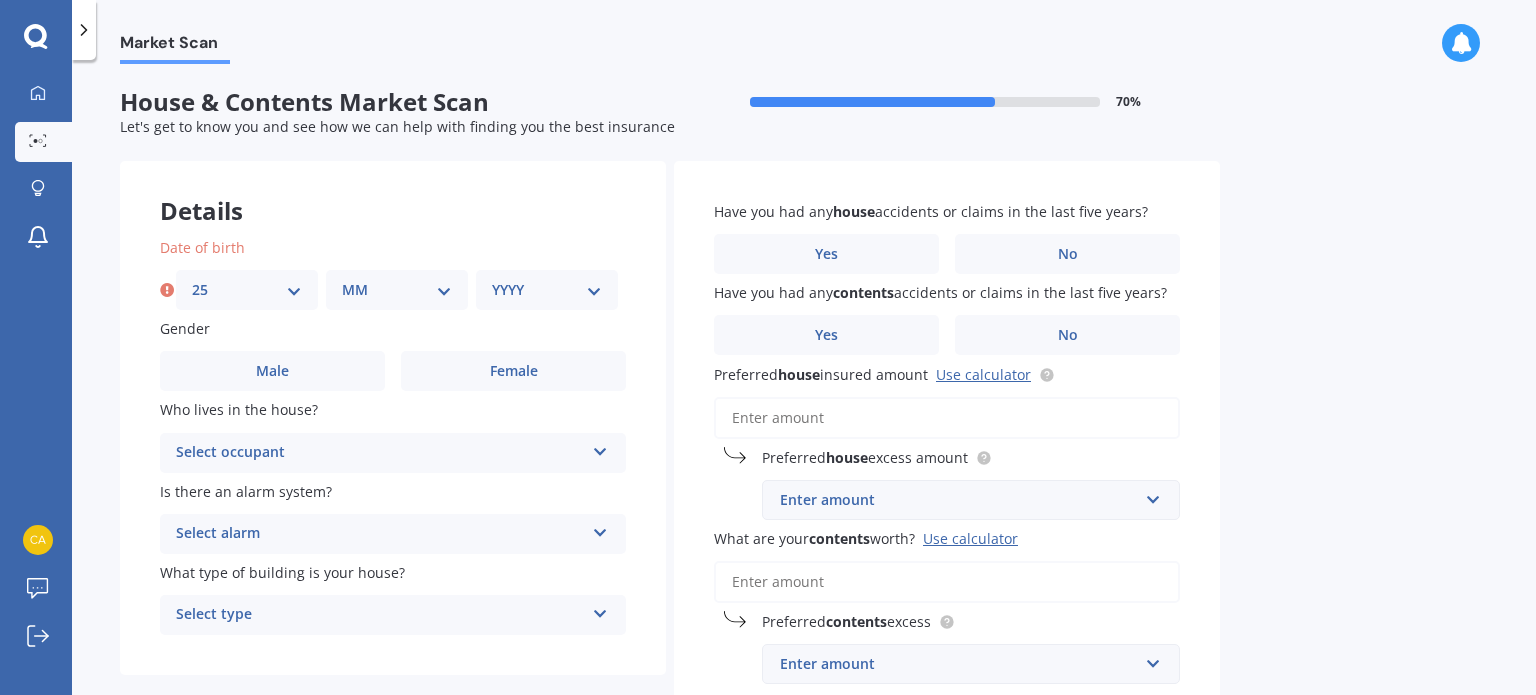 select on "11" 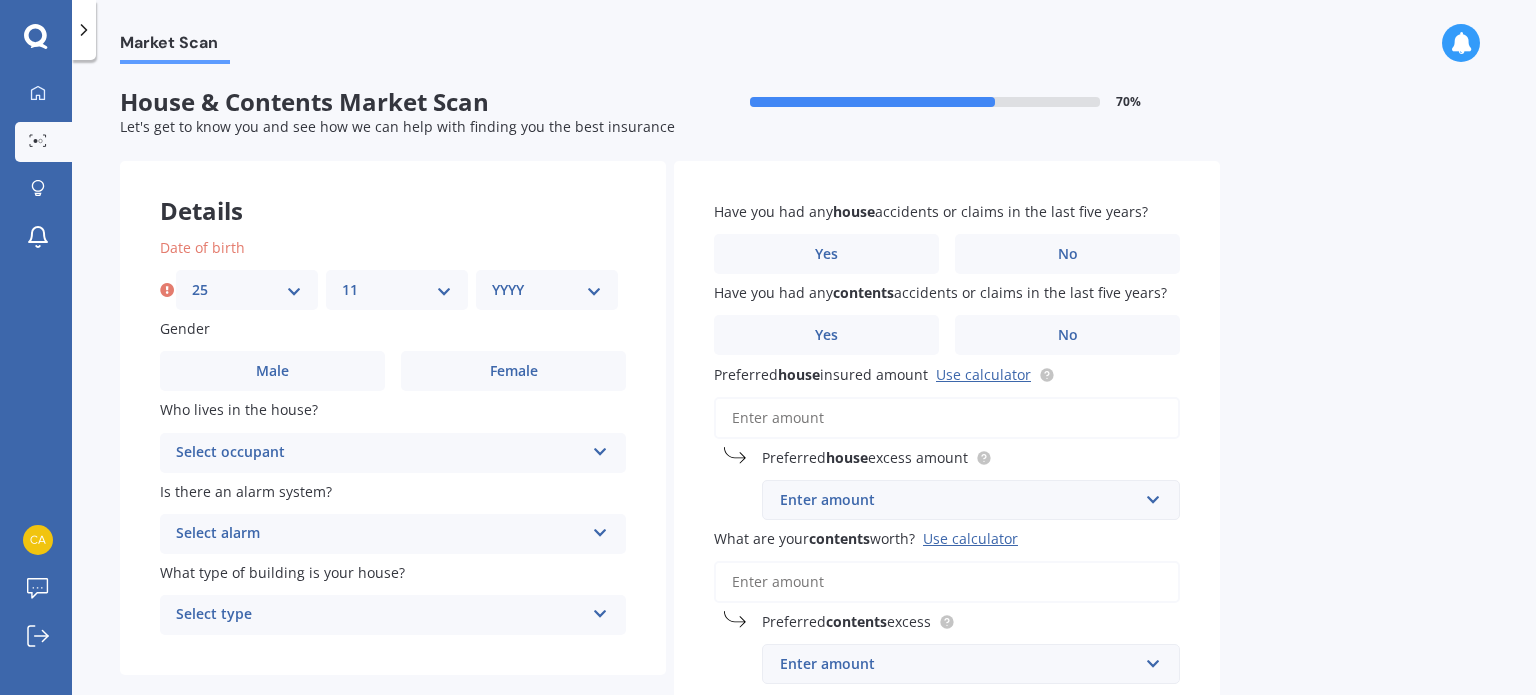 click on "MM 01 02 03 04 05 06 07 08 09 10 11 12" at bounding box center (397, 290) 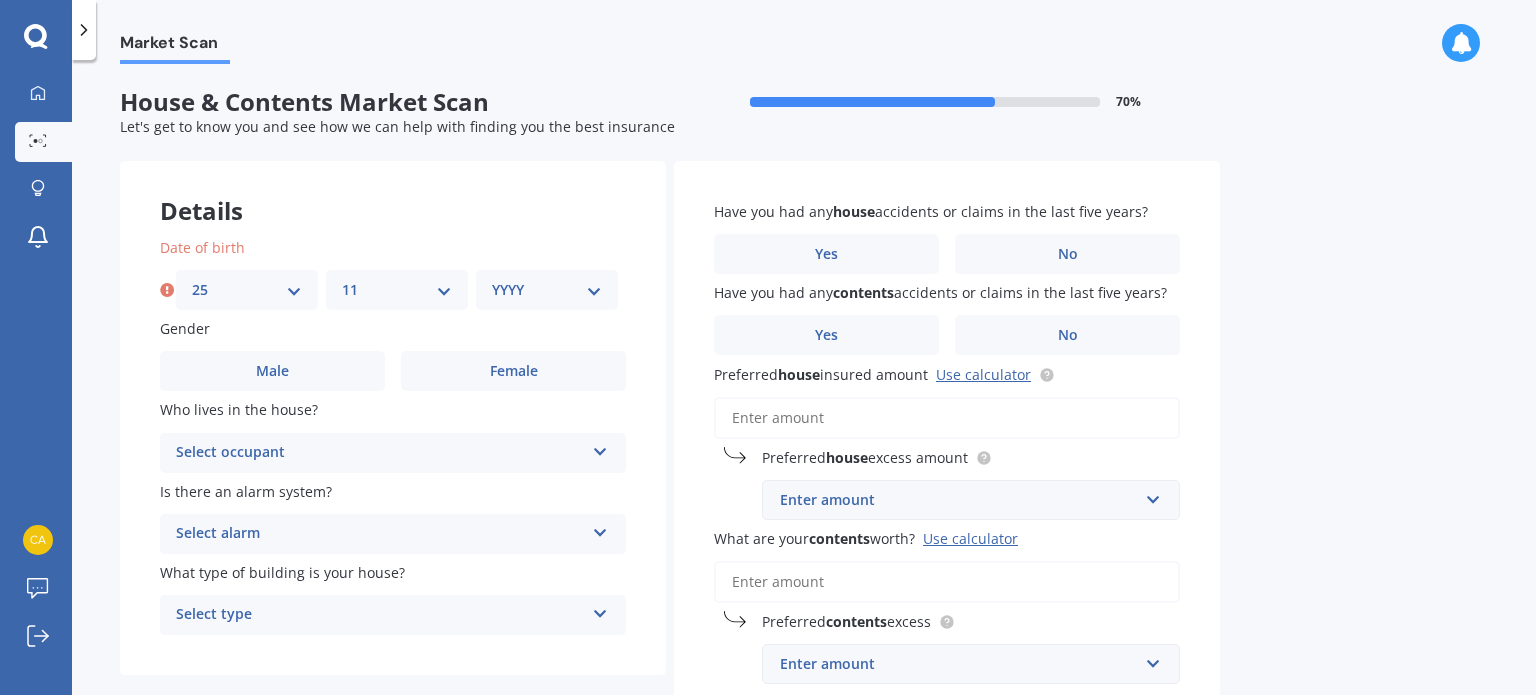 select on "1966" 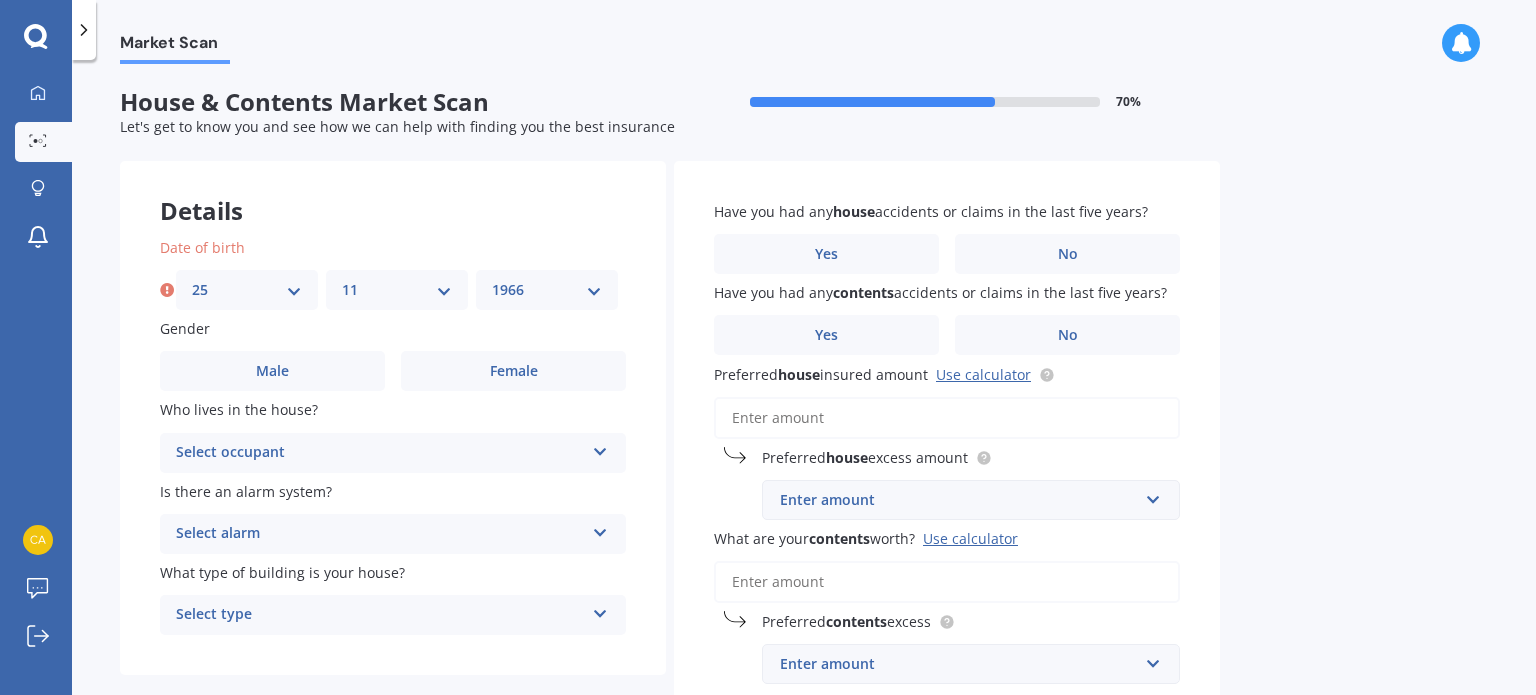 click on "YYYY 2009 2008 2007 2006 2005 2004 2003 2002 2001 2000 1999 1998 1997 1996 1995 1994 1993 1992 1991 1990 1989 1988 1987 1986 1985 1984 1983 1982 1981 1980 1979 1978 1977 1976 1975 1974 1973 1972 1971 1970 1969 1968 1967 1966 1965 1964 1963 1962 1961 1960 1959 1958 1957 1956 1955 1954 1953 1952 1951 1950 1949 1948 1947 1946 1945 1944 1943 1942 1941 1940 1939 1938 1937 1936 1935 1934 1933 1932 1931 1930 1929 1928 1927 1926 1925 1924 1923 1922 1921 1920 1919 1918 1917 1916 1915 1914 1913 1912 1911 1910" at bounding box center (547, 290) 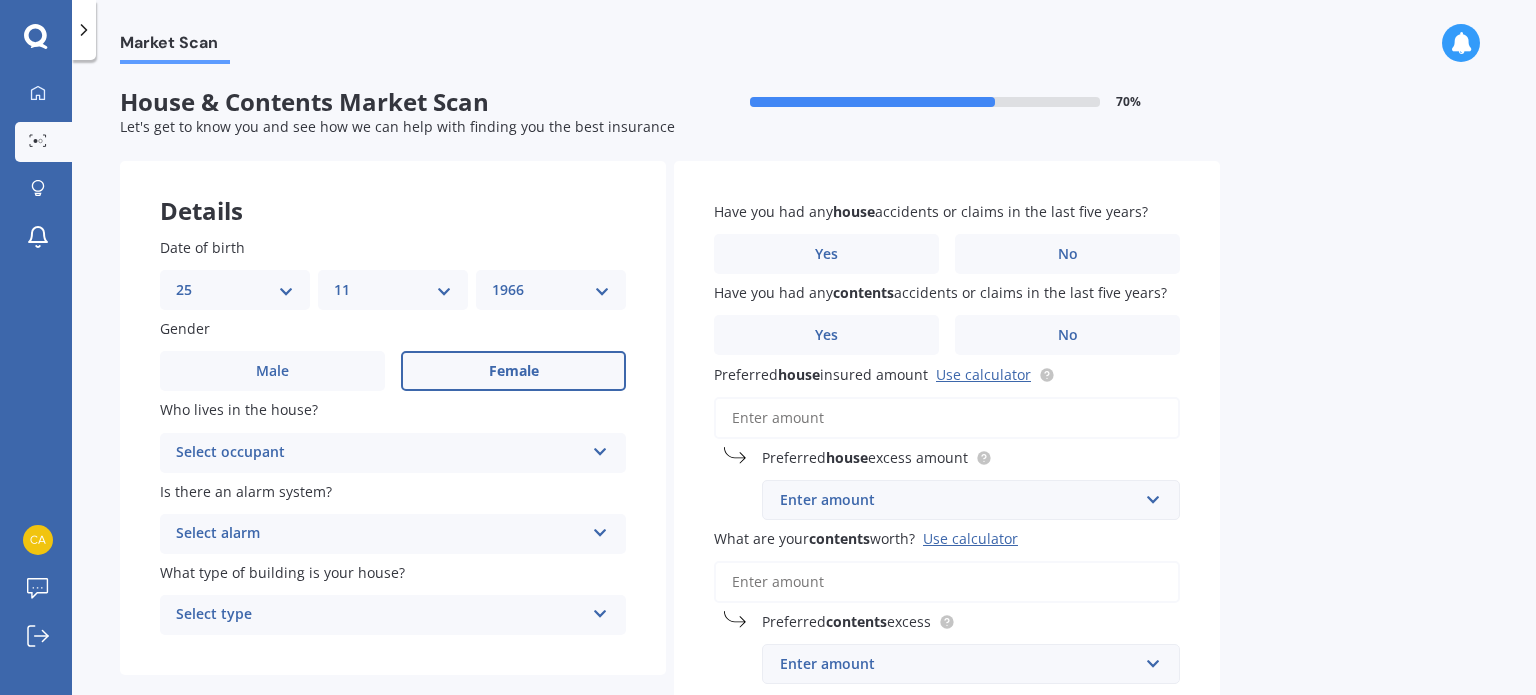 click on "Female" at bounding box center [513, 371] 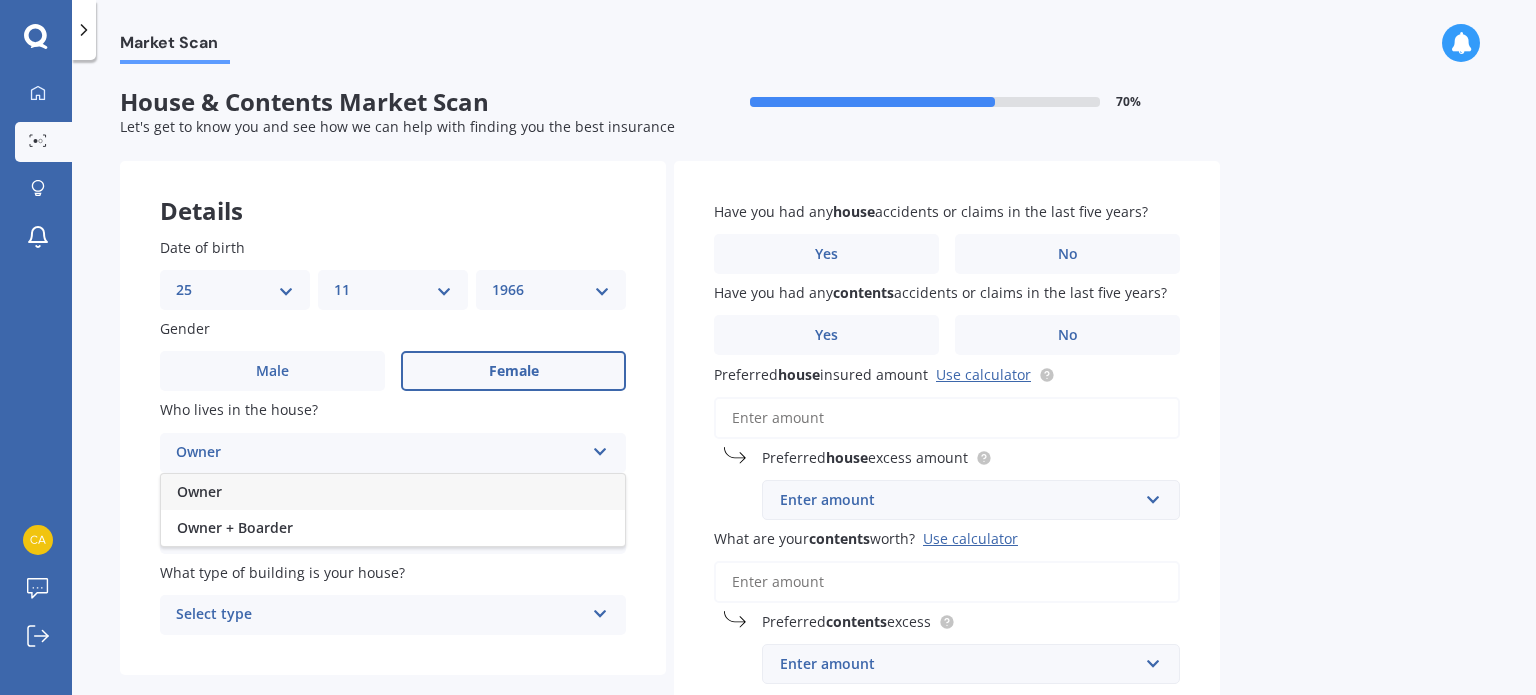 click on "Owner" at bounding box center [393, 492] 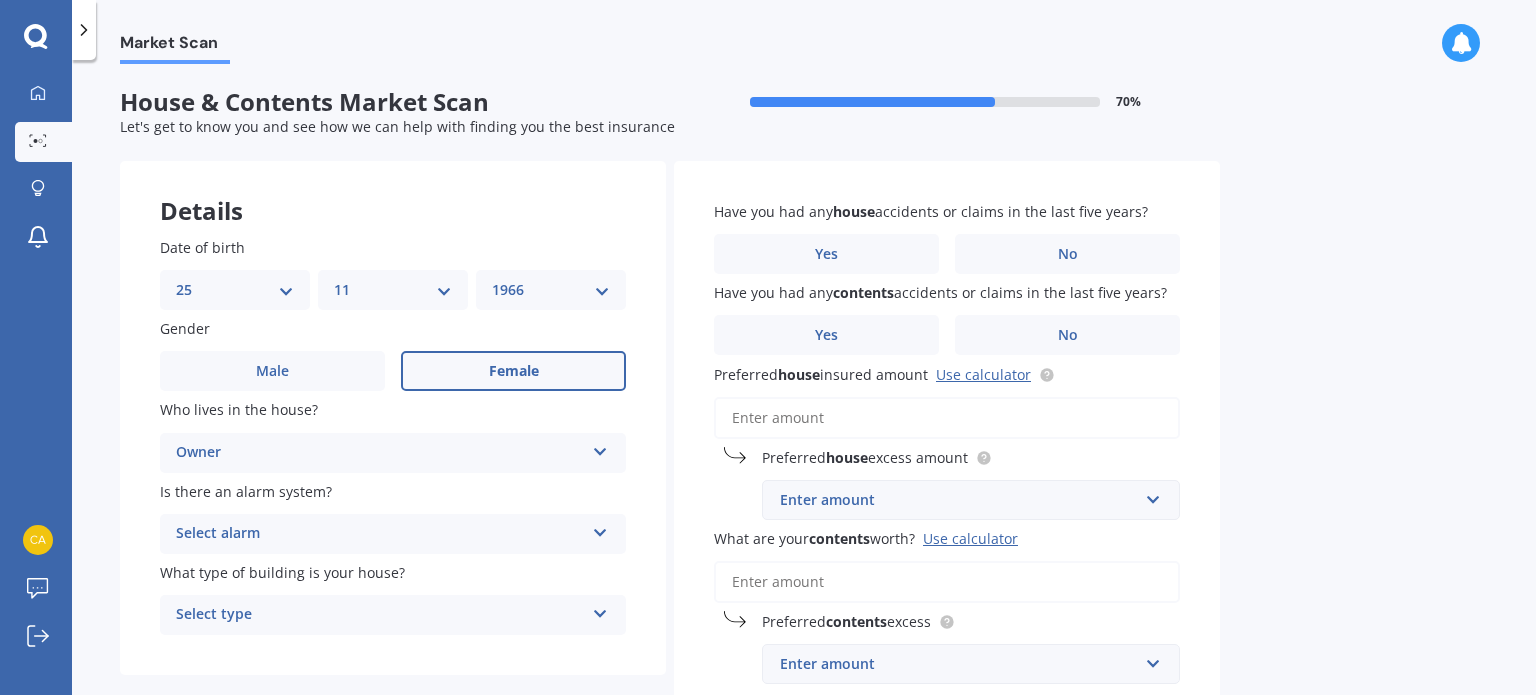 click on "Select alarm" at bounding box center (380, 534) 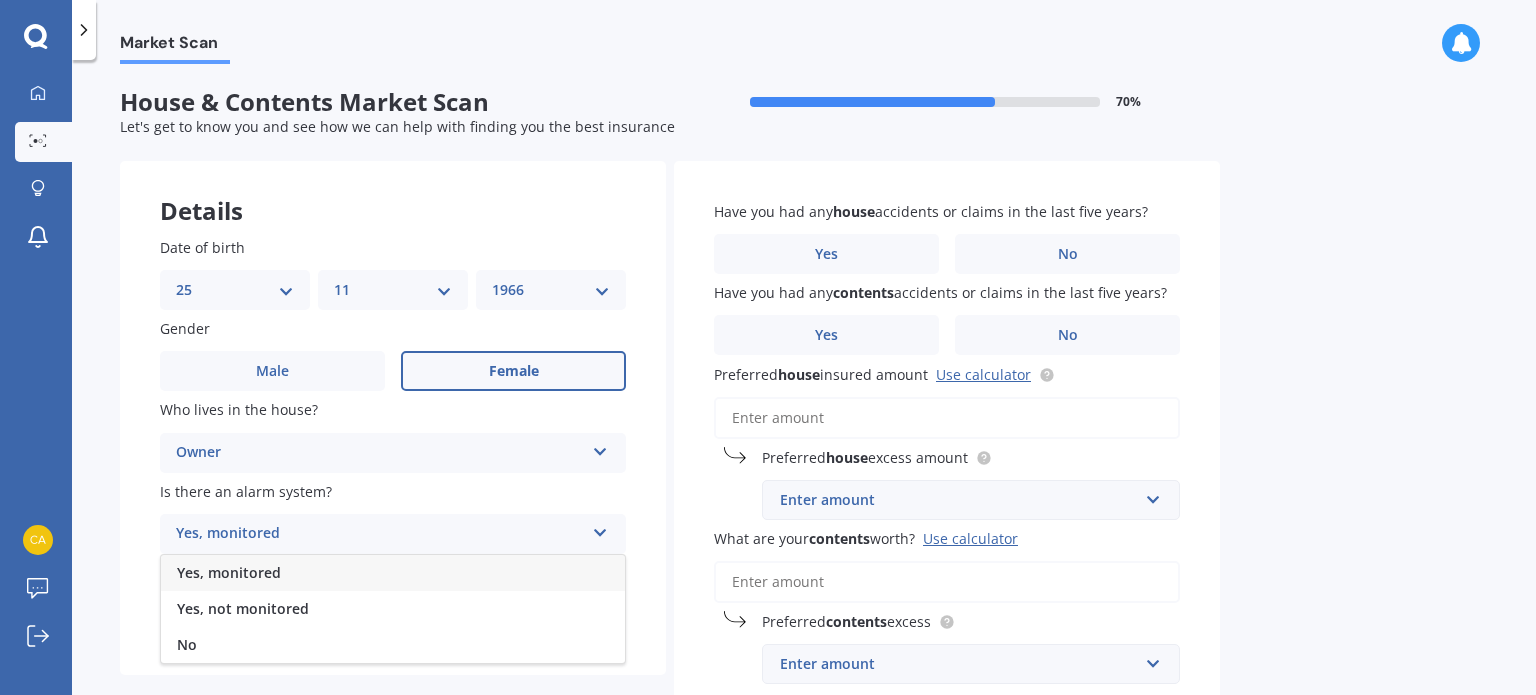 click on "Yes, monitored" at bounding box center [229, 572] 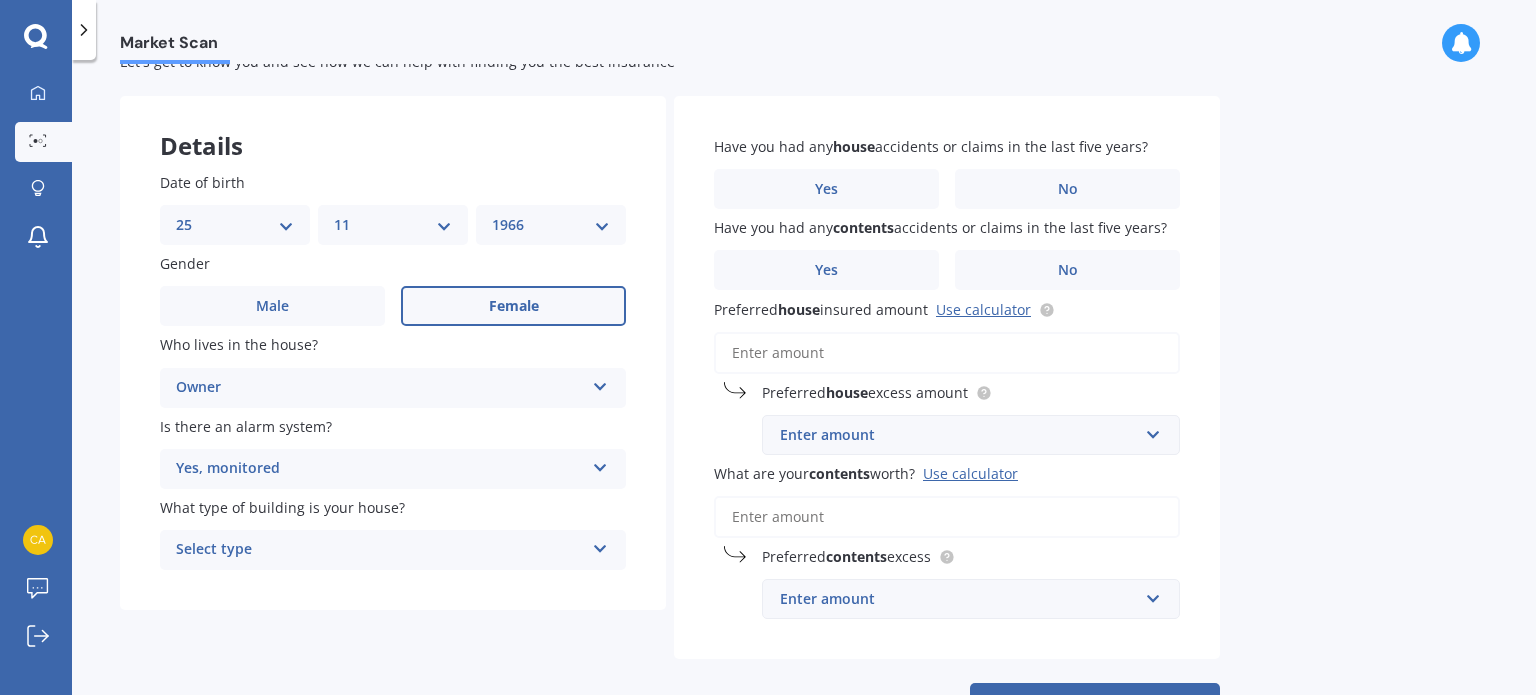 scroll, scrollTop: 100, scrollLeft: 0, axis: vertical 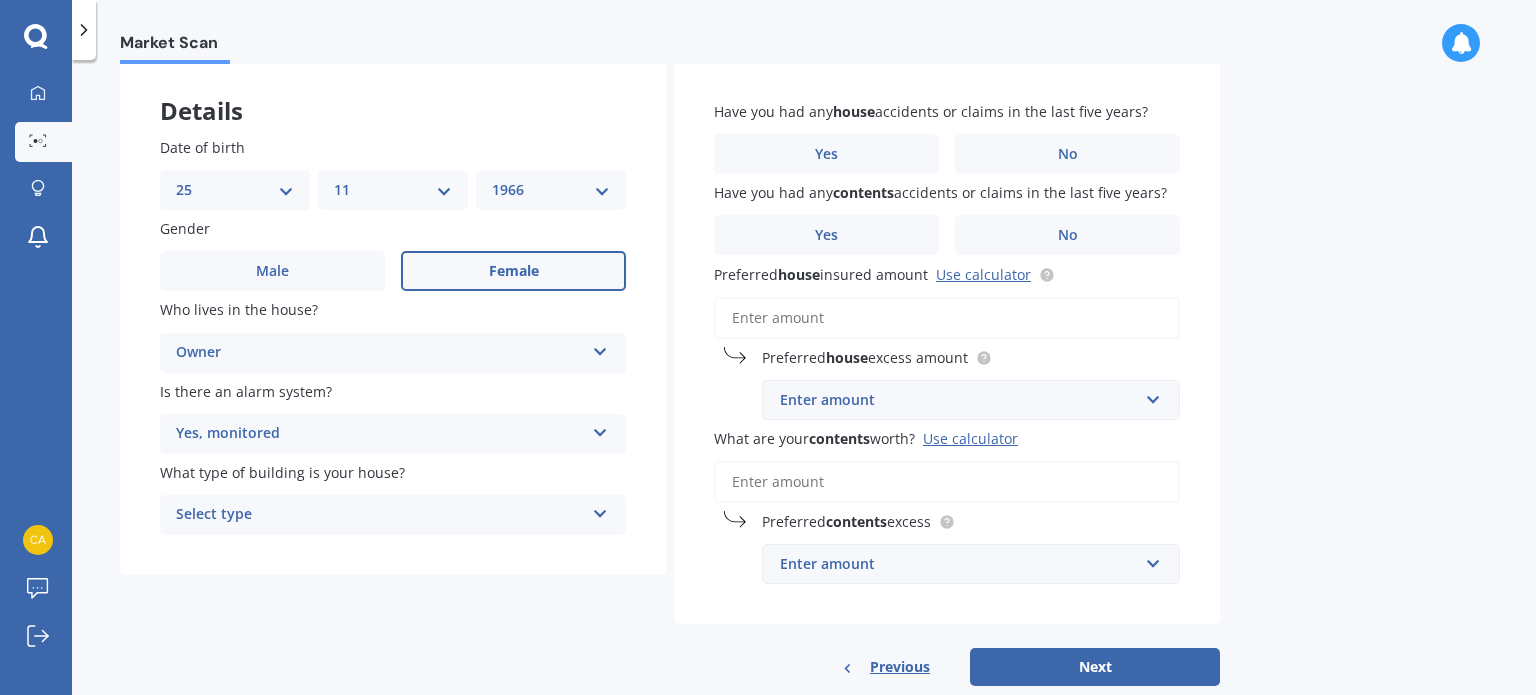 click at bounding box center [600, 510] 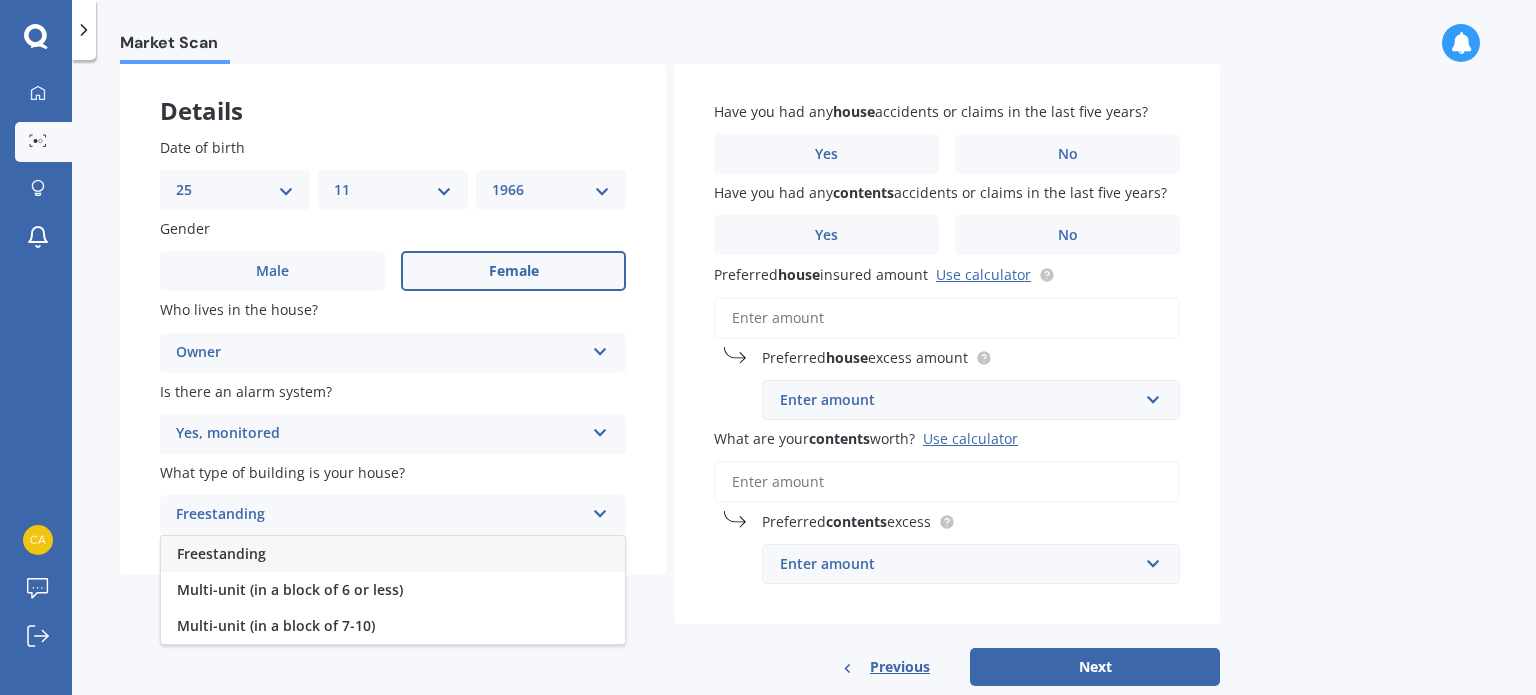 click on "Freestanding" at bounding box center [221, 553] 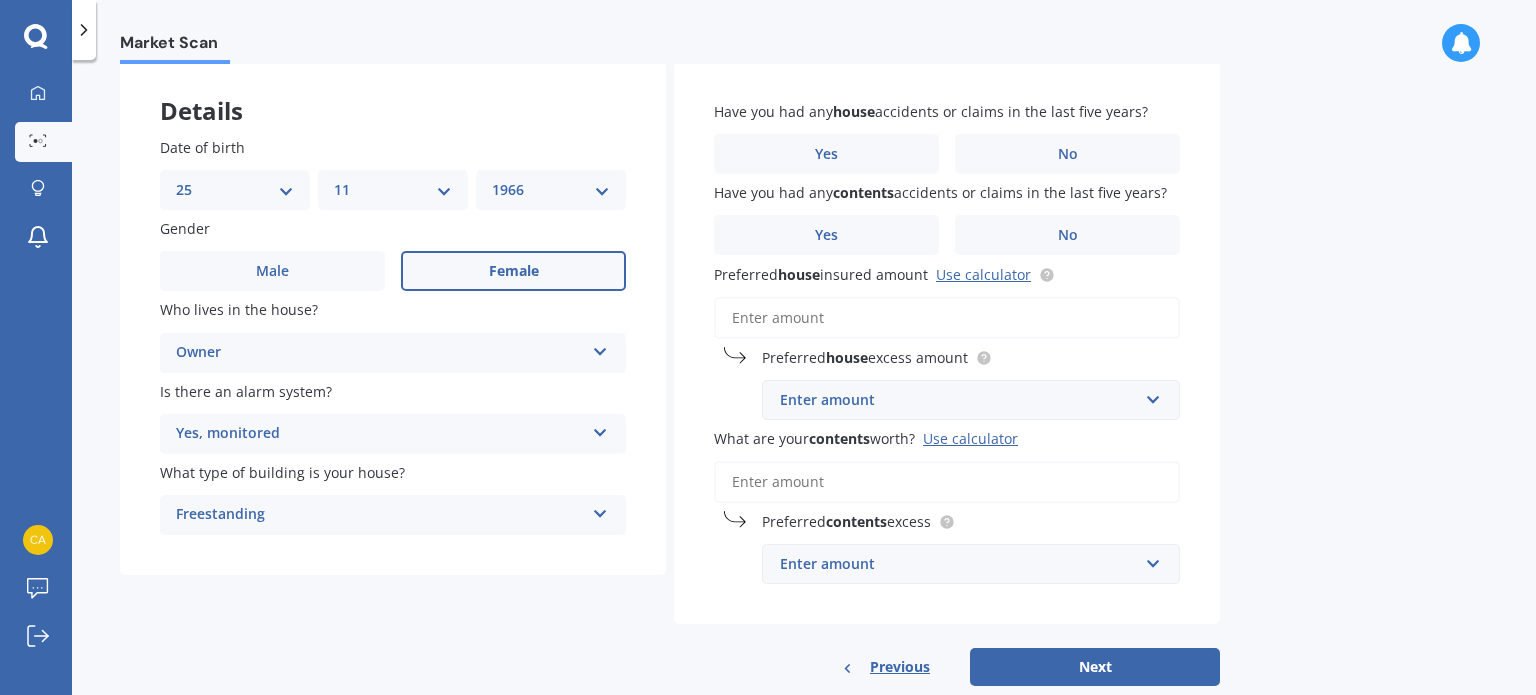 scroll, scrollTop: 0, scrollLeft: 0, axis: both 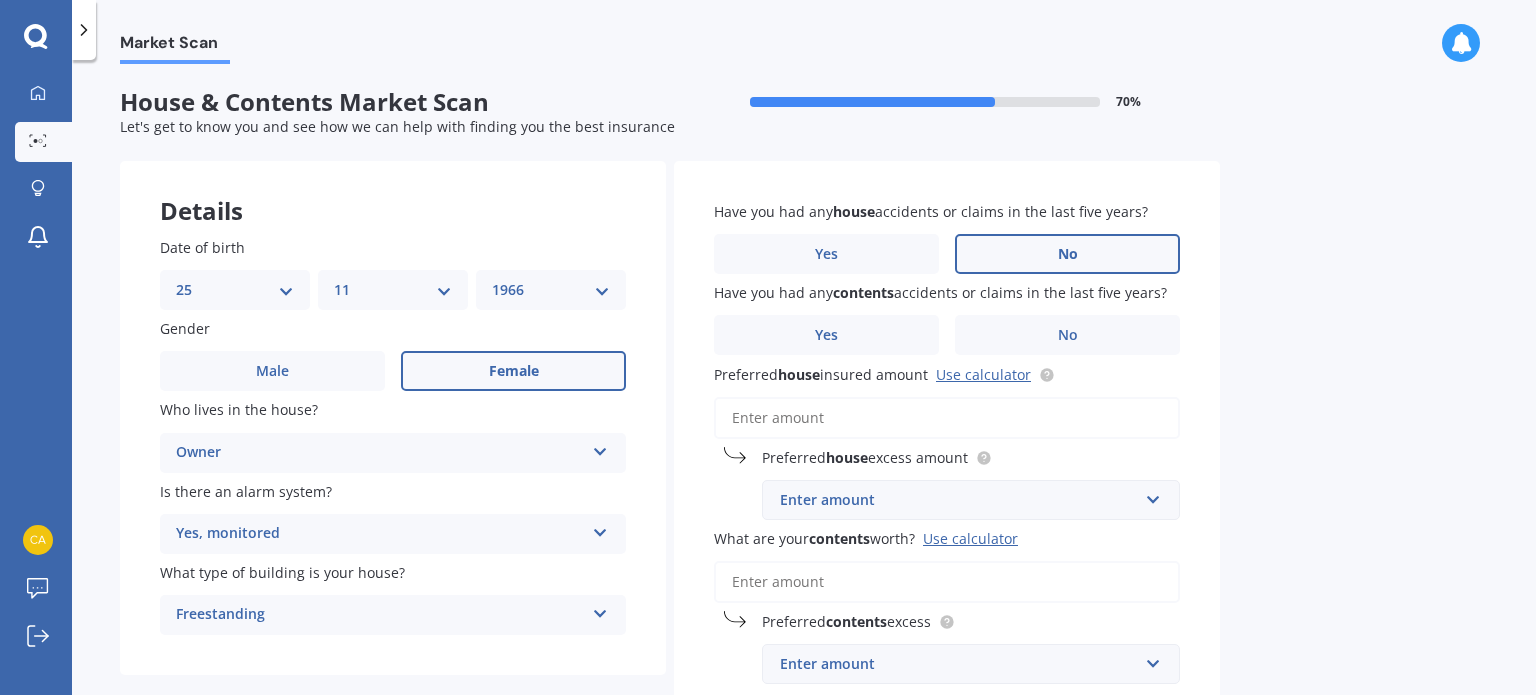 click on "No" at bounding box center [1067, 254] 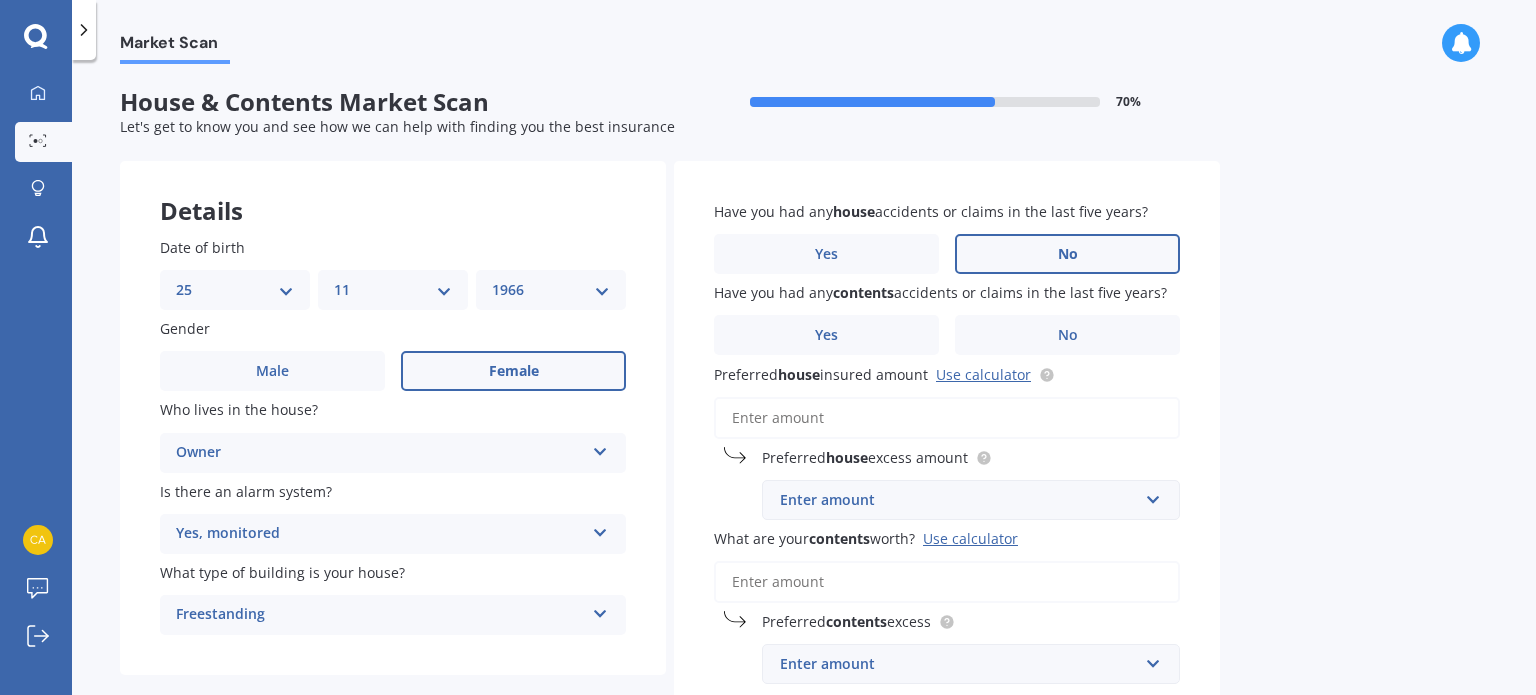 click on "No" at bounding box center (0, 0) 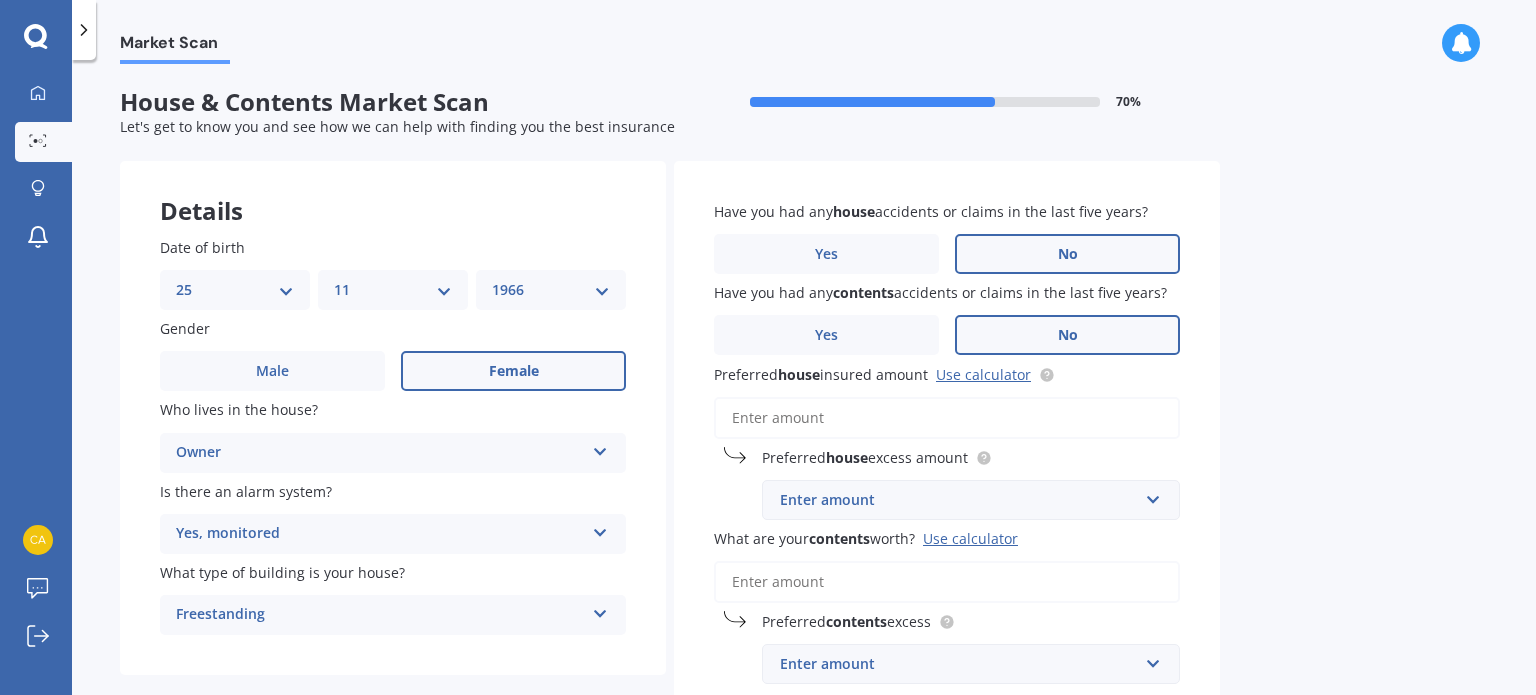 click on "No" at bounding box center (1068, 335) 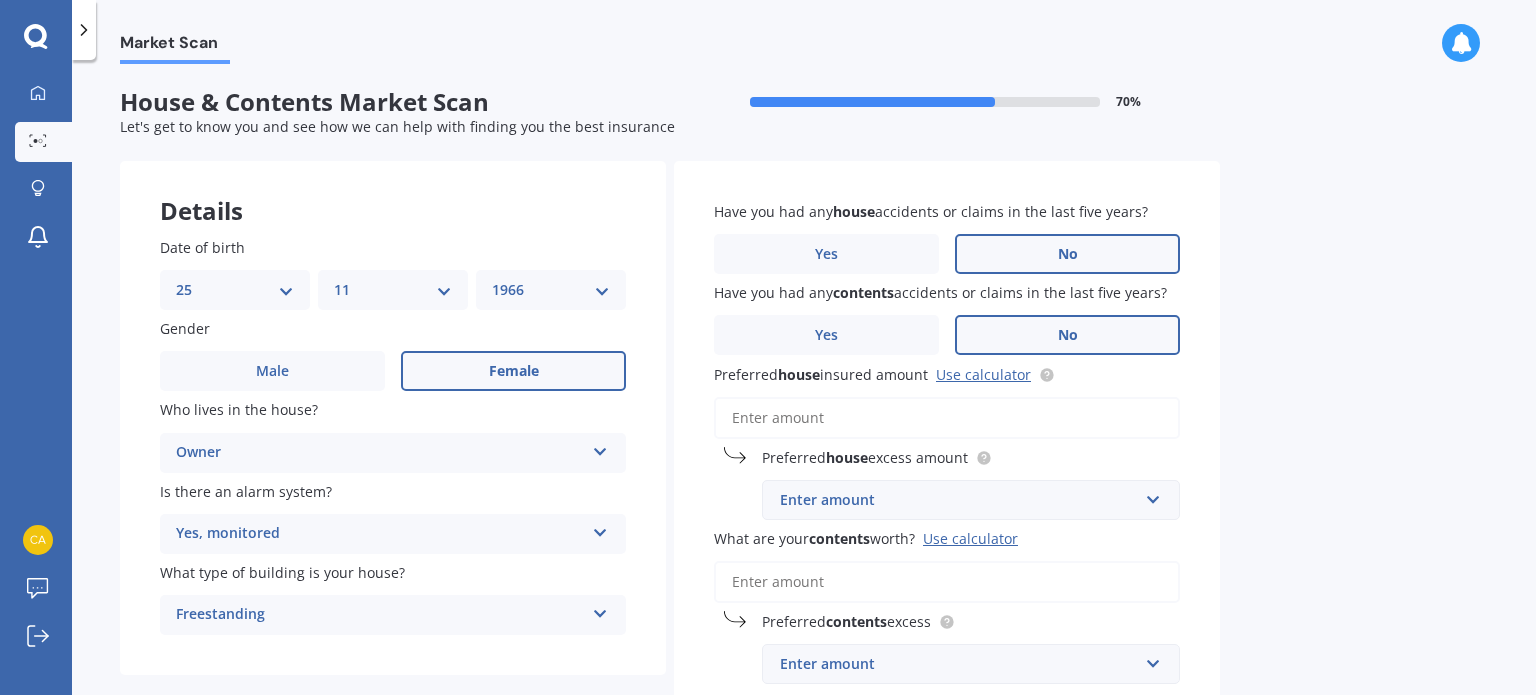 click on "No" at bounding box center [0, 0] 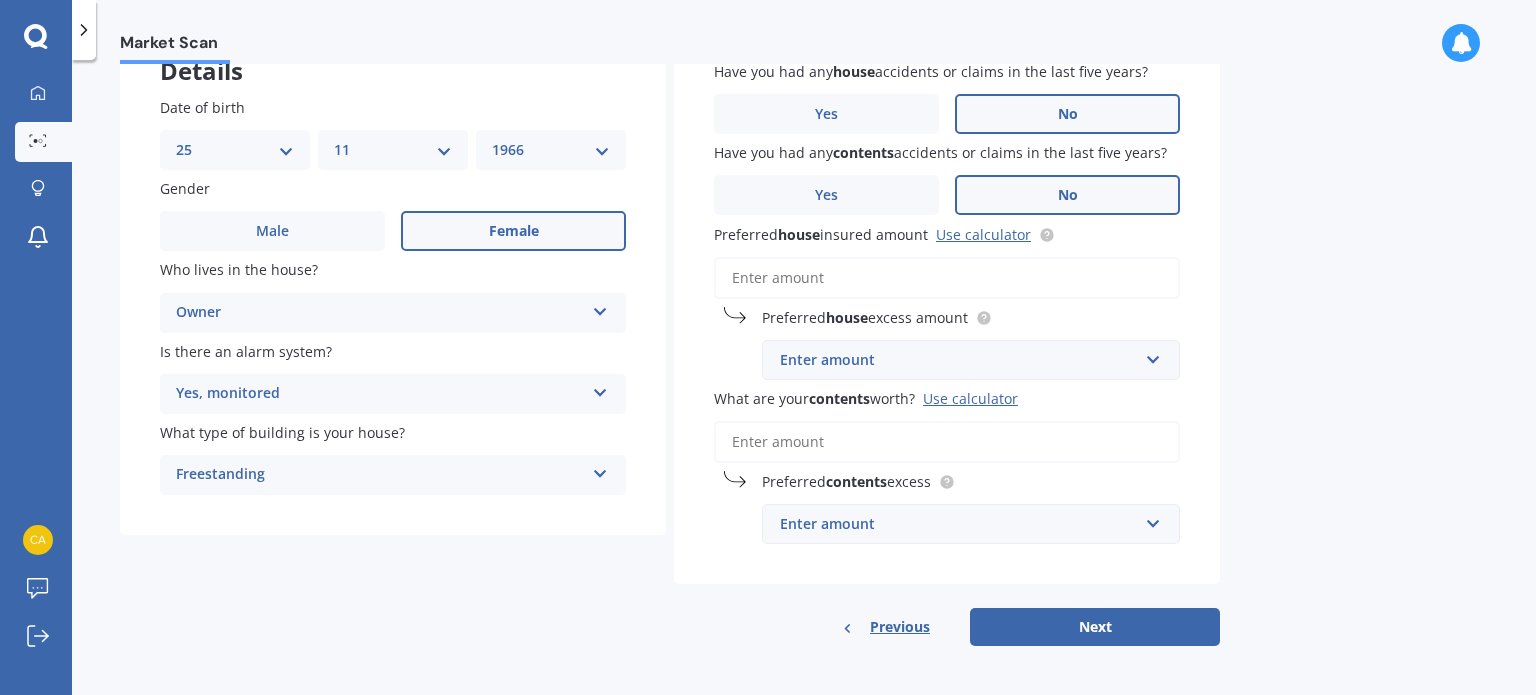 scroll, scrollTop: 142, scrollLeft: 0, axis: vertical 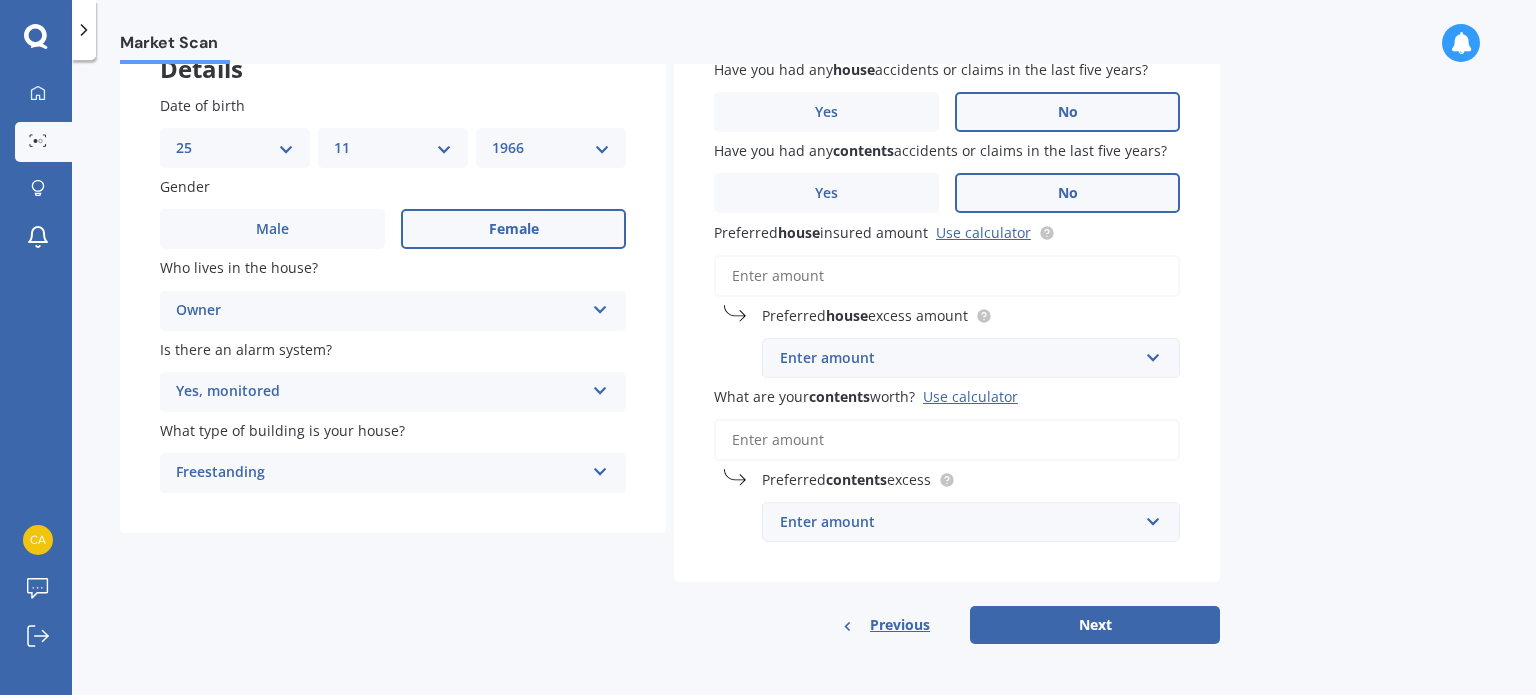 click on "Preferred  house  insured amount Use calculator" at bounding box center (947, 276) 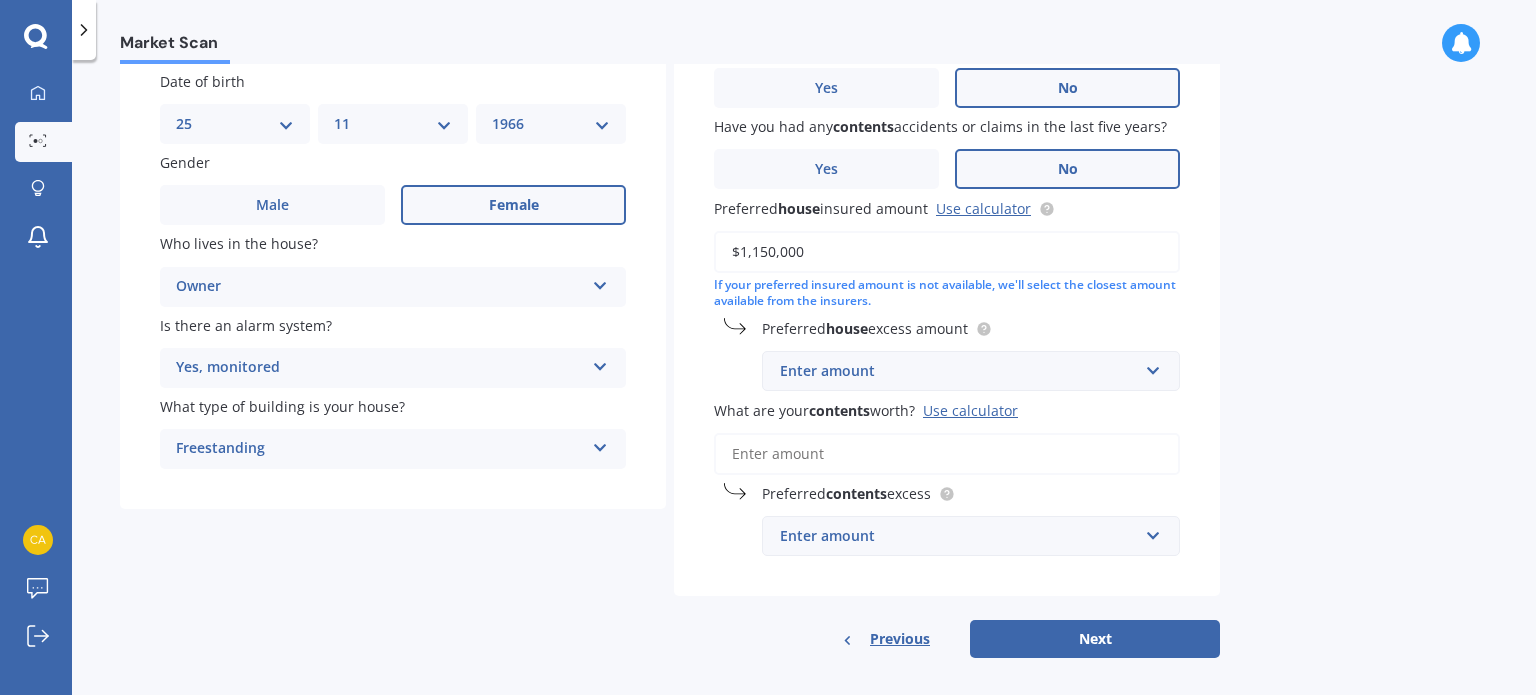scroll, scrollTop: 180, scrollLeft: 0, axis: vertical 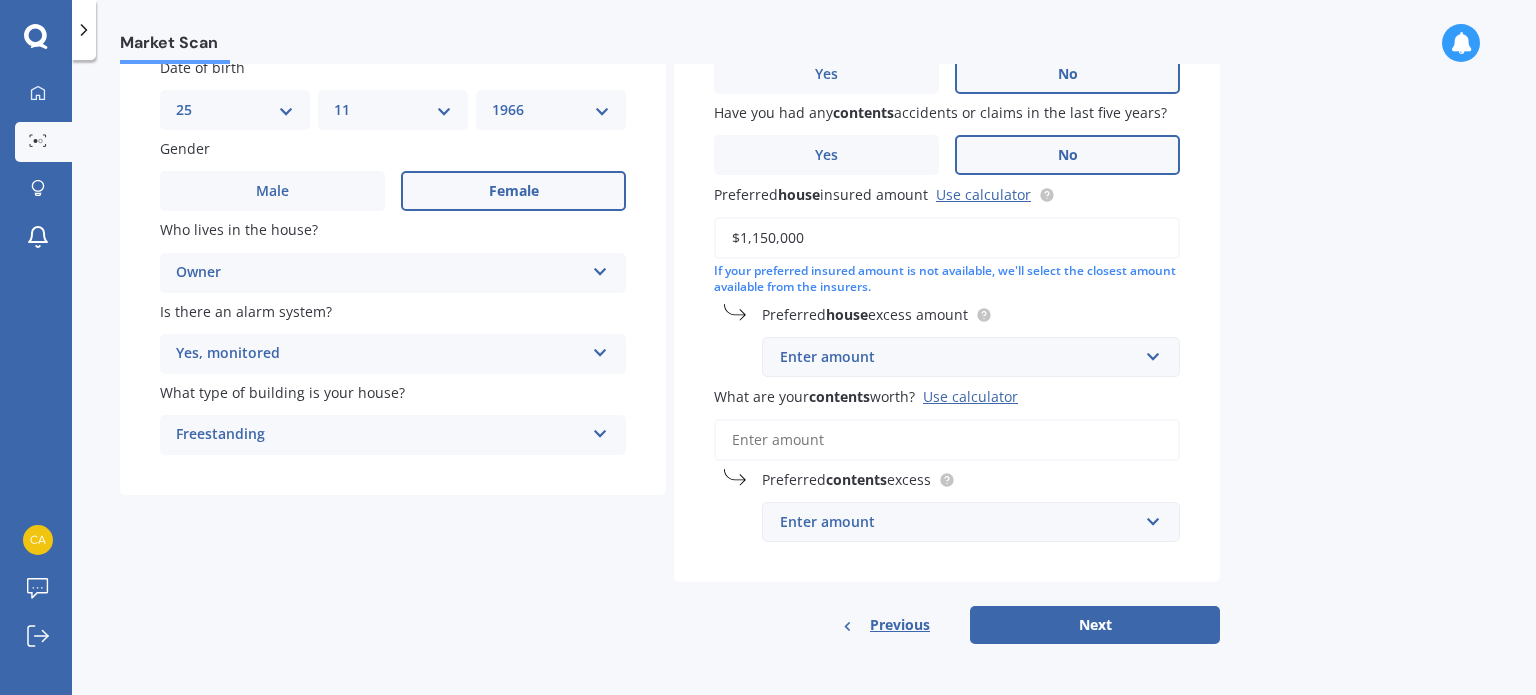 type on "$1,150,000" 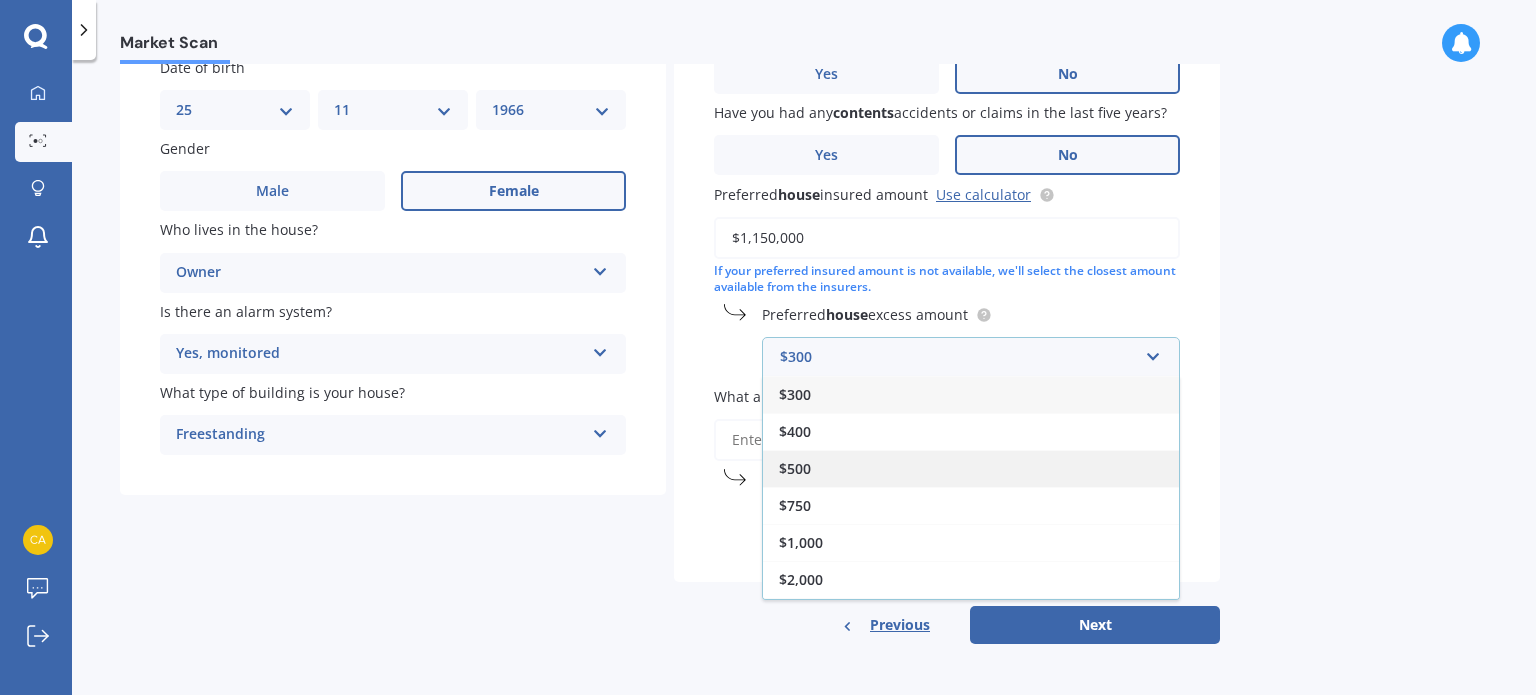 drag, startPoint x: 966, startPoint y: 477, endPoint x: 1116, endPoint y: 426, distance: 158.43295 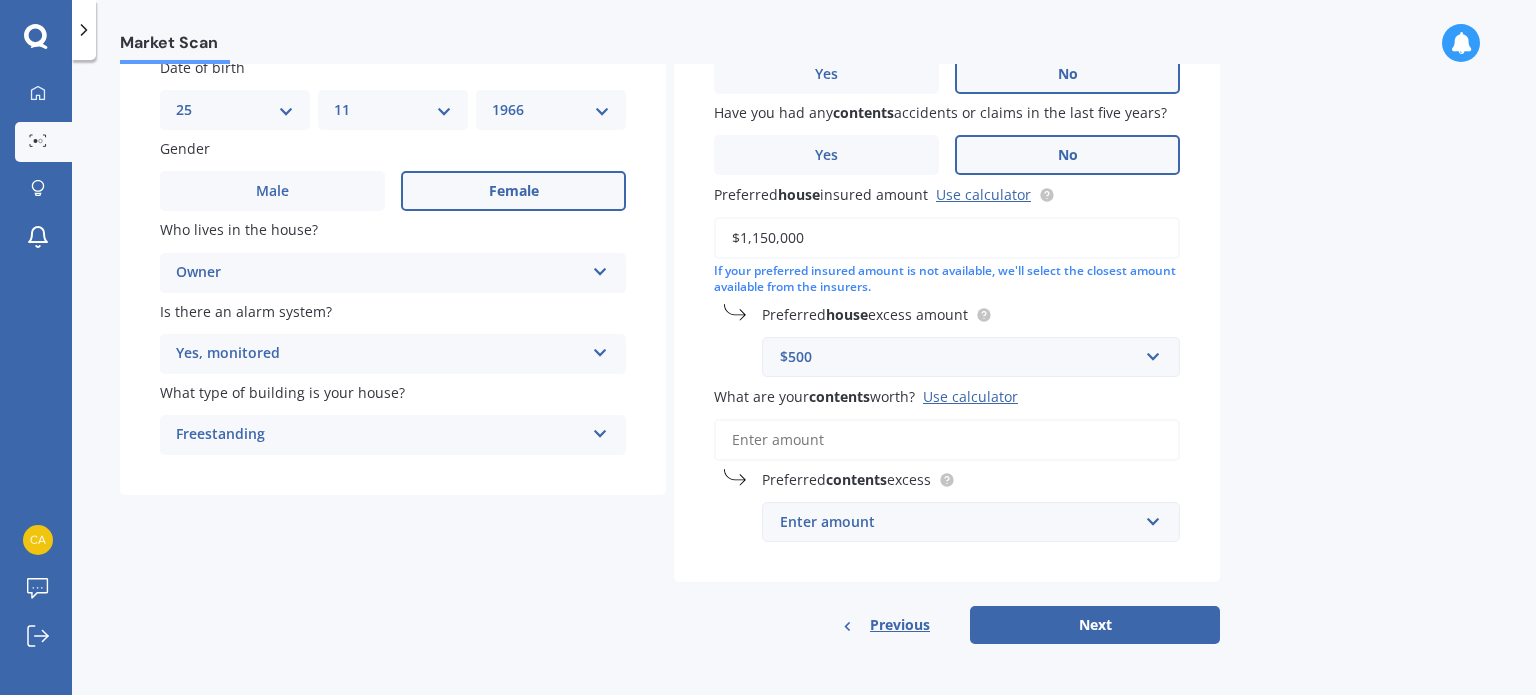 click on "What are your  contents  worth? Use calculator" at bounding box center [947, 440] 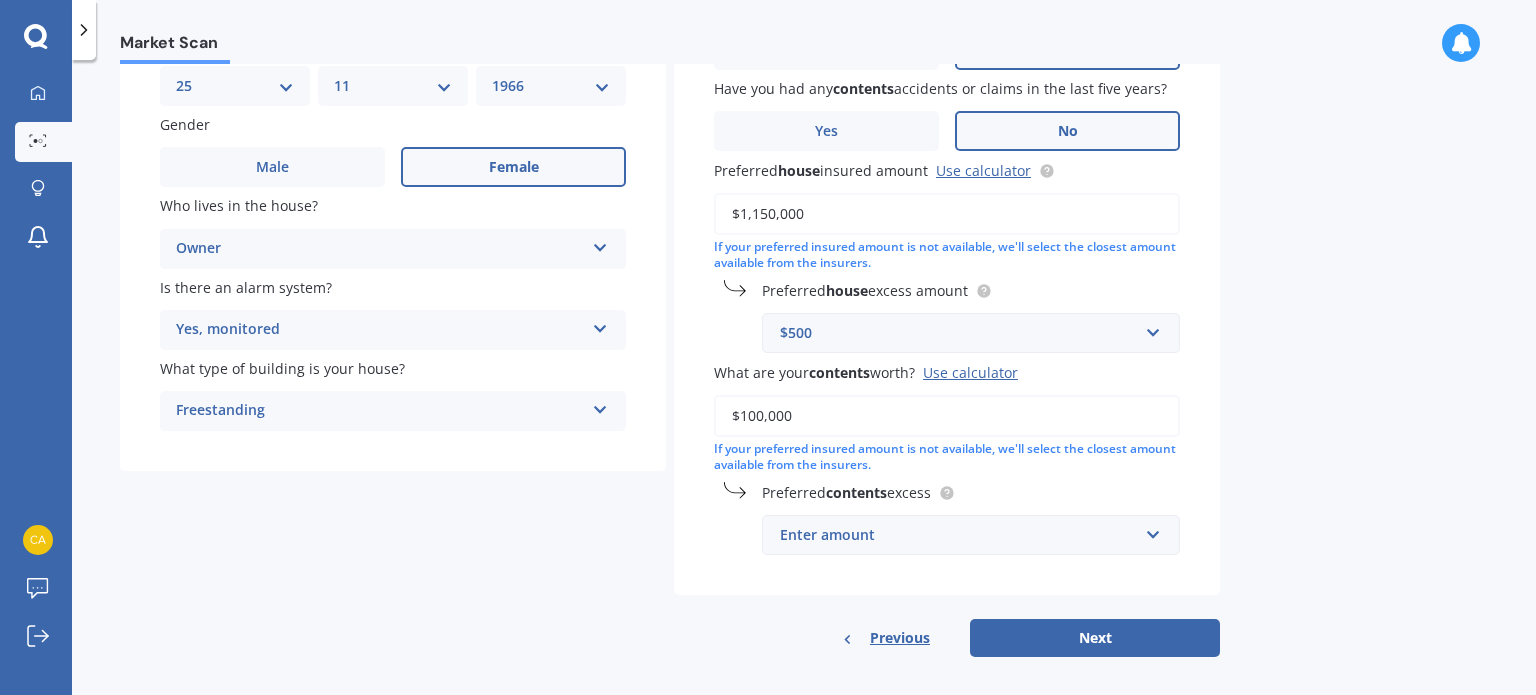 scroll, scrollTop: 217, scrollLeft: 0, axis: vertical 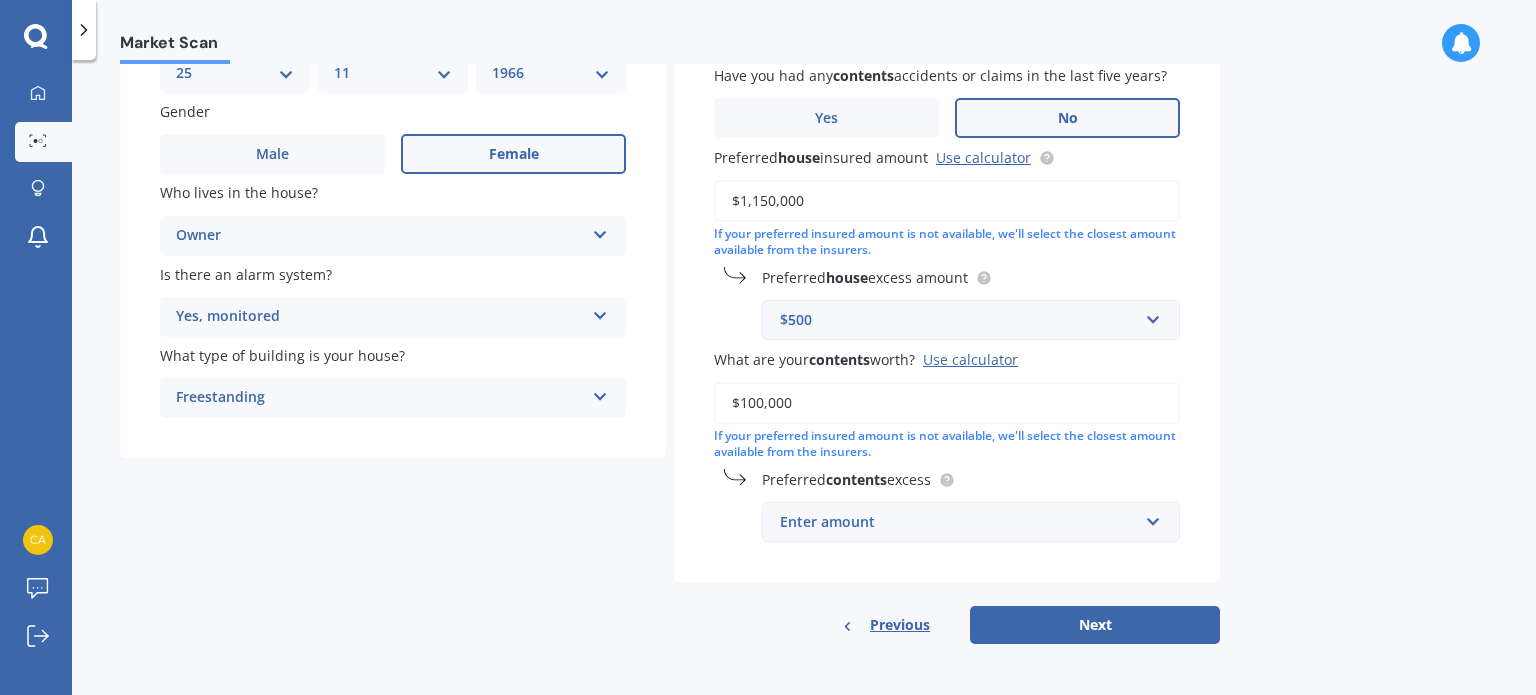 type on "$100,000" 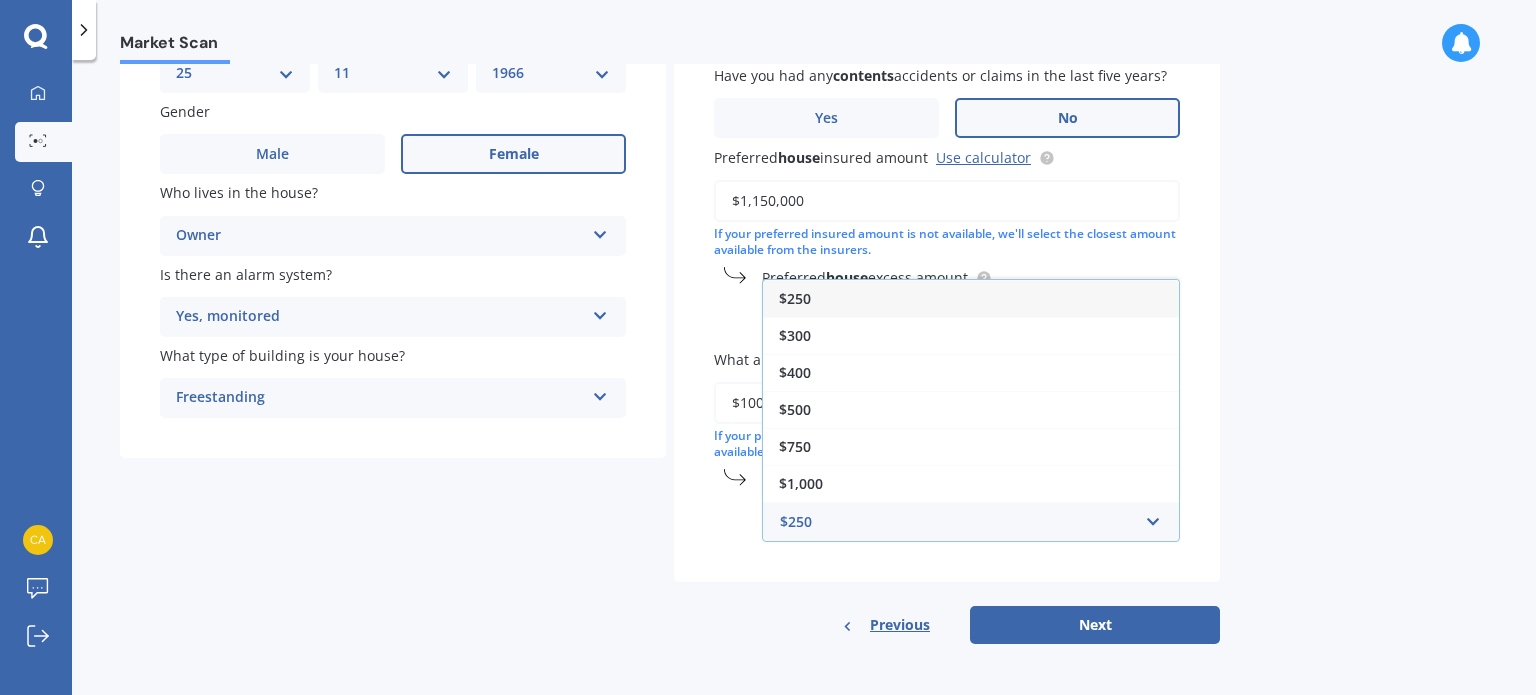 click on "$250" at bounding box center (971, 298) 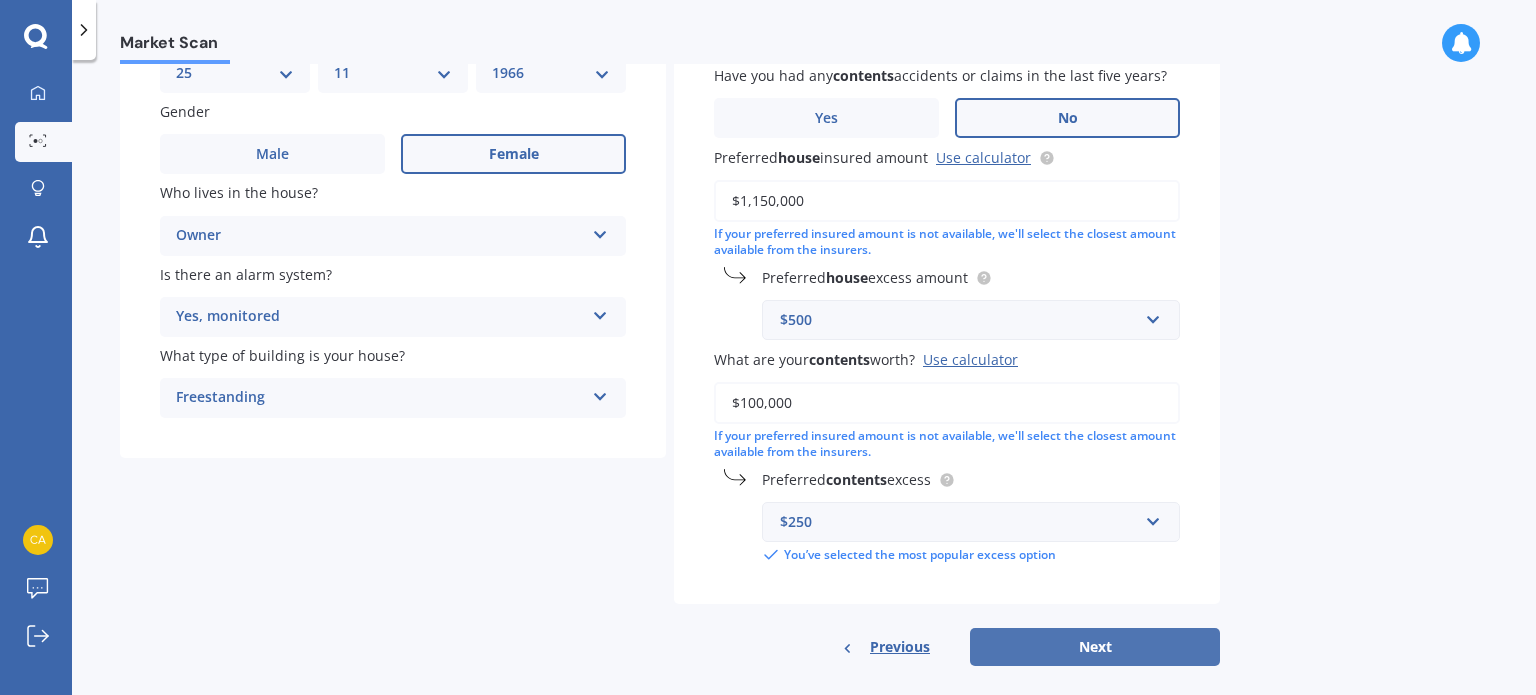 click on "Next" at bounding box center (1095, 647) 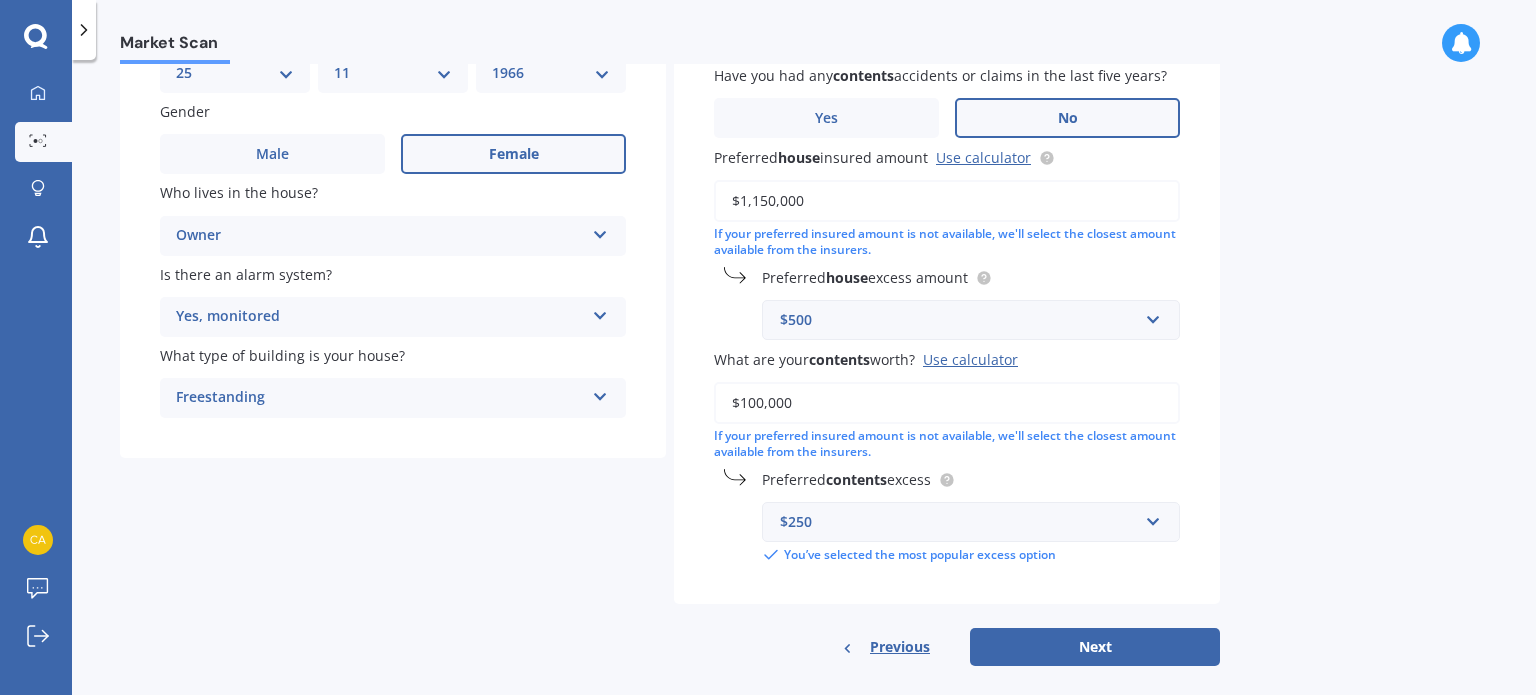 select on "25" 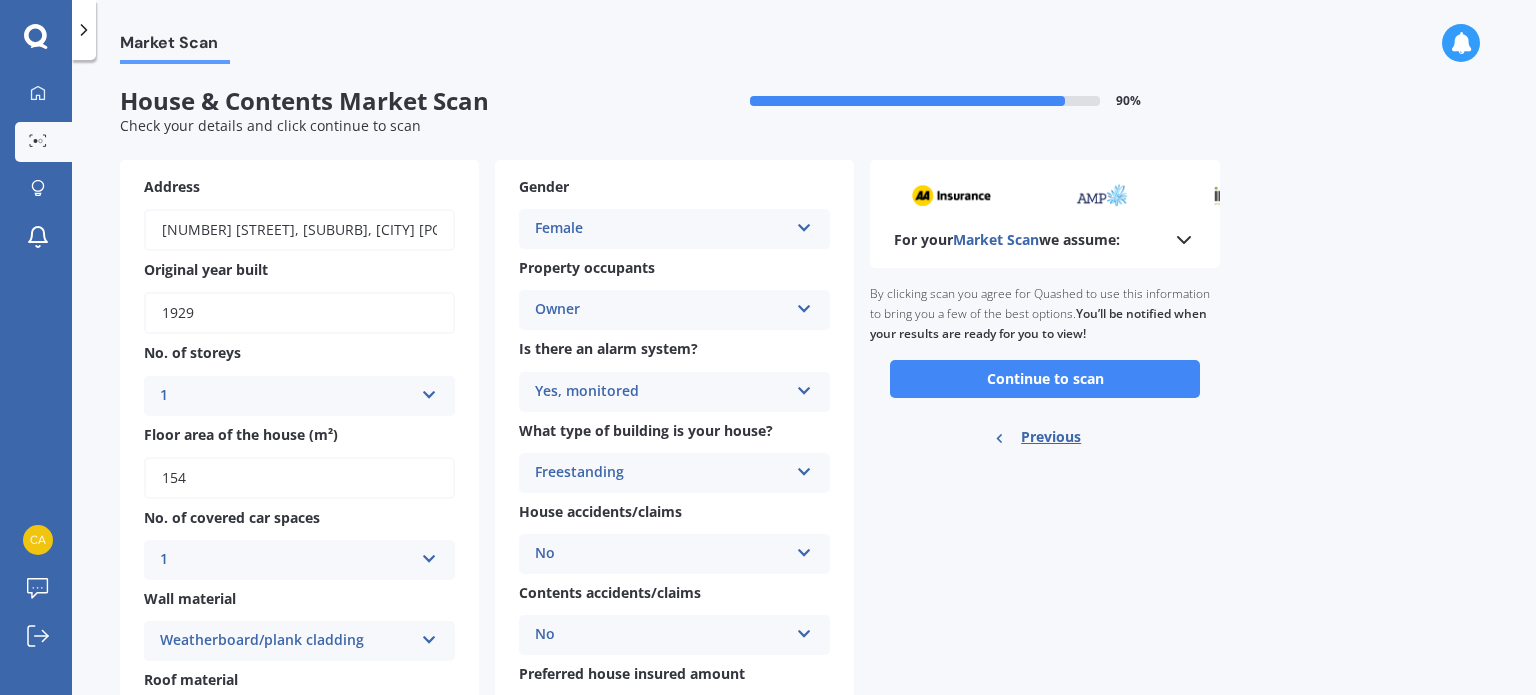 scroll, scrollTop: 0, scrollLeft: 0, axis: both 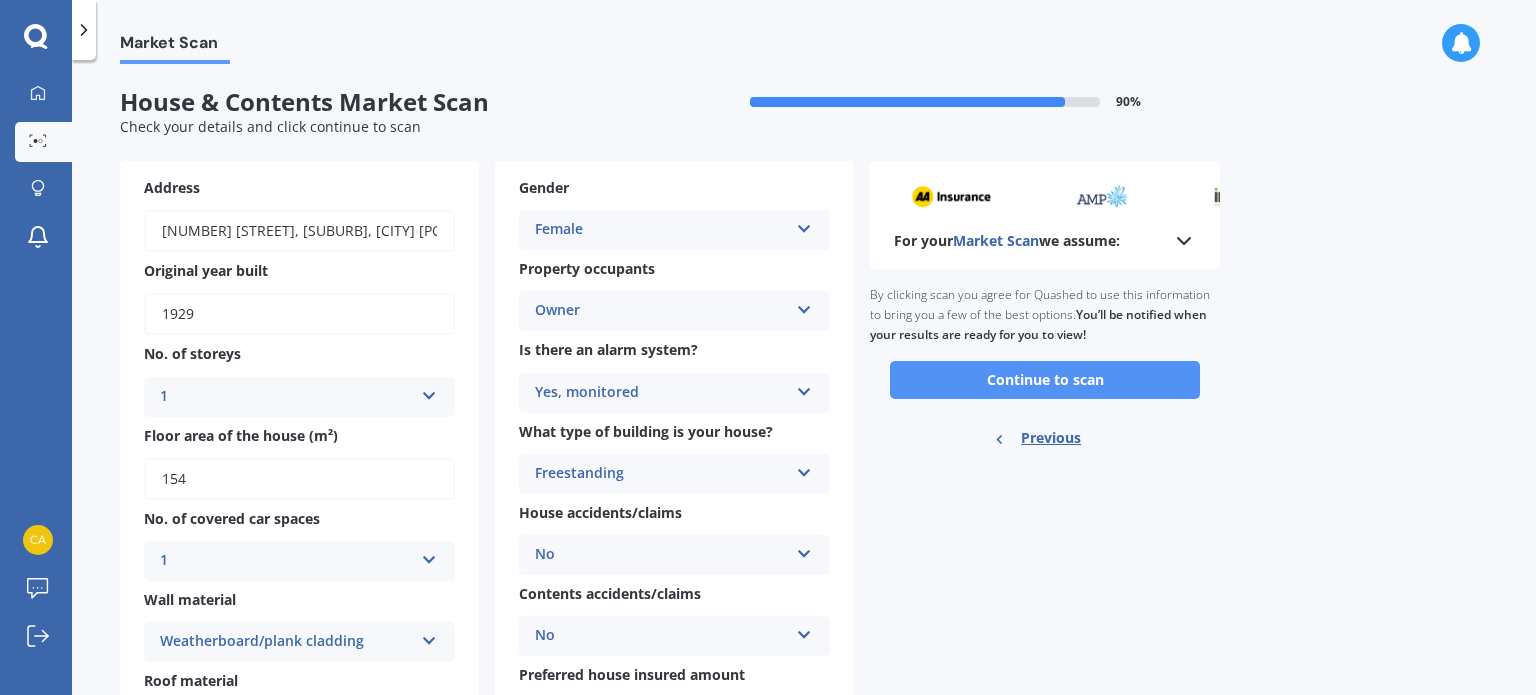 click on "Continue to scan" at bounding box center (1045, 380) 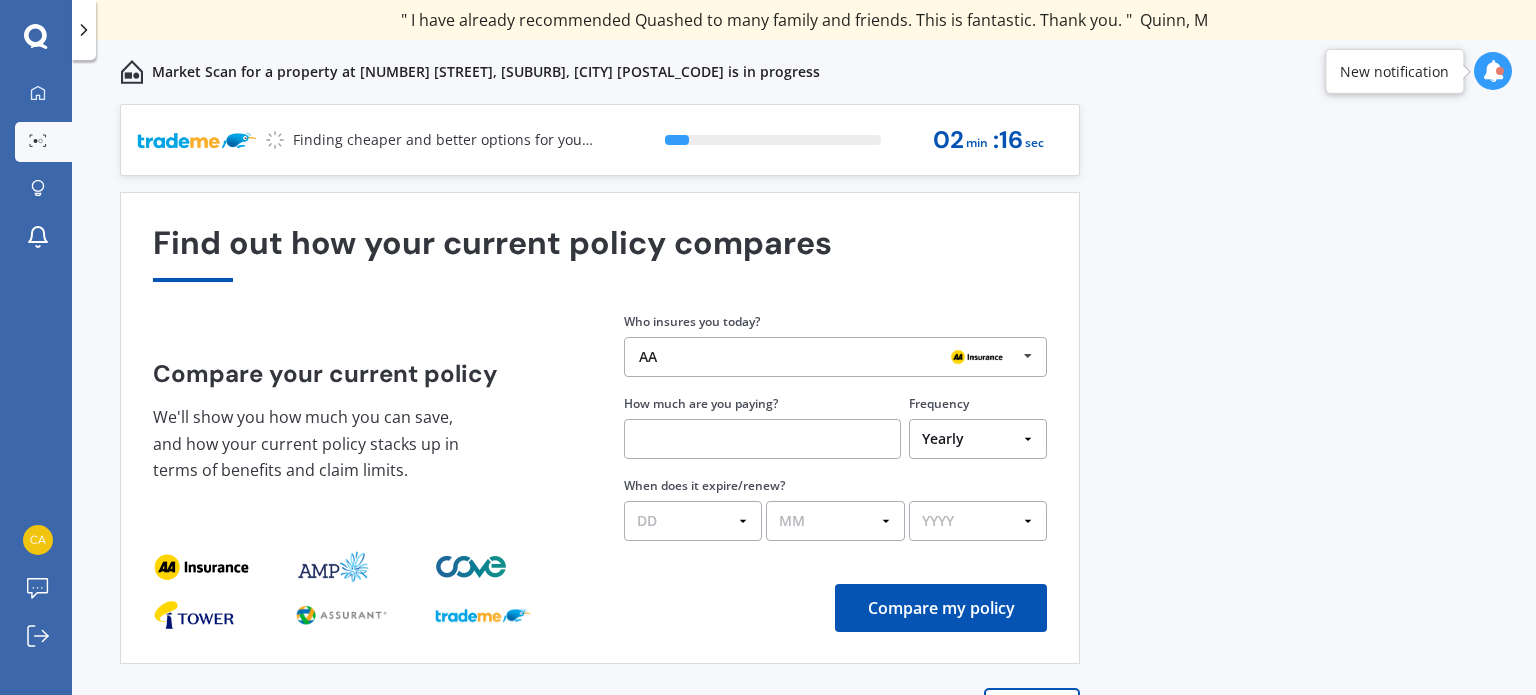 scroll, scrollTop: 28, scrollLeft: 0, axis: vertical 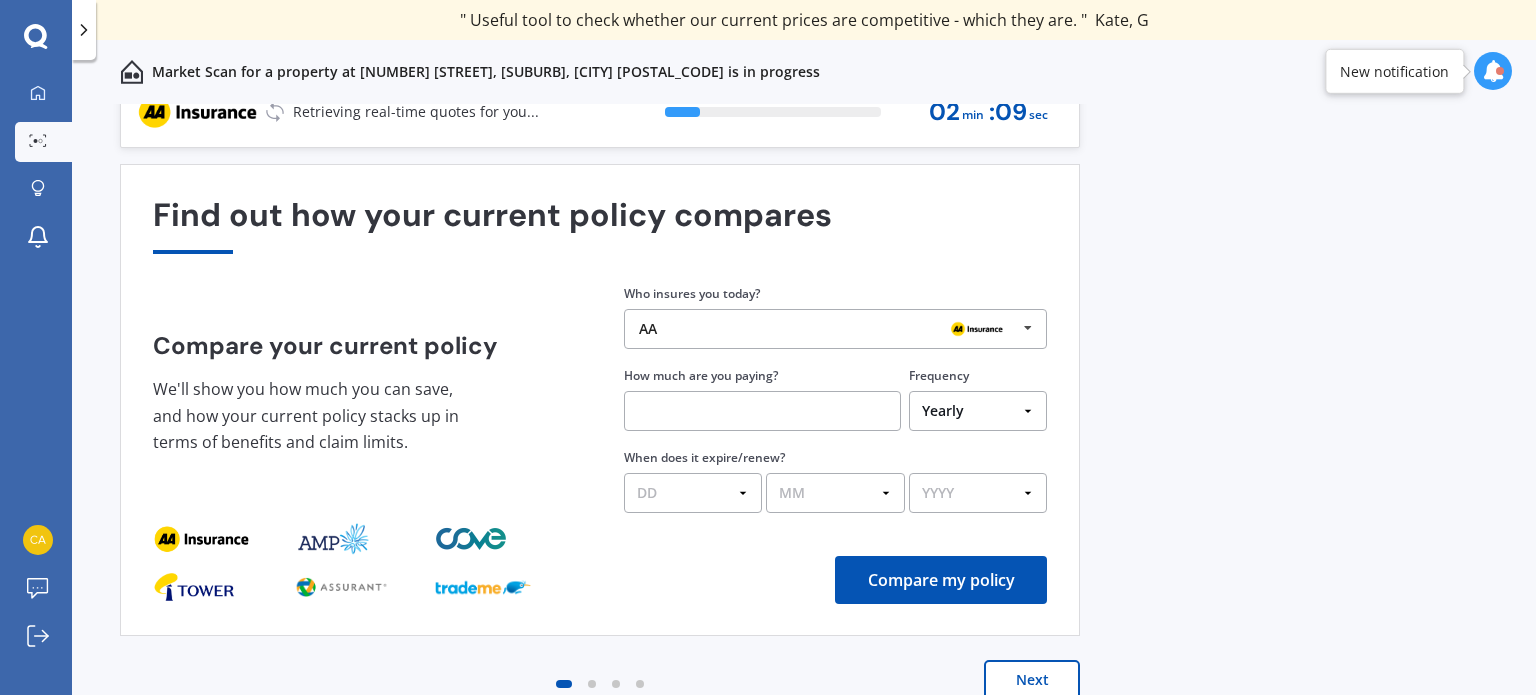 click at bounding box center (1028, 328) 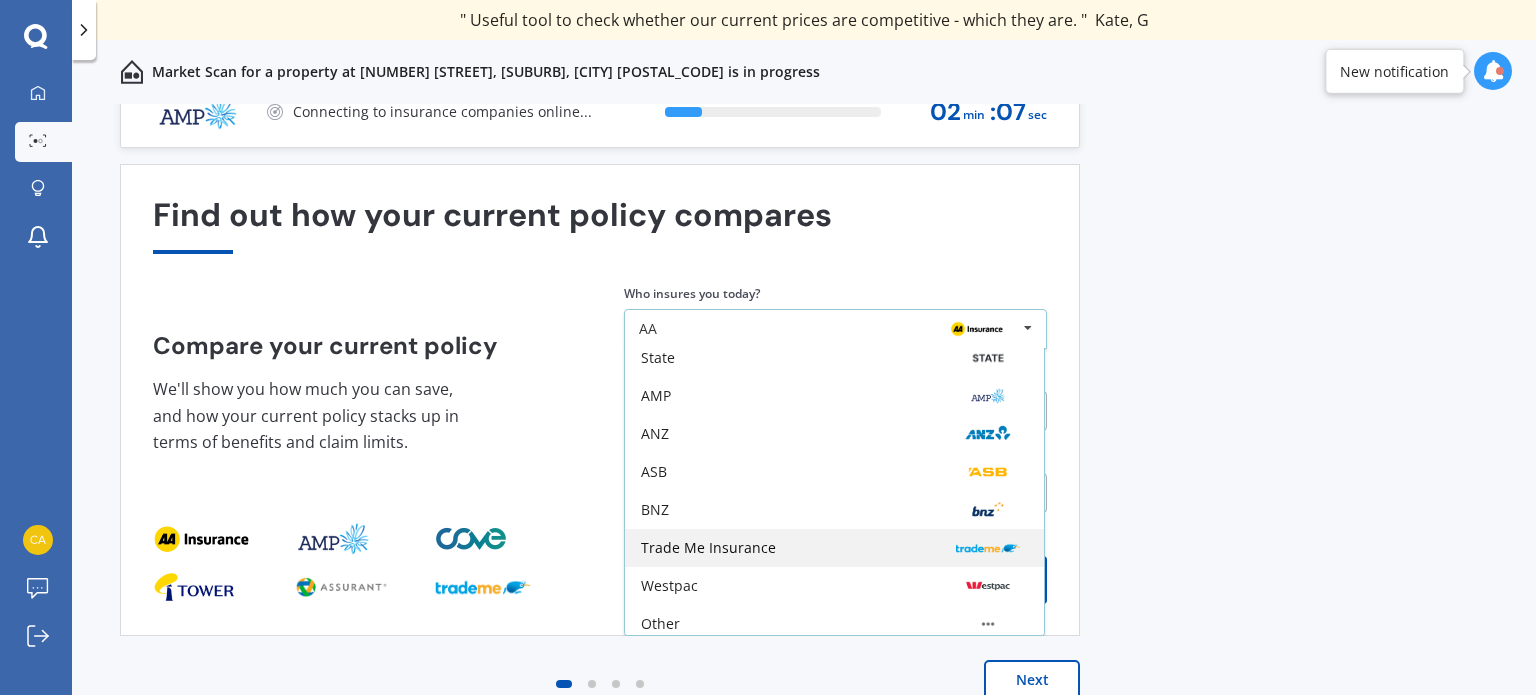 scroll, scrollTop: 131, scrollLeft: 0, axis: vertical 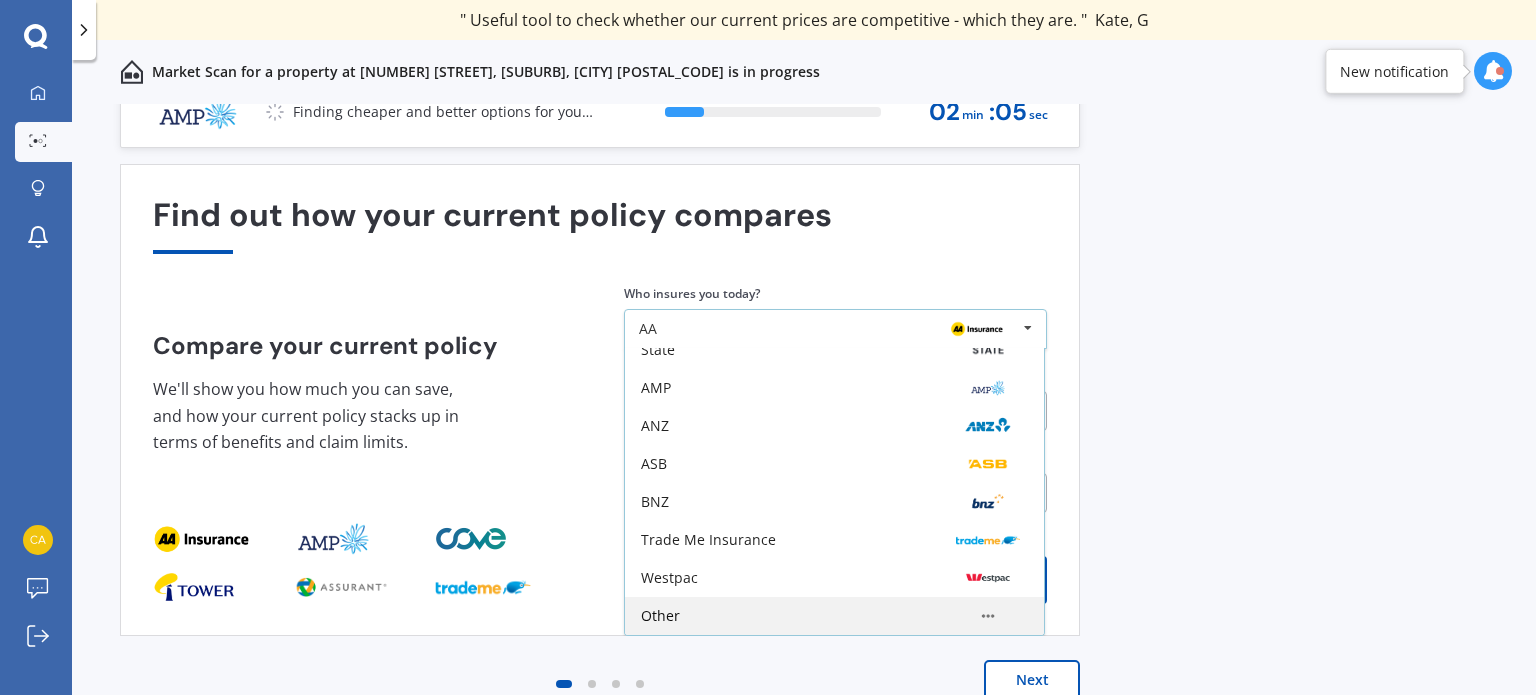click on "Other" at bounding box center (834, 616) 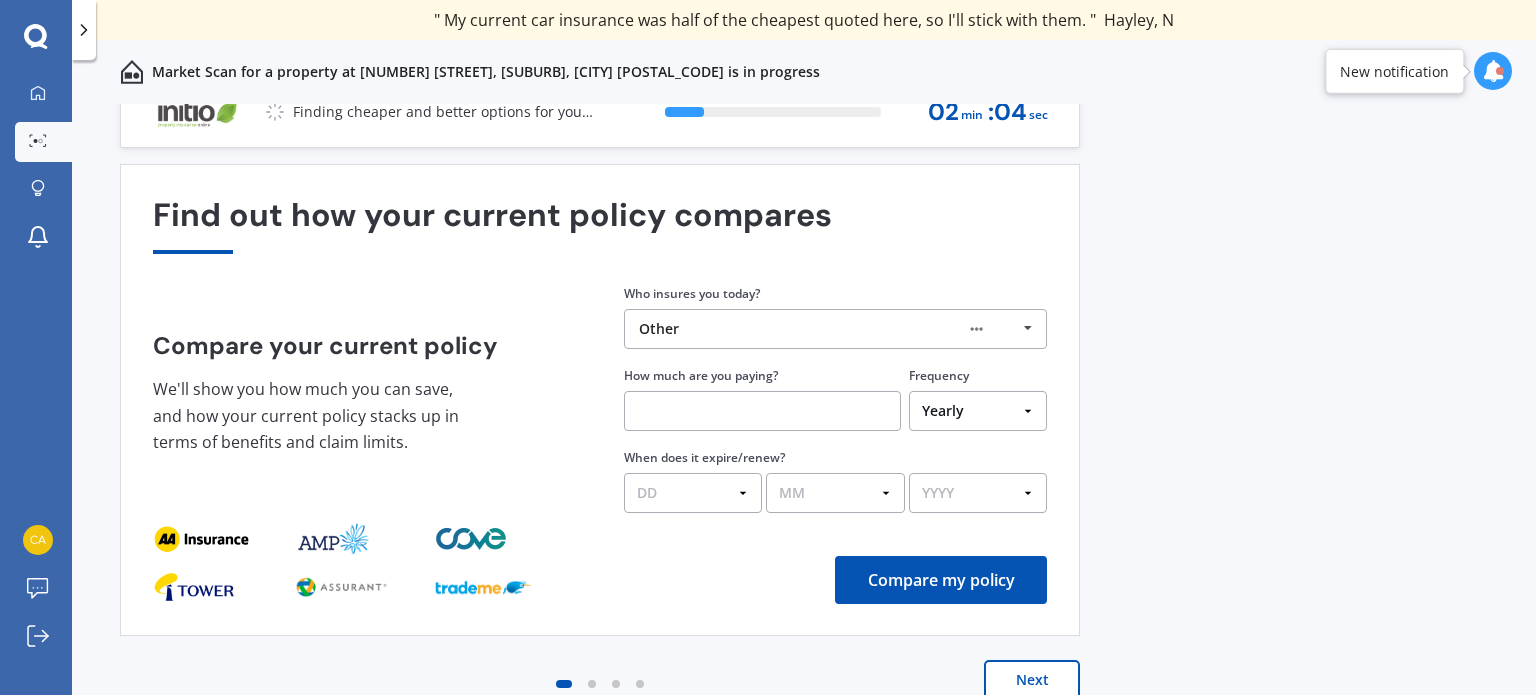 click at bounding box center (762, 411) 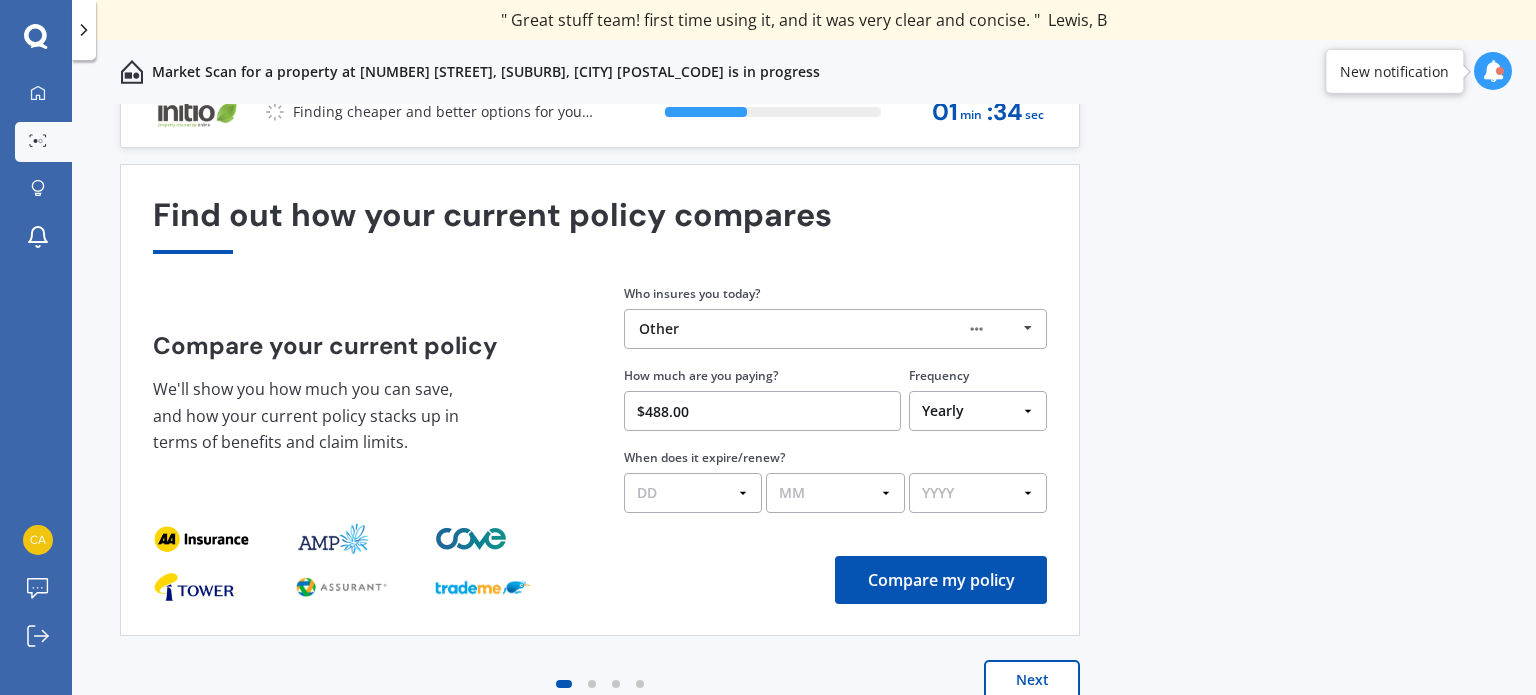type on "$488.00" 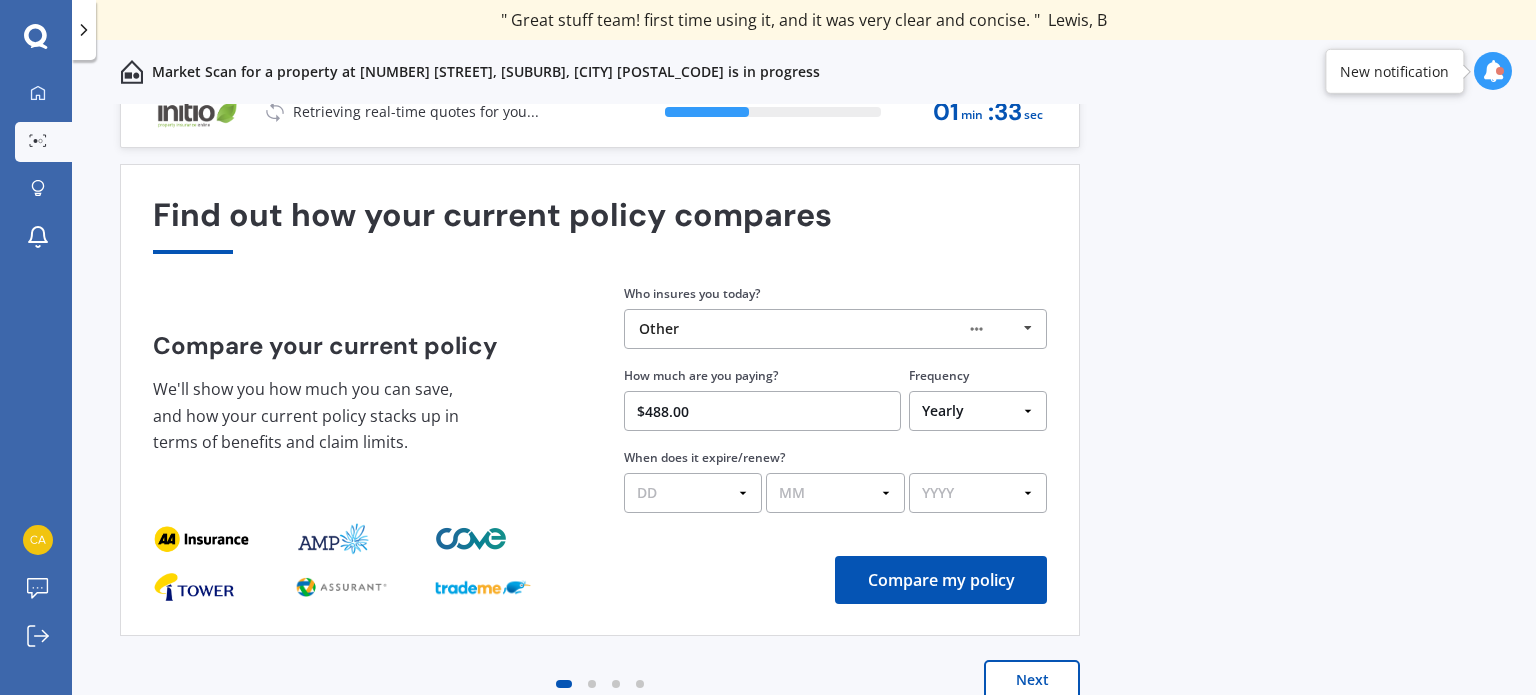 click on "DD 01 02 03 04 05 06 07 08 09 10 11 12 13 14 15 16 17 18 19 20 21 22 23 24 25 26 27 28 29 30 31" at bounding box center (693, 493) 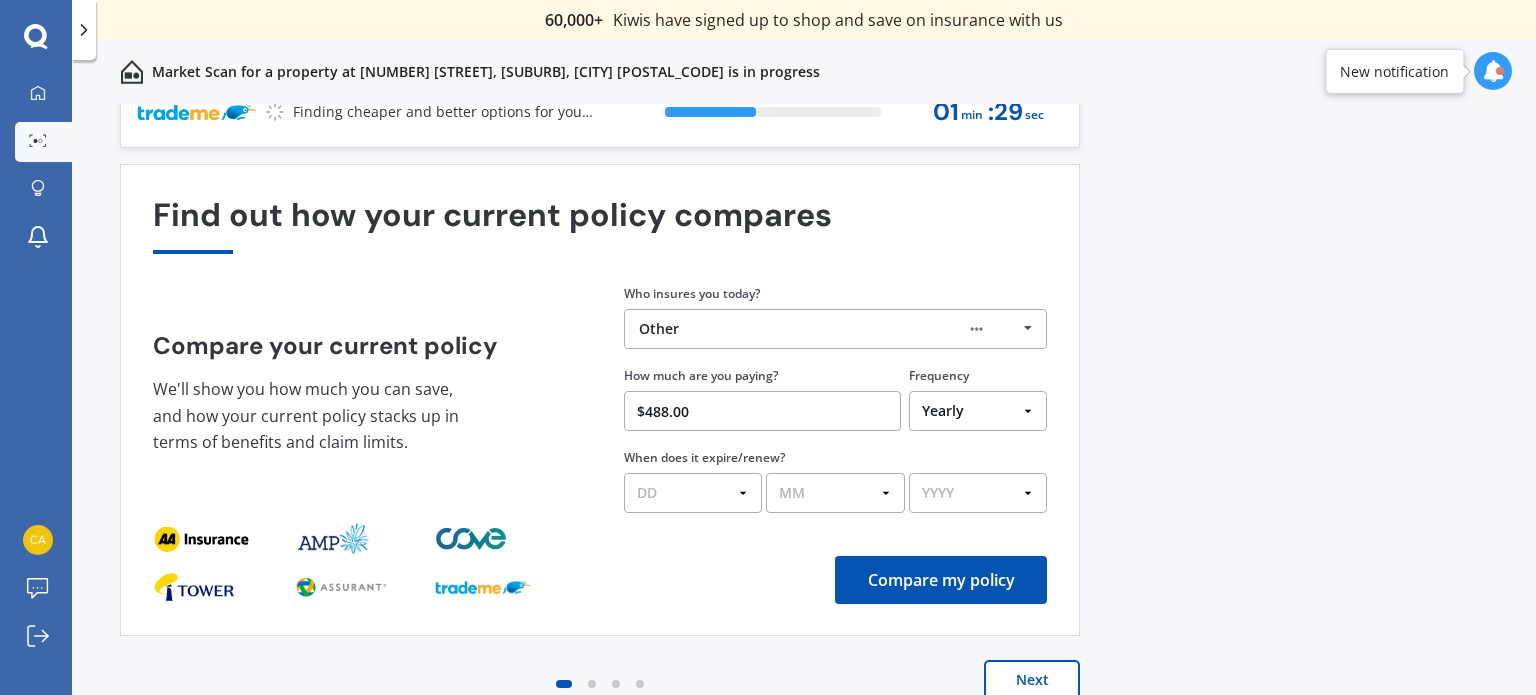 select on "24" 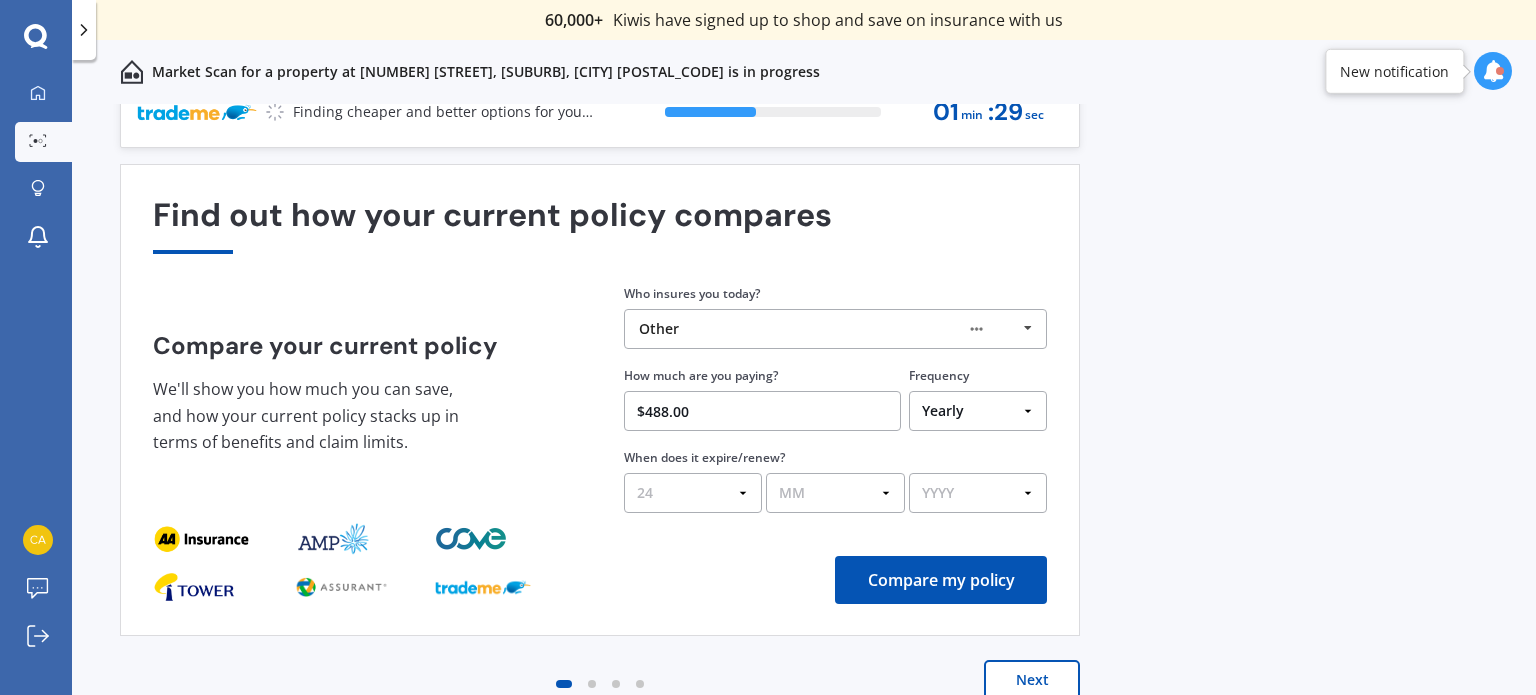 click on "DD 01 02 03 04 05 06 07 08 09 10 11 12 13 14 15 16 17 18 19 20 21 22 23 24 25 26 27 28 29 30 31" at bounding box center [693, 493] 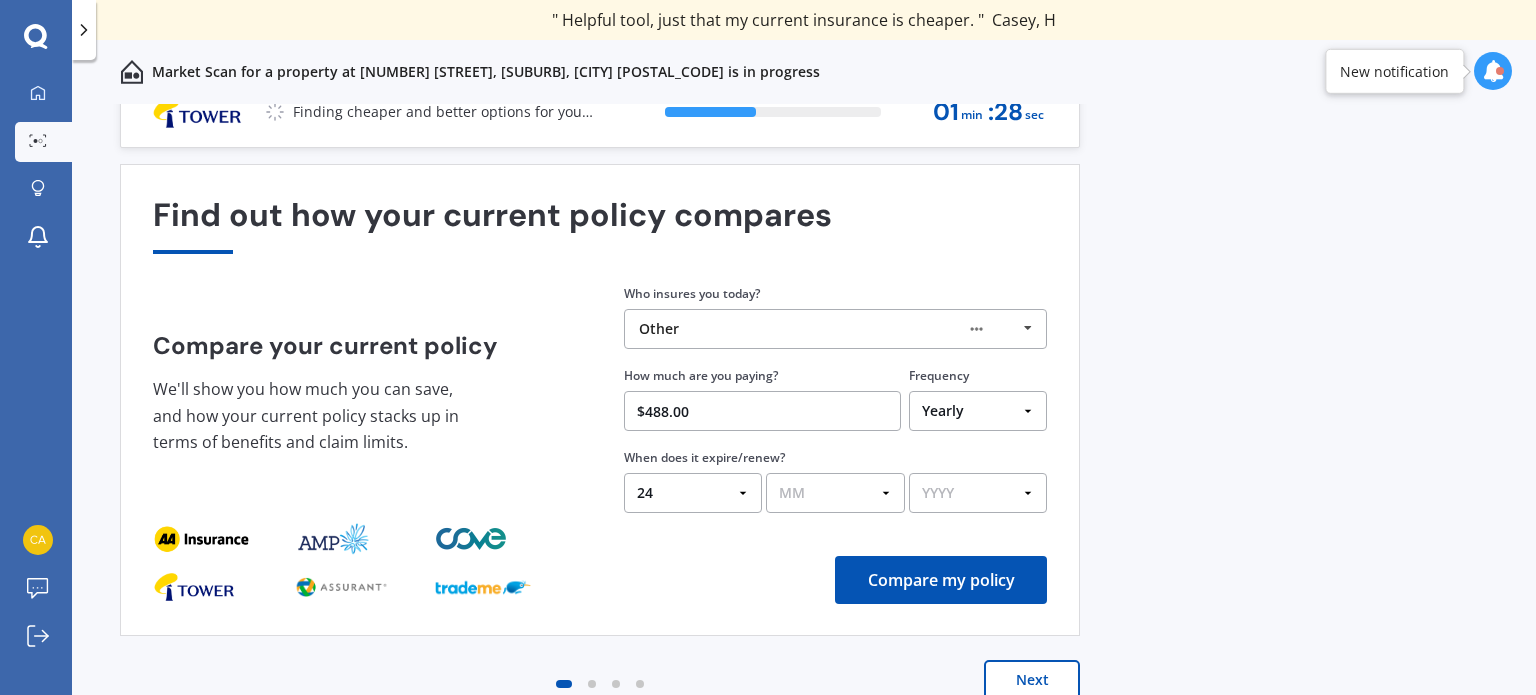 click on "MM 01 02 03 04 05 06 07 08 09 10 11 12" at bounding box center [835, 493] 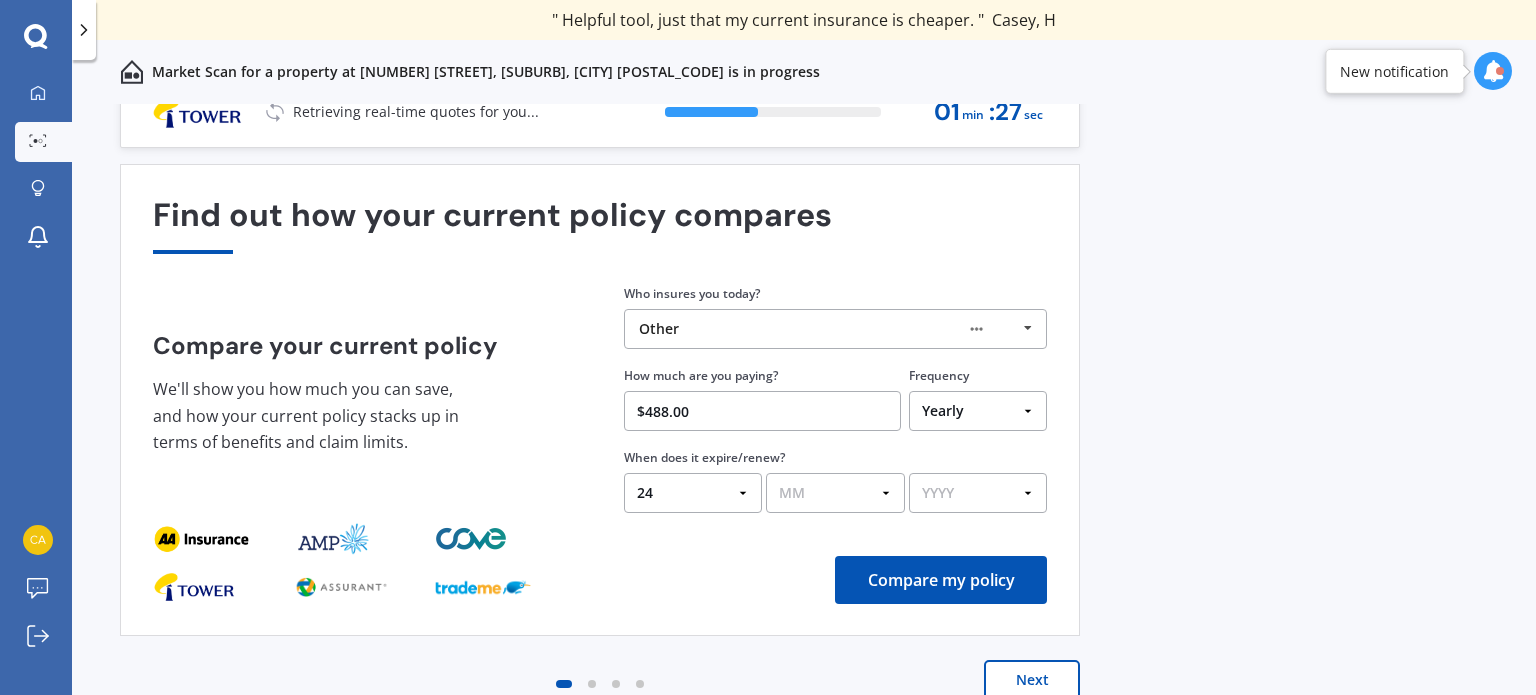 select on "08" 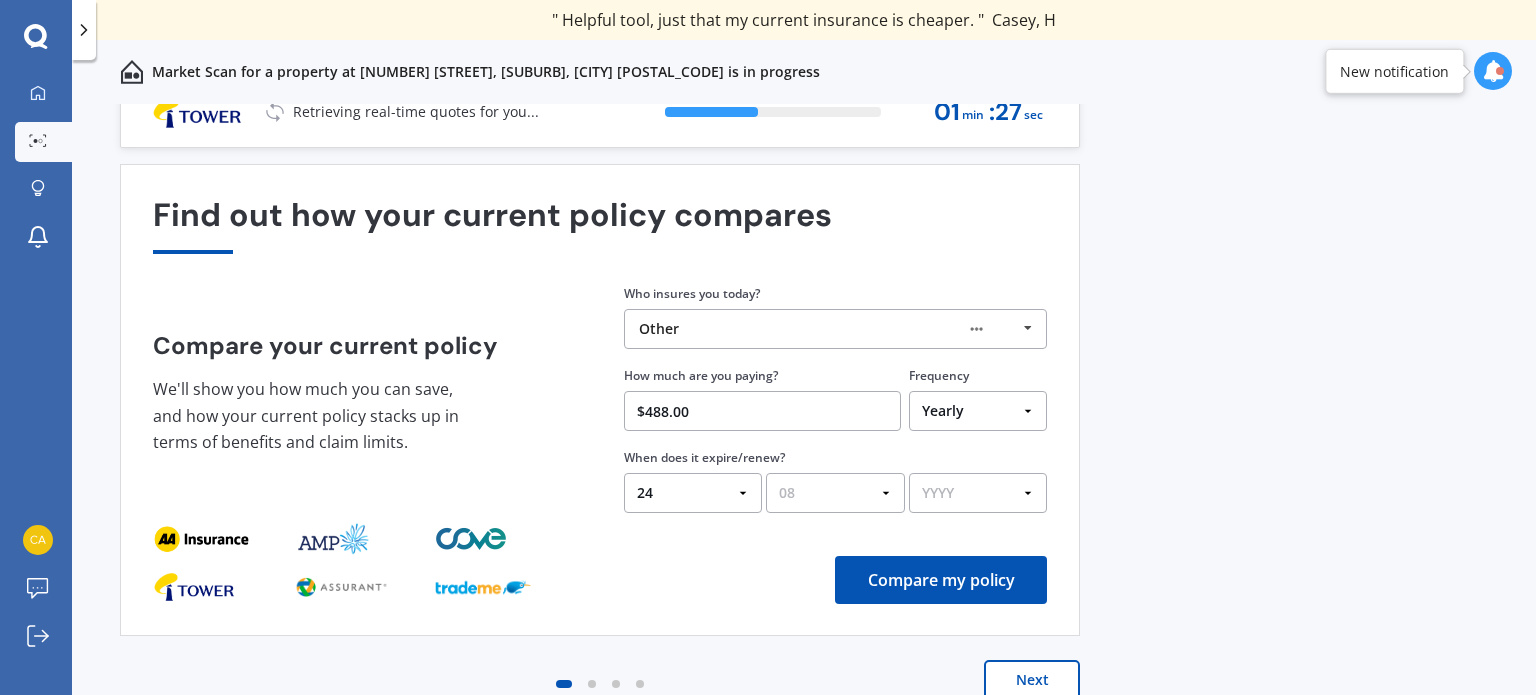 click on "MM 01 02 03 04 05 06 07 08 09 10 11 12" at bounding box center (835, 493) 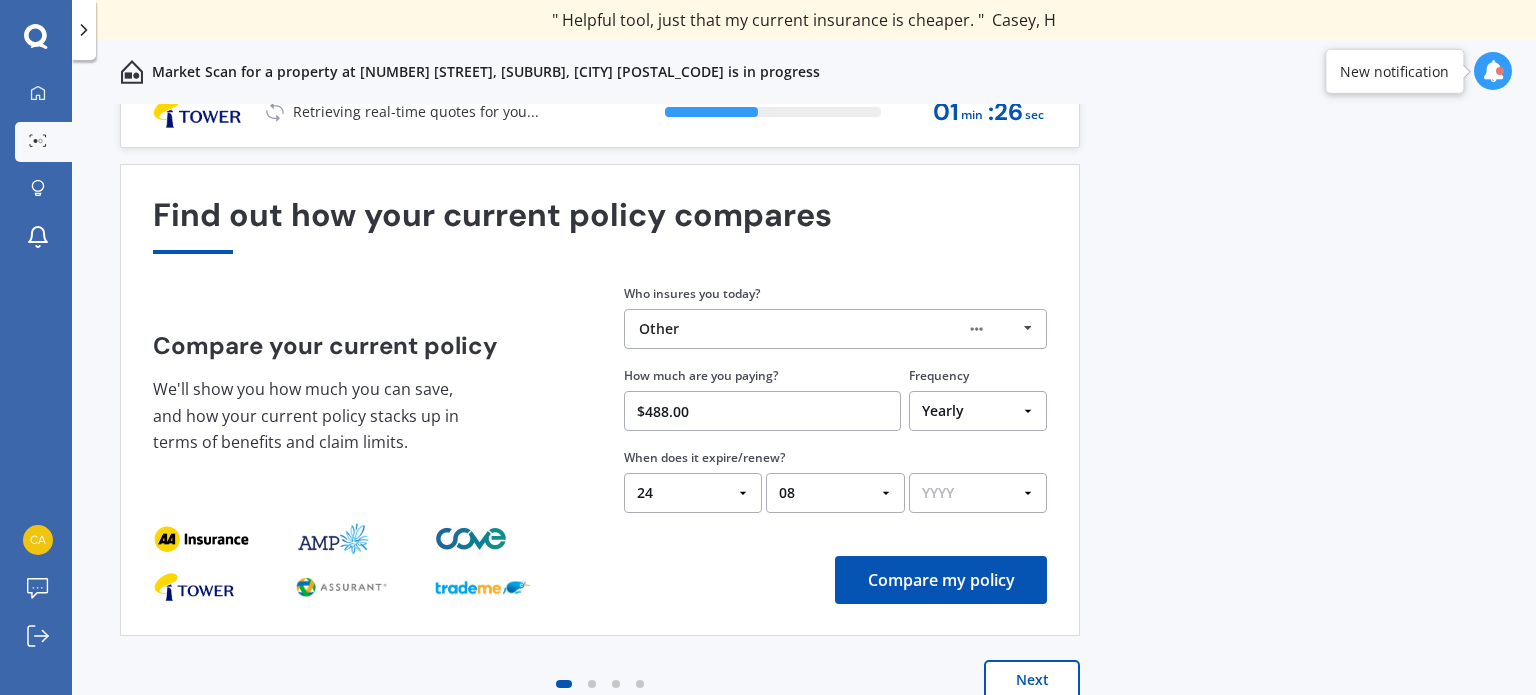drag, startPoint x: 960, startPoint y: 503, endPoint x: 956, endPoint y: 490, distance: 13.601471 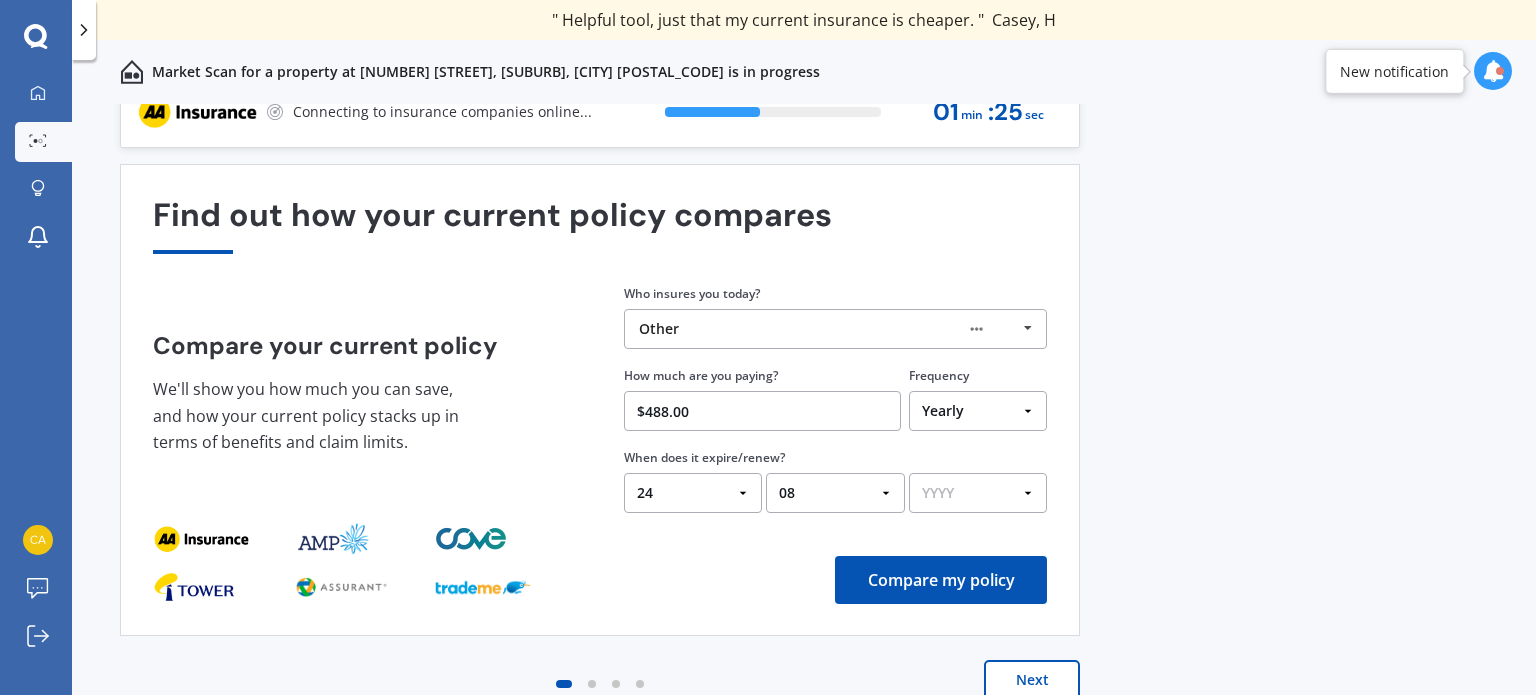 select on "2025" 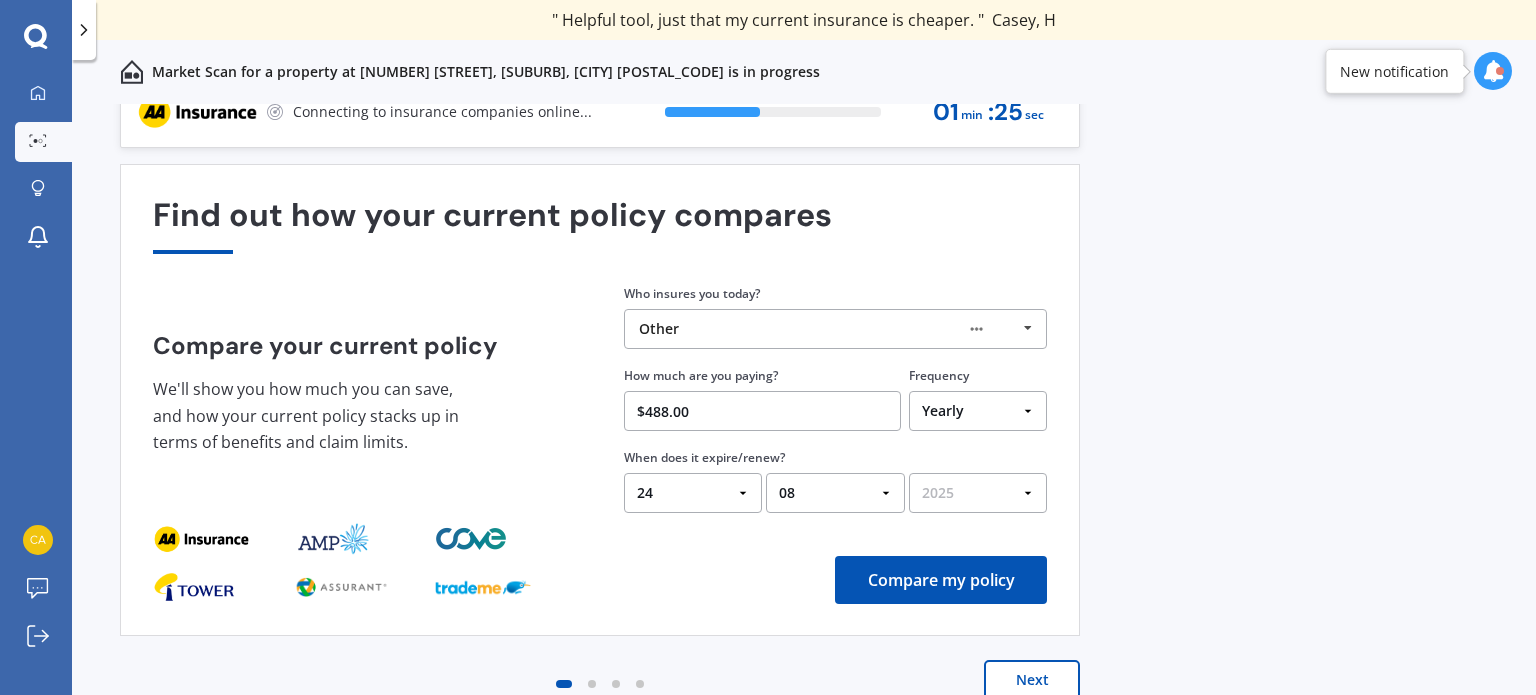 click on "YYYY 2026 2025 2024" at bounding box center [978, 493] 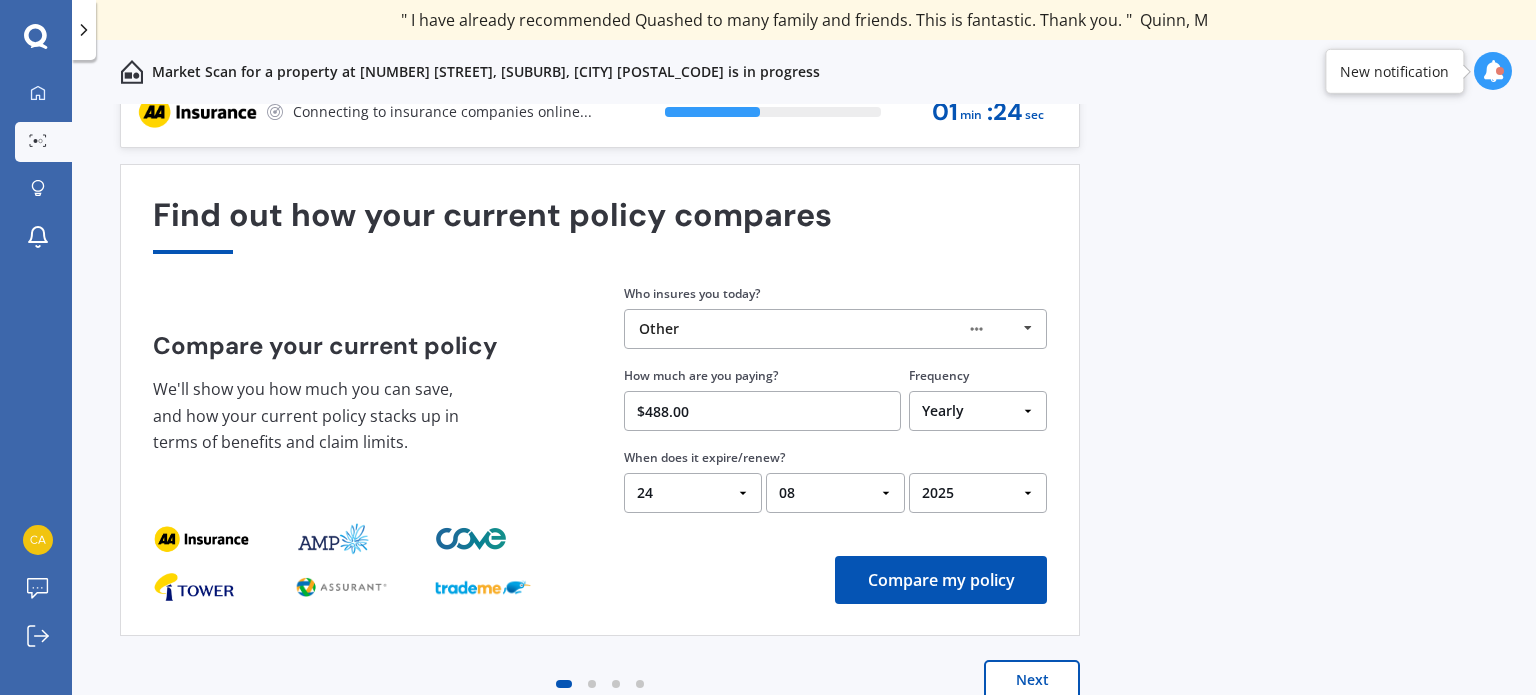 click on "Compare my policy" at bounding box center [941, 580] 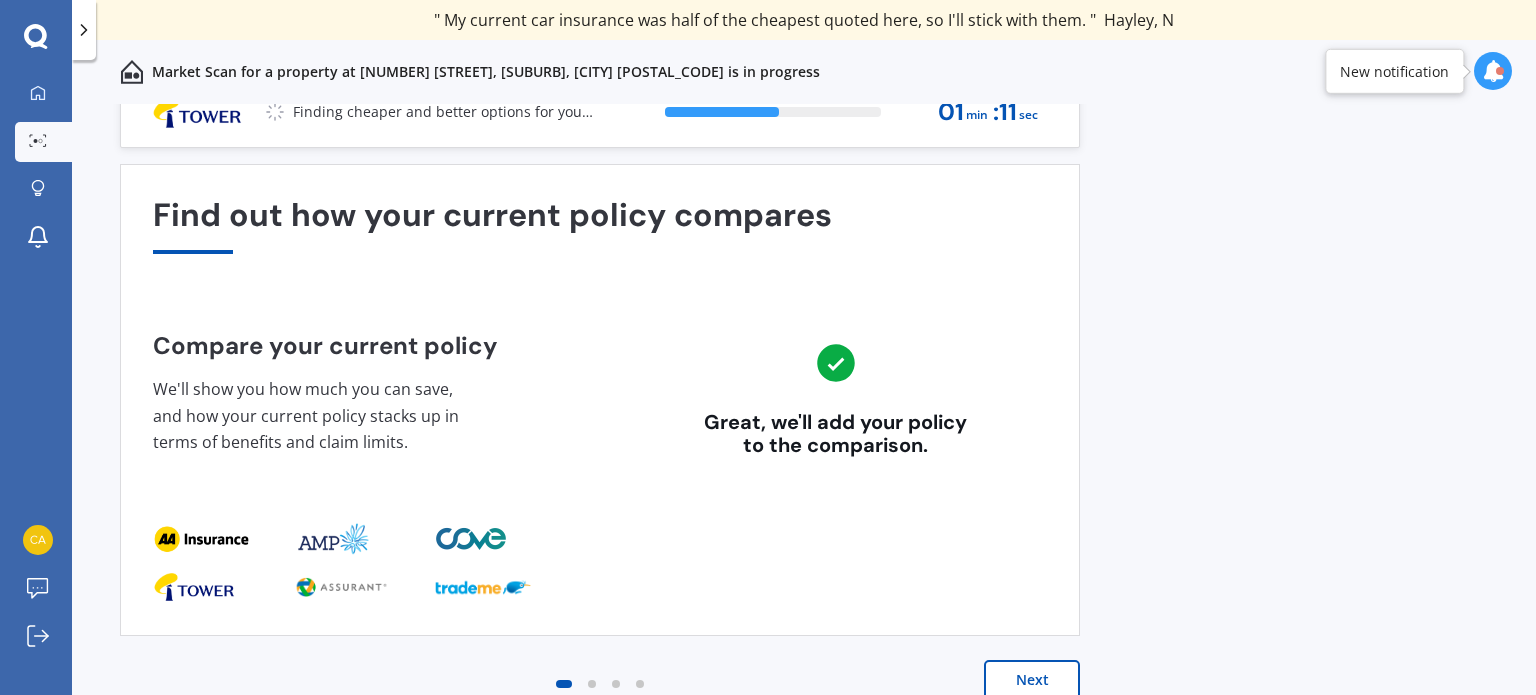 click on "Next" at bounding box center [1032, 680] 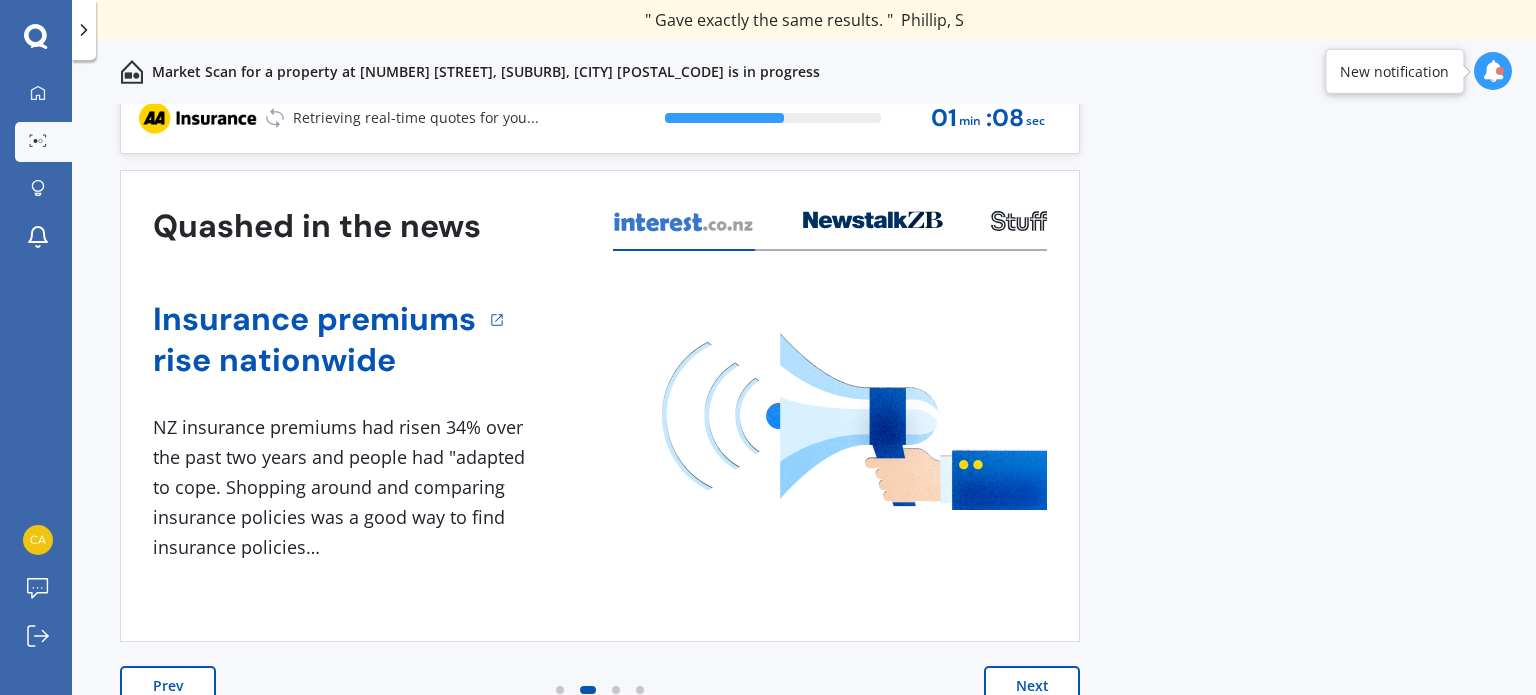 scroll, scrollTop: 28, scrollLeft: 0, axis: vertical 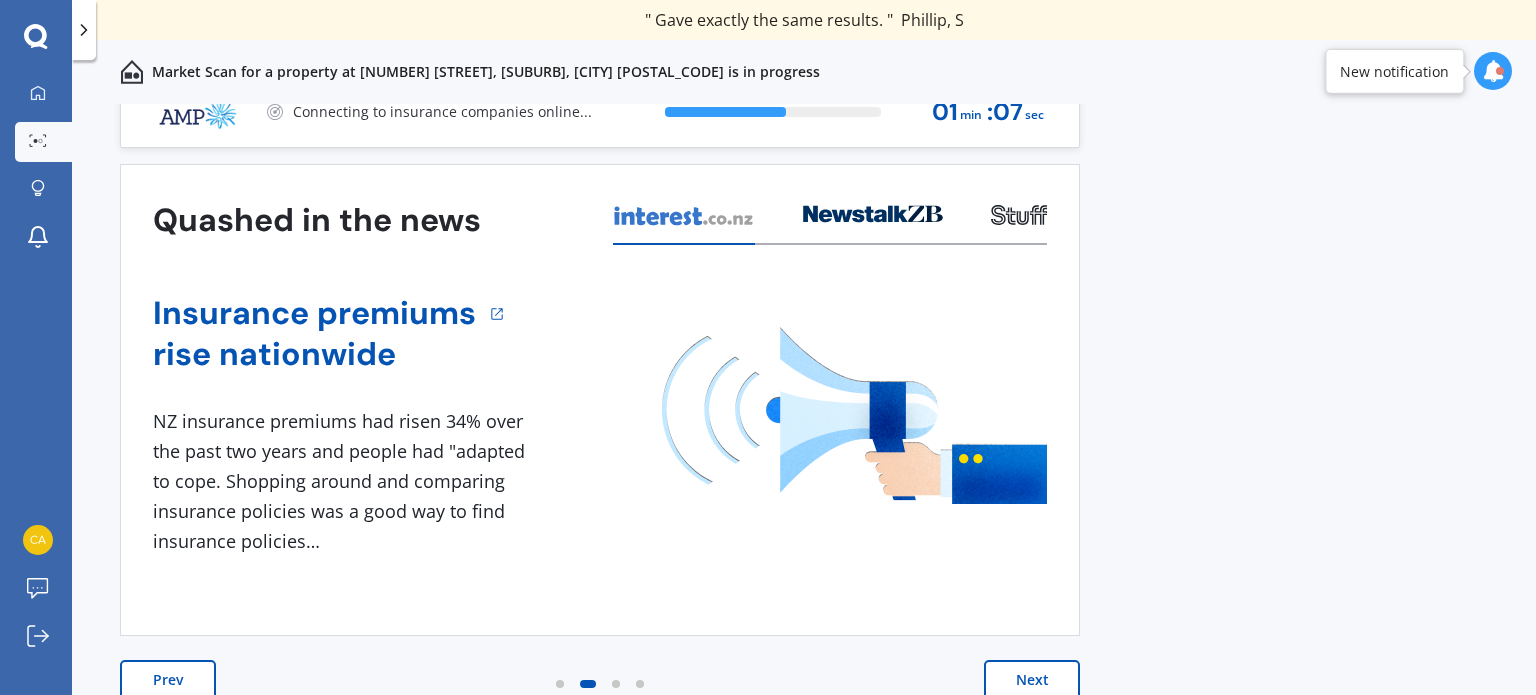 click on "Next" at bounding box center (1032, 680) 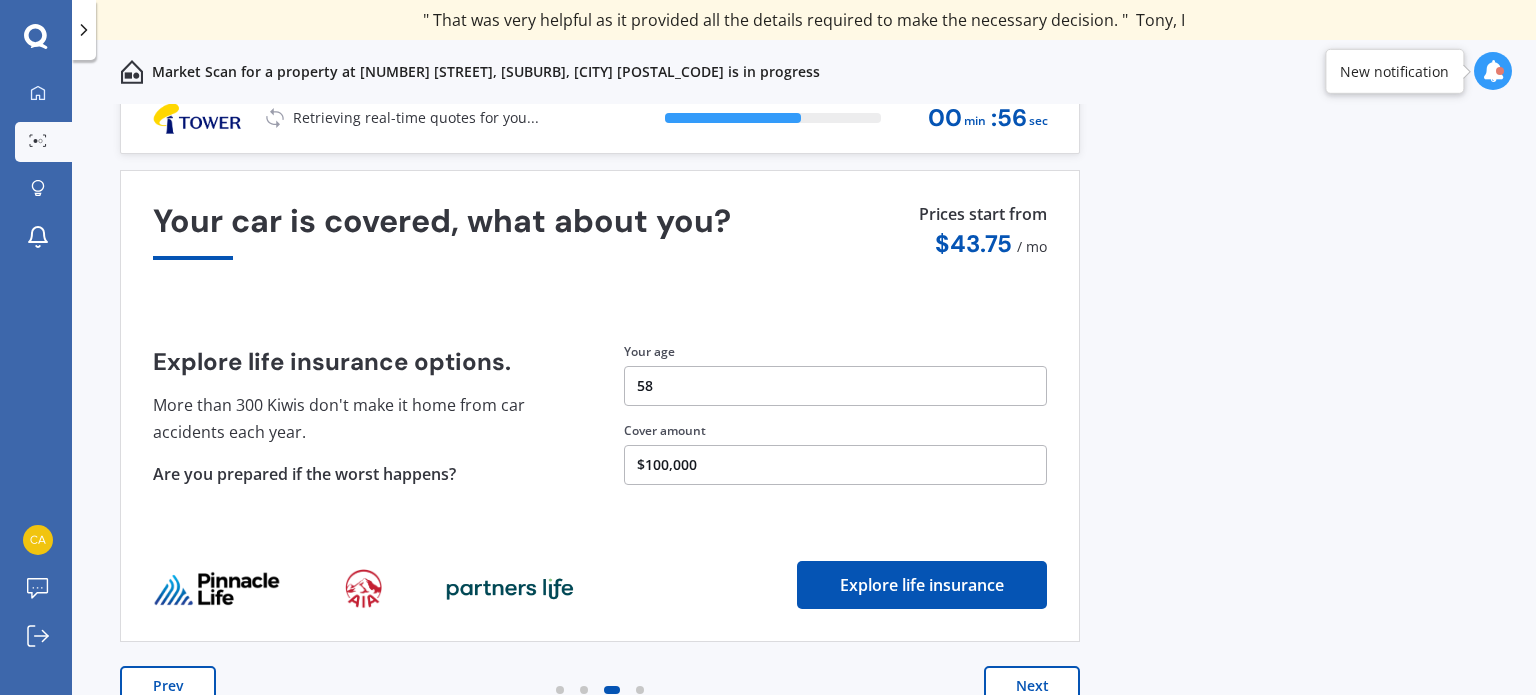 scroll, scrollTop: 28, scrollLeft: 0, axis: vertical 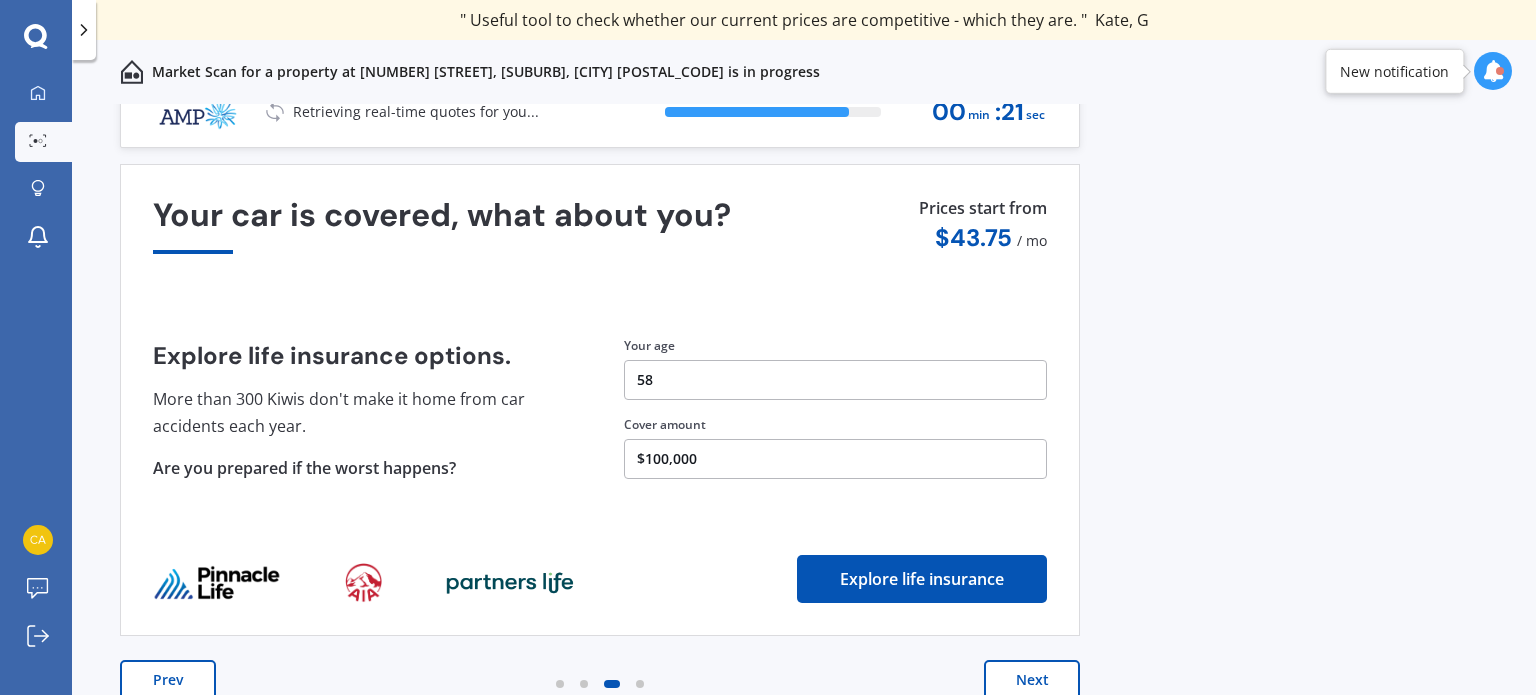 click on "Next" at bounding box center [1032, 680] 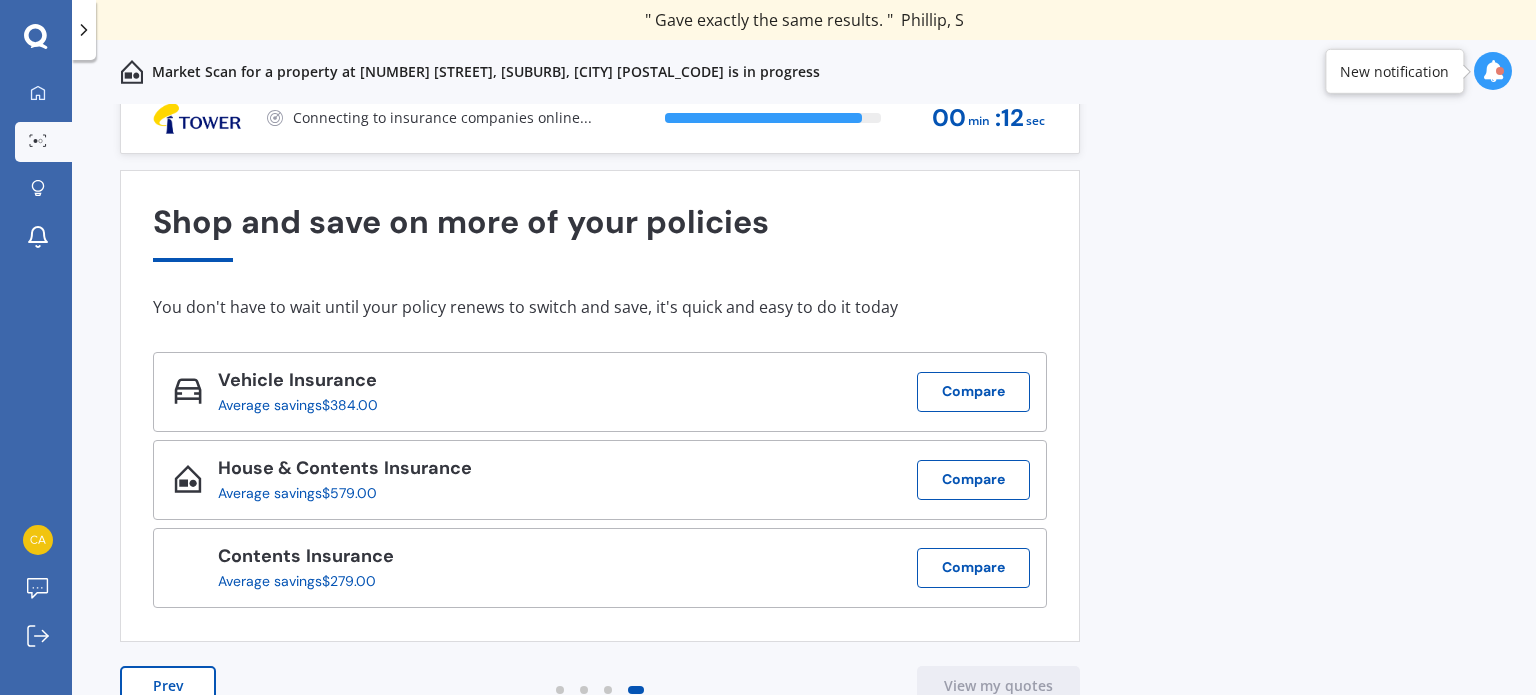 scroll, scrollTop: 28, scrollLeft: 0, axis: vertical 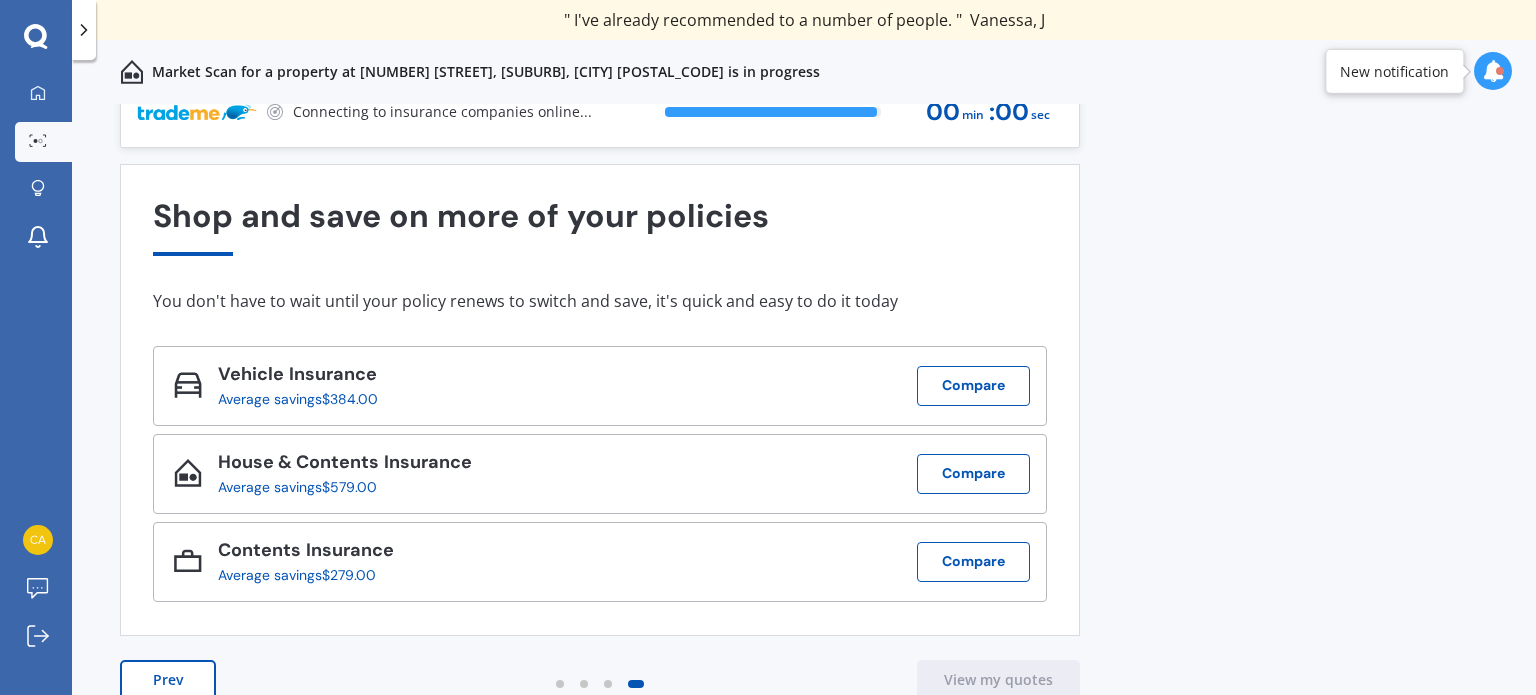 click on "New notification" at bounding box center (1394, 71) 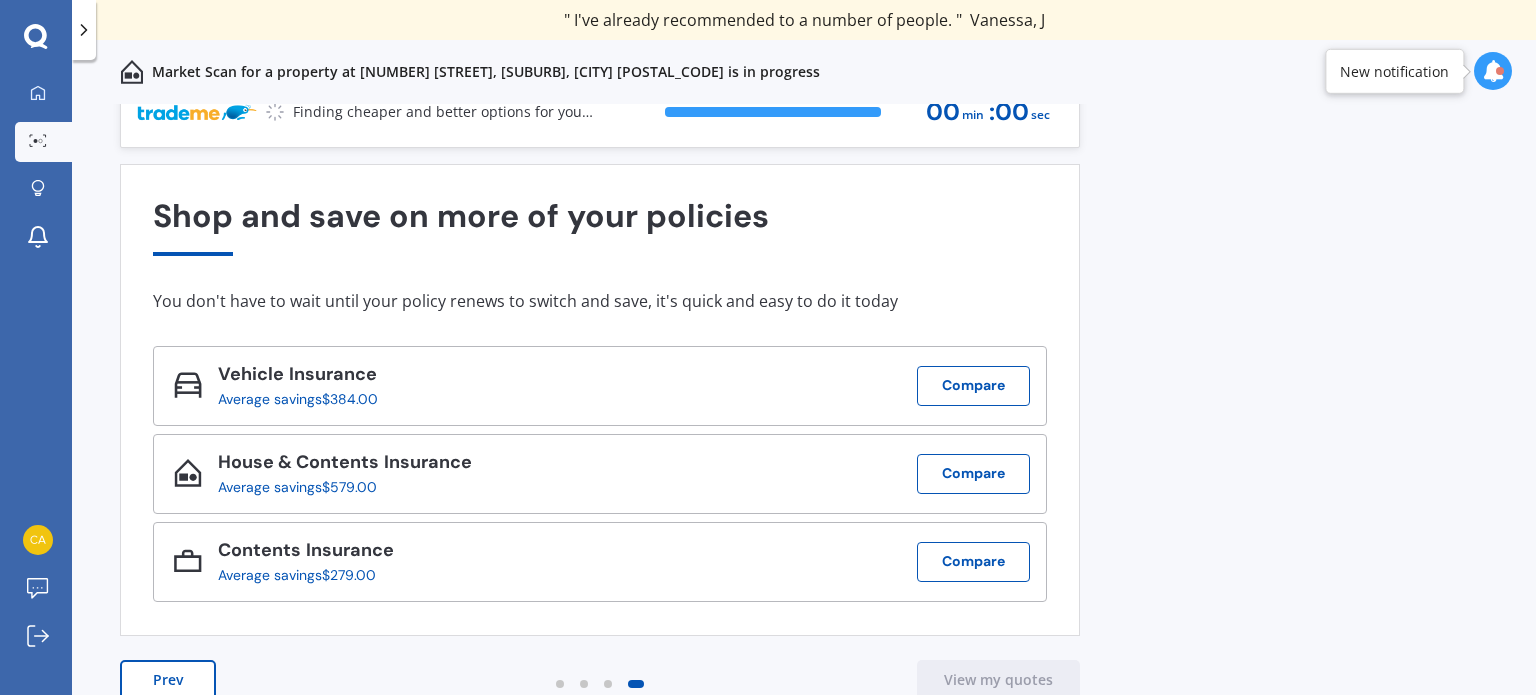 click at bounding box center (1493, 71) 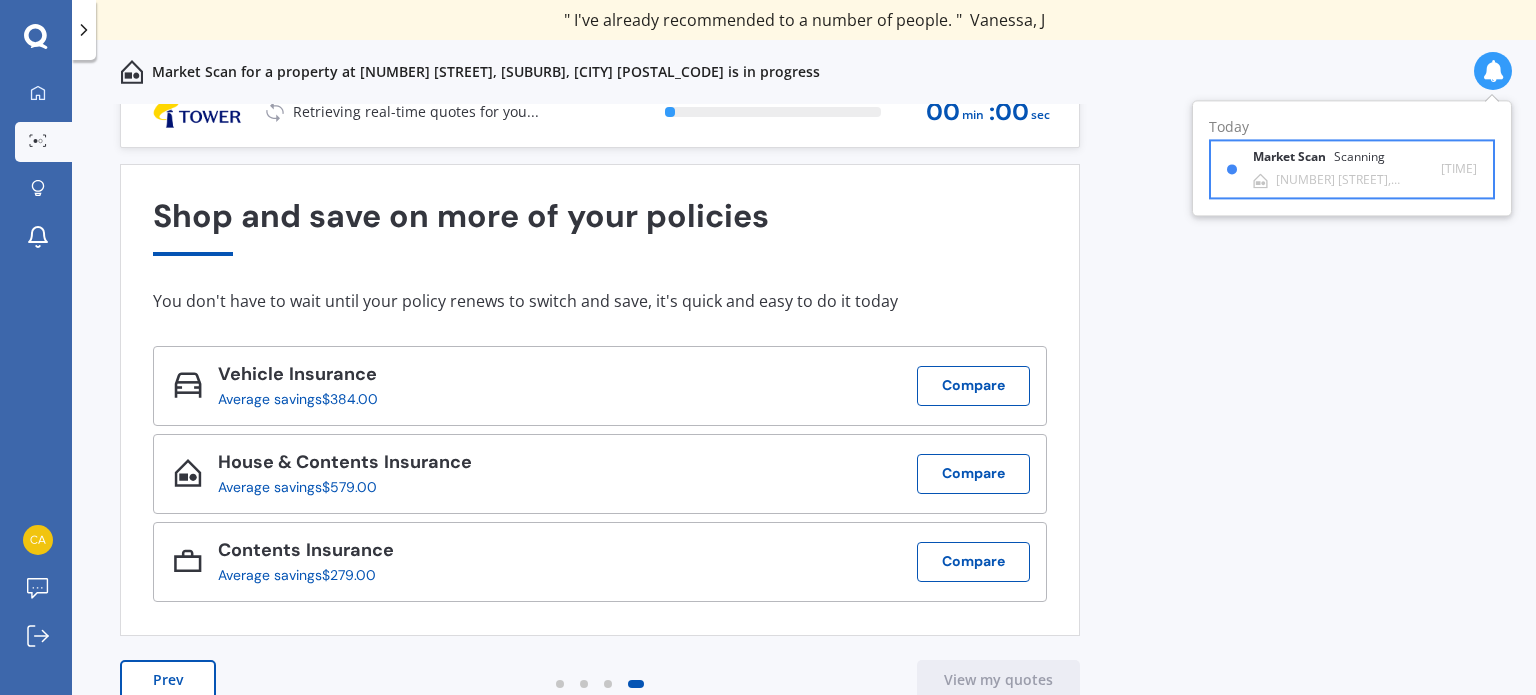 click on "Scanning" at bounding box center [1359, 158] 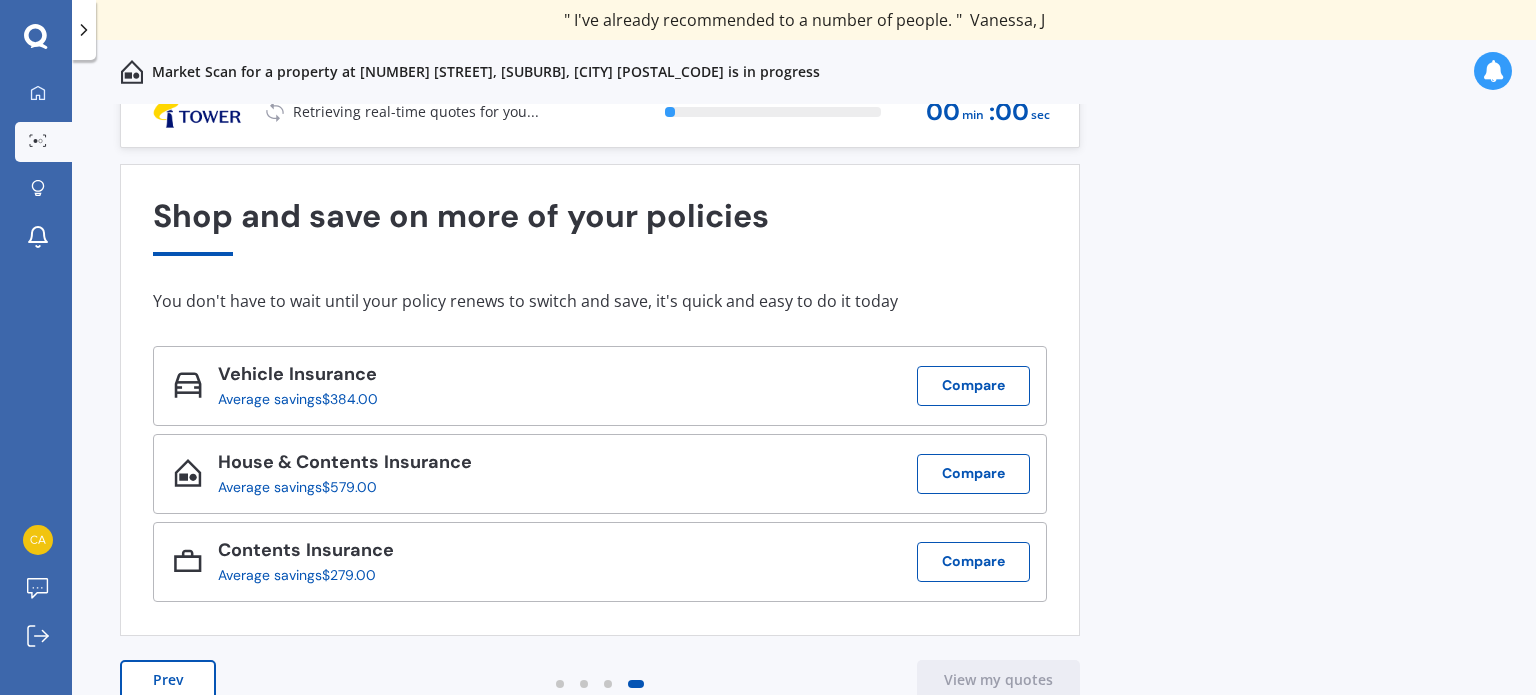 scroll, scrollTop: 0, scrollLeft: 0, axis: both 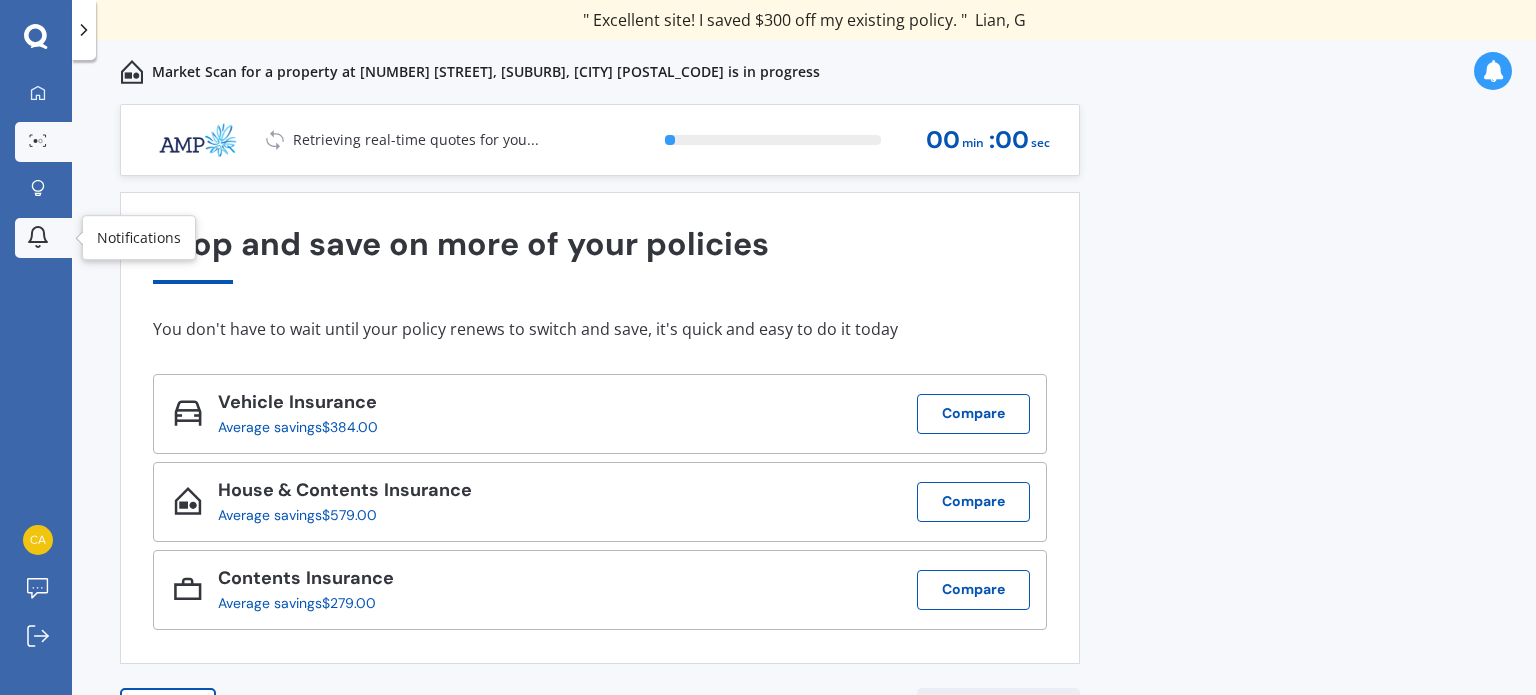 click 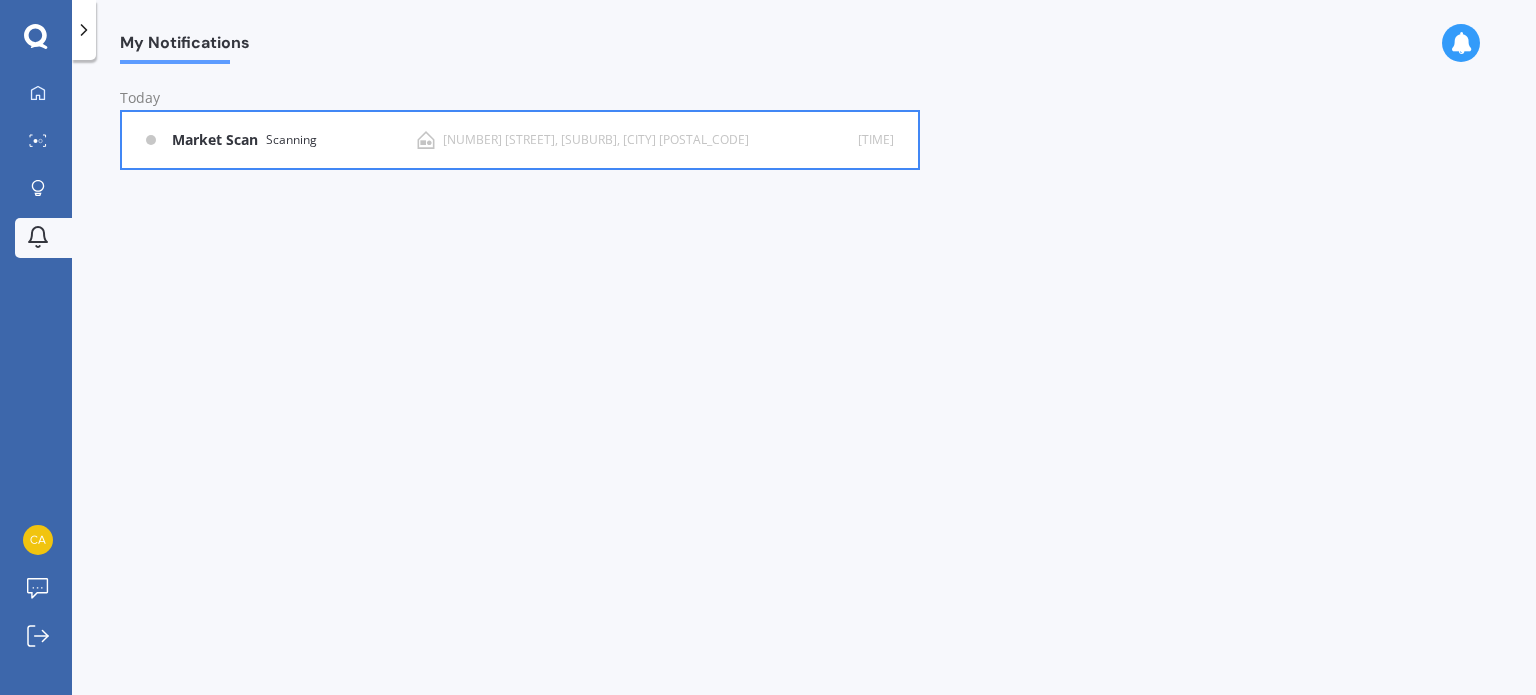 click on "Scanning" at bounding box center [291, 140] 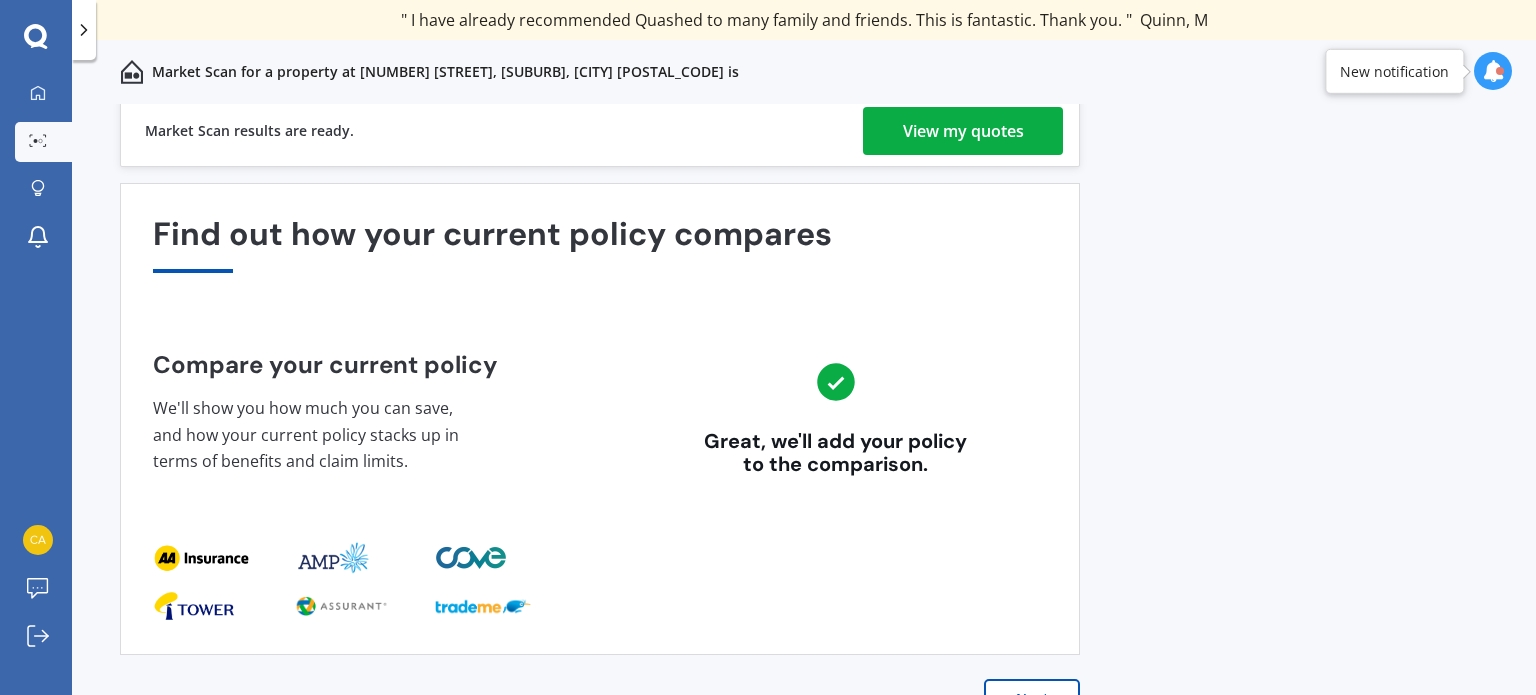 scroll, scrollTop: 0, scrollLeft: 0, axis: both 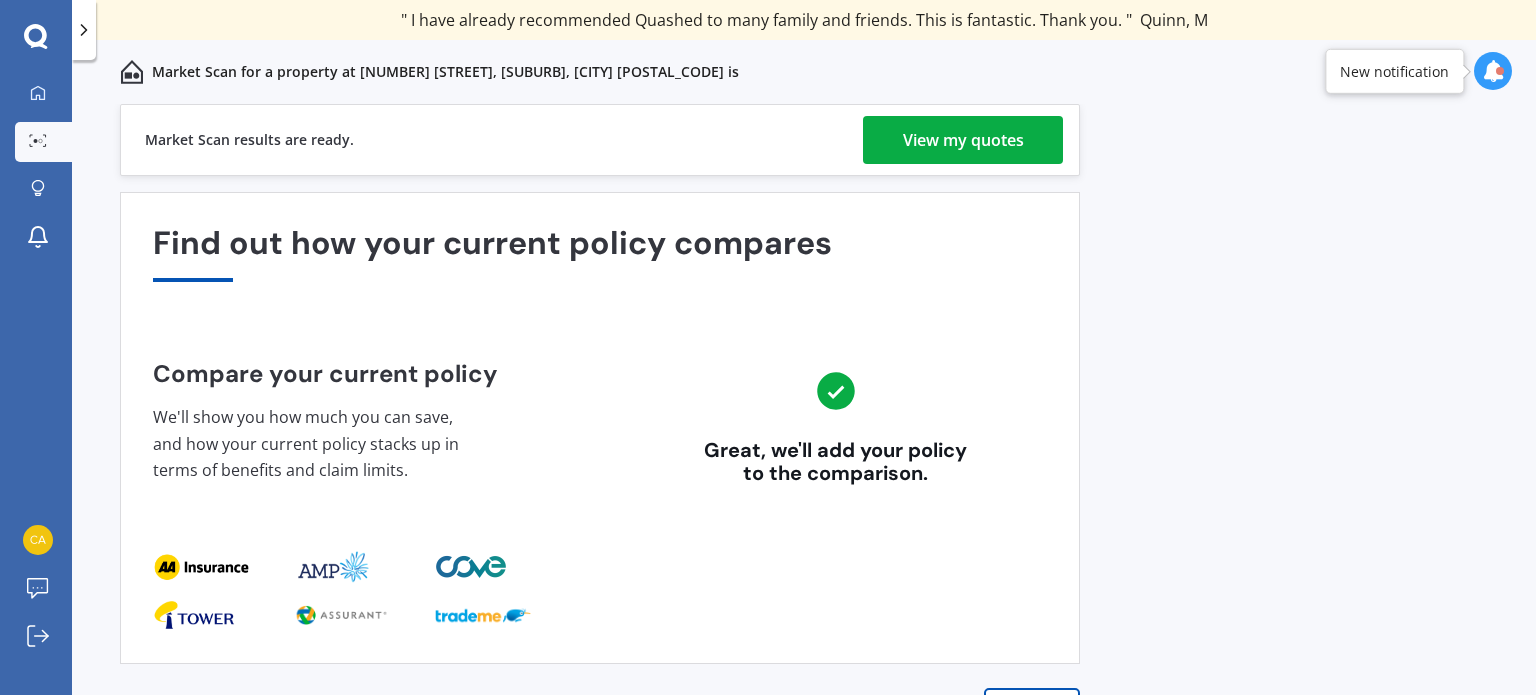 click on "View my quotes" at bounding box center (963, 140) 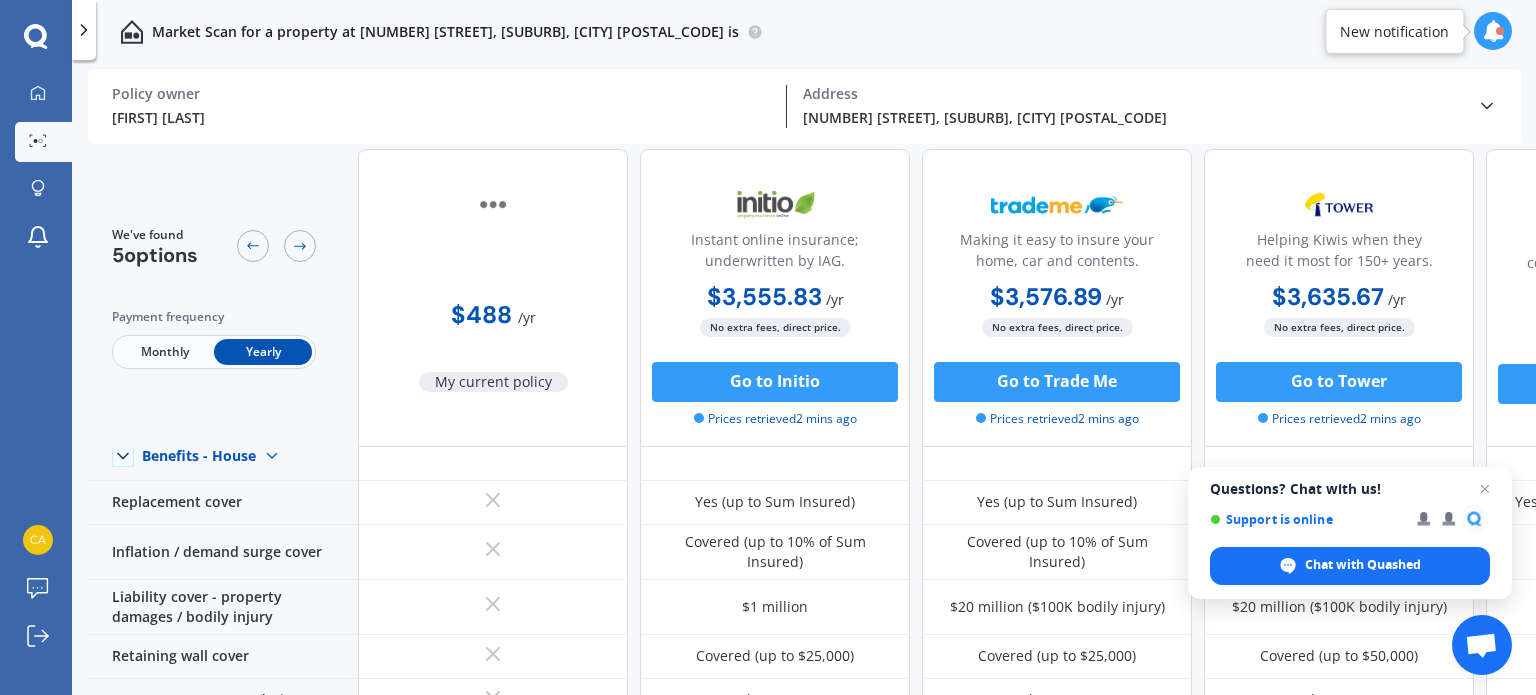 scroll, scrollTop: 0, scrollLeft: 0, axis: both 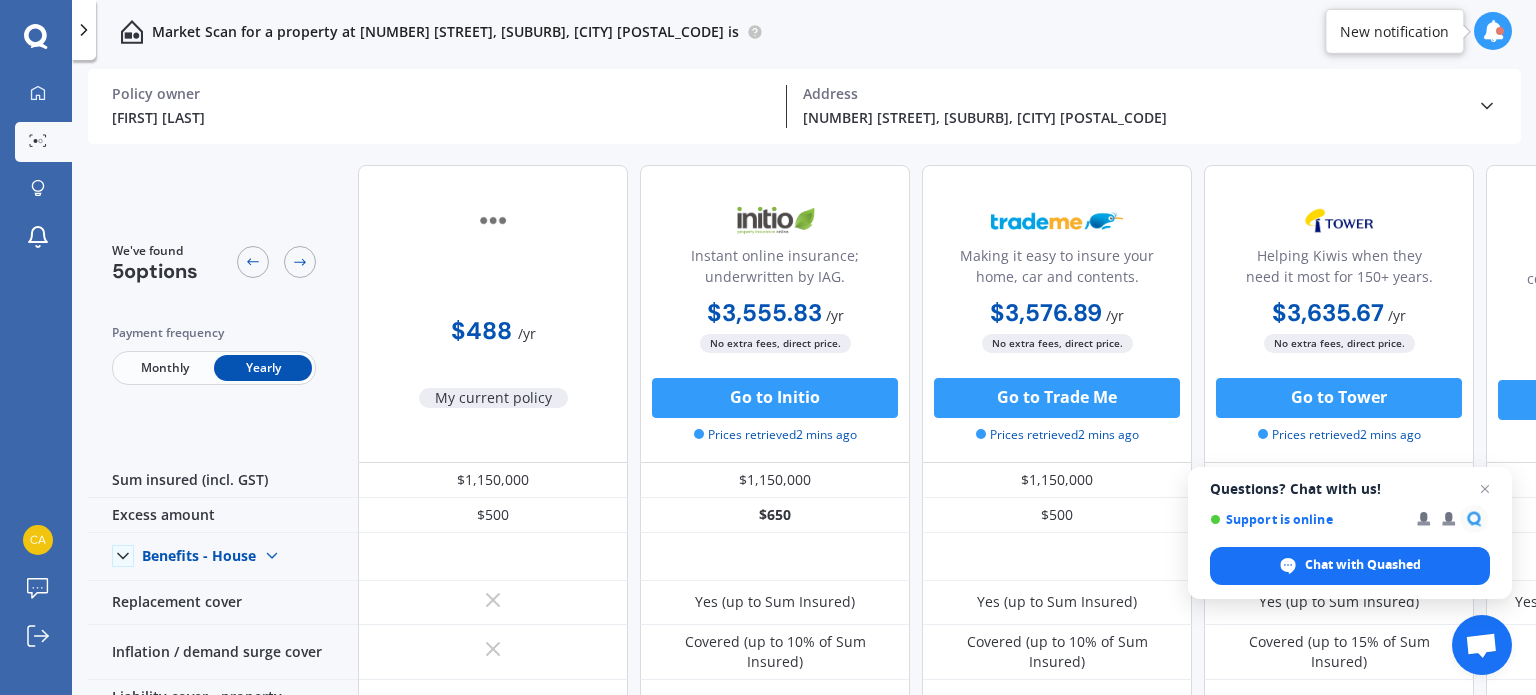 click on "Monthly" at bounding box center (165, 368) 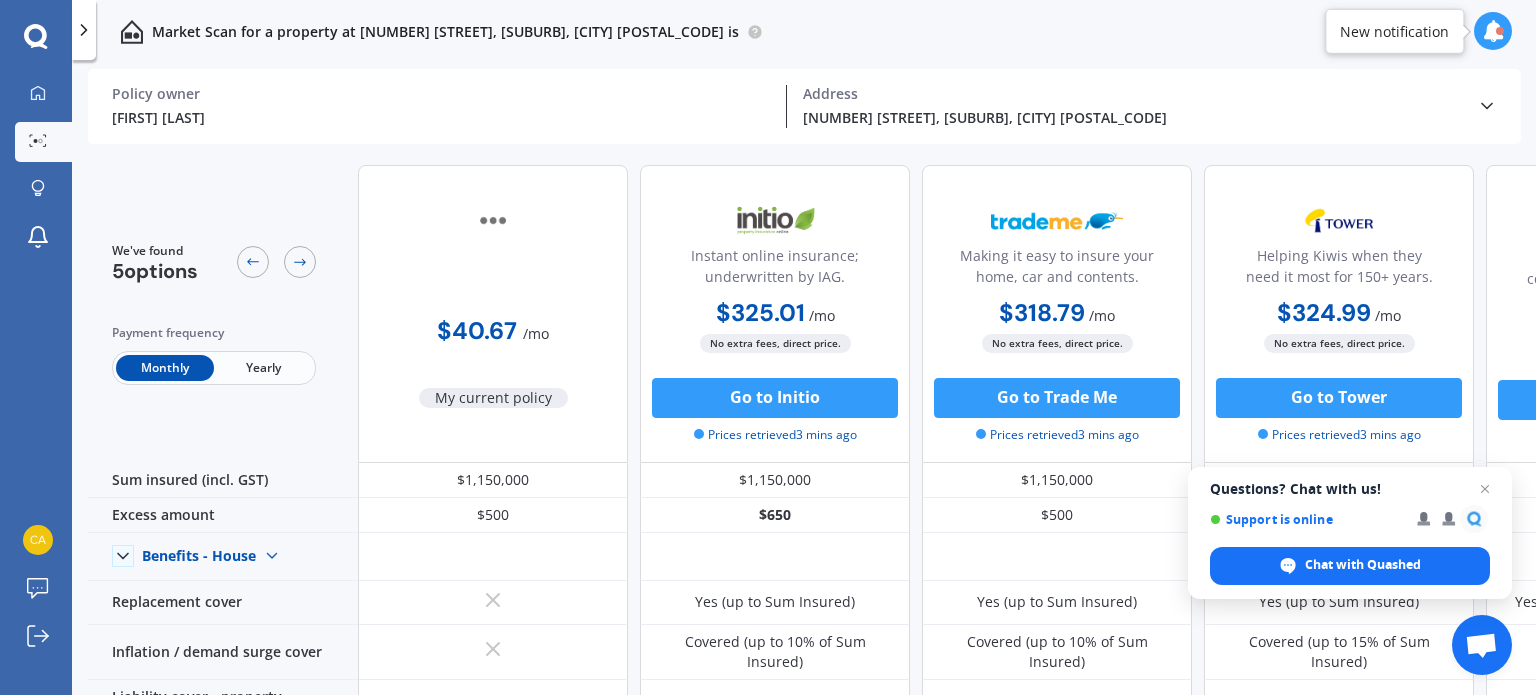 click on "Yearly" at bounding box center [263, 368] 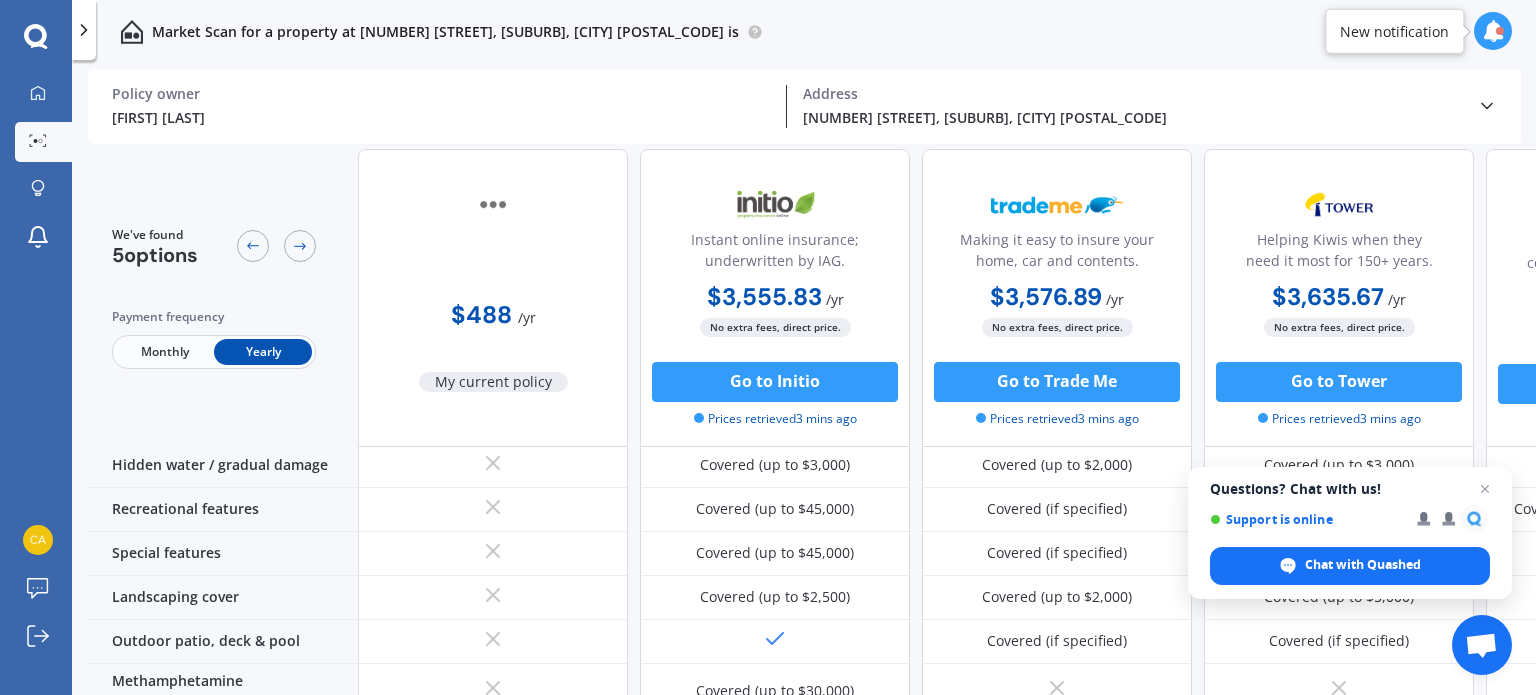 scroll, scrollTop: 0, scrollLeft: 0, axis: both 